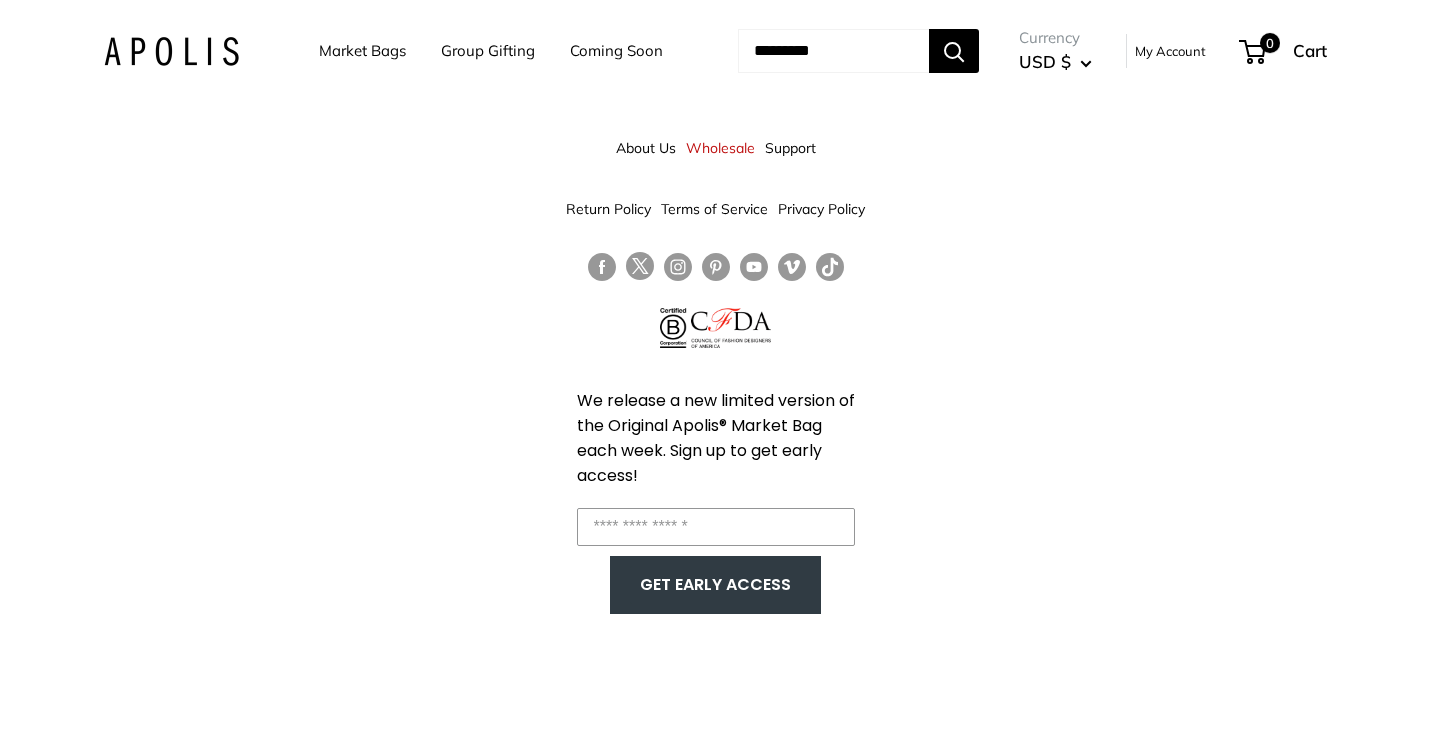 scroll, scrollTop: 0, scrollLeft: 0, axis: both 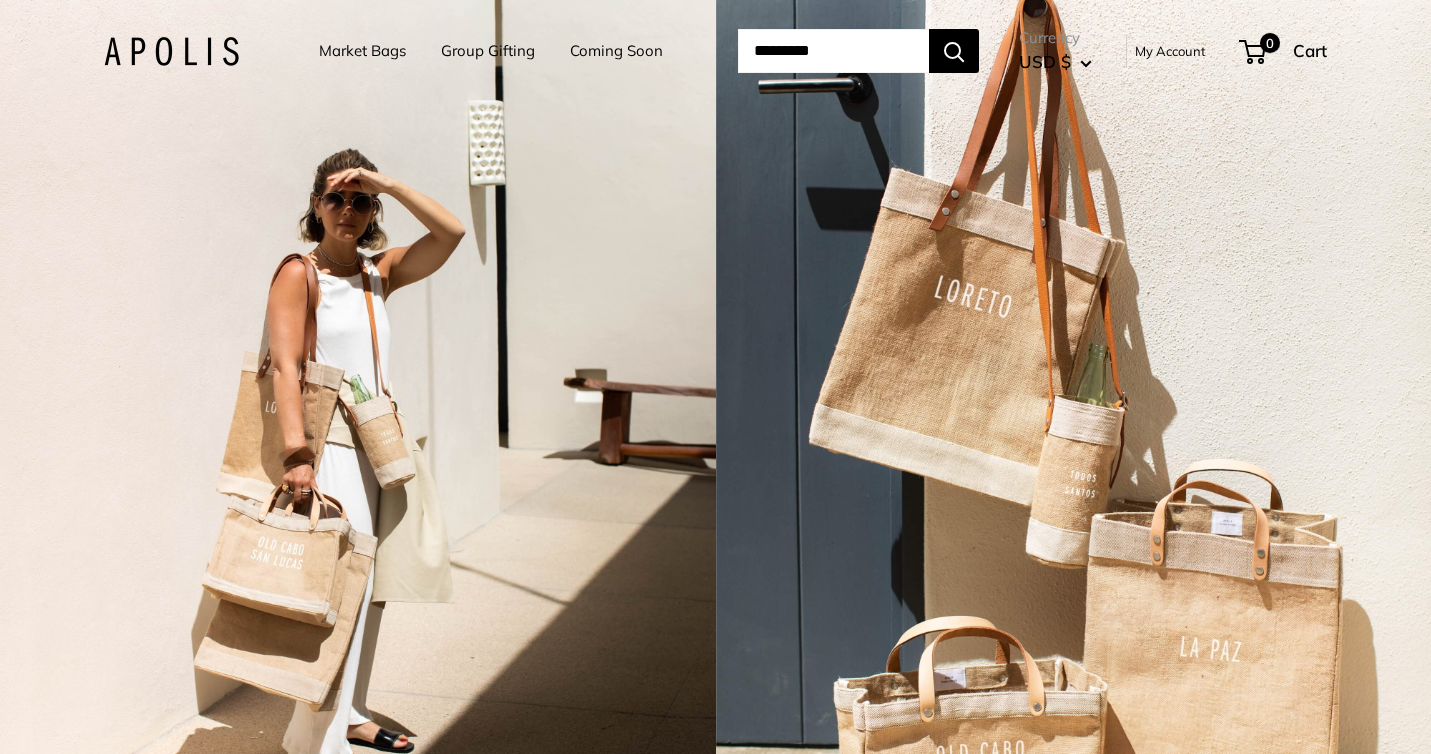 click on "Market Bags" at bounding box center [362, 51] 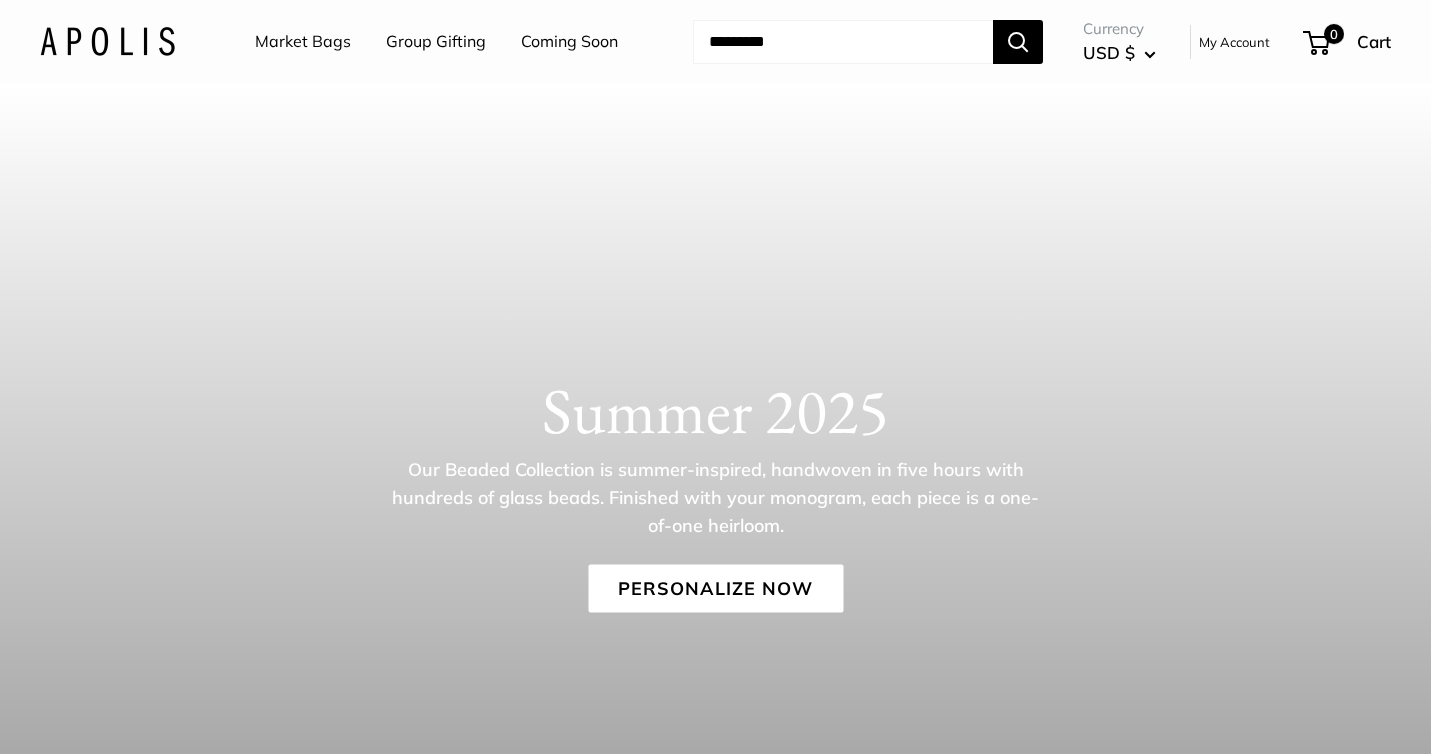 scroll, scrollTop: 0, scrollLeft: 0, axis: both 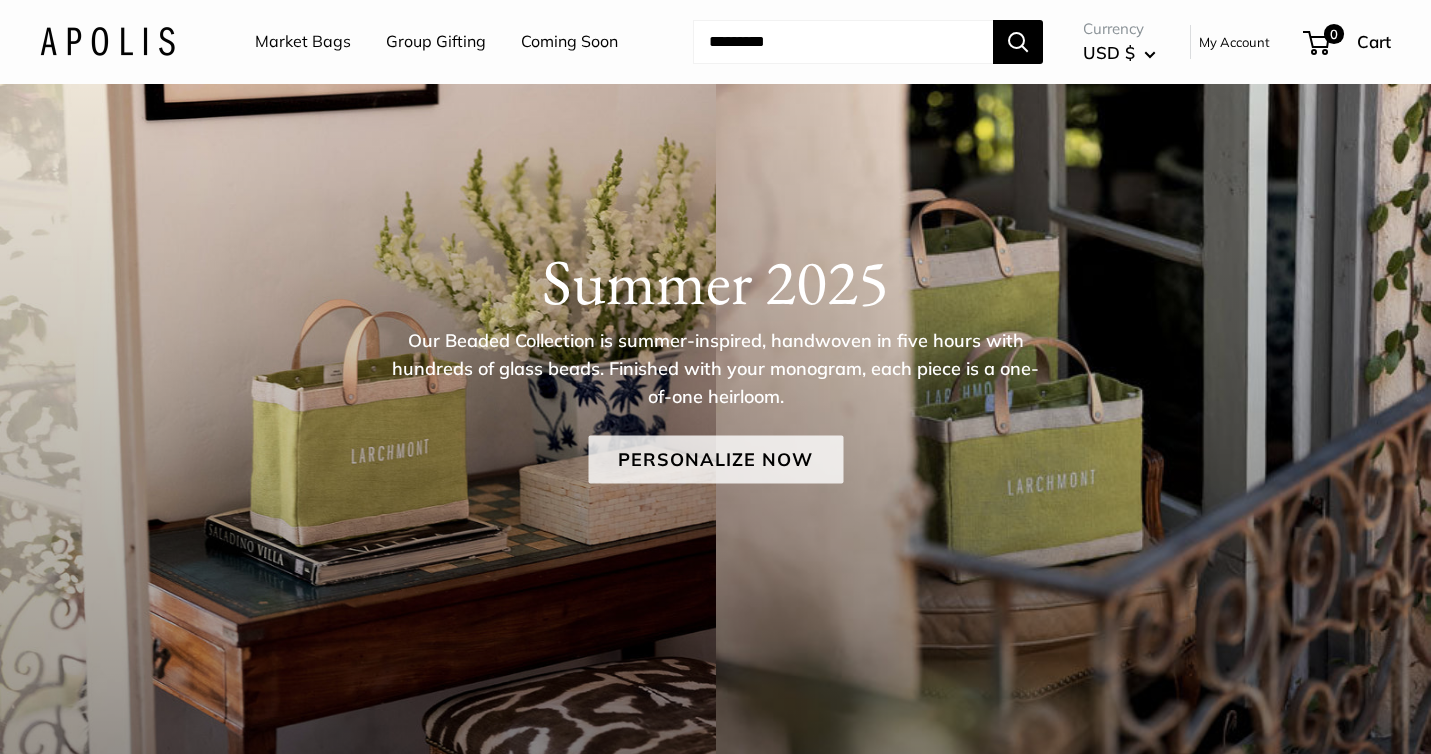 click on "Personalize Now" at bounding box center (715, 460) 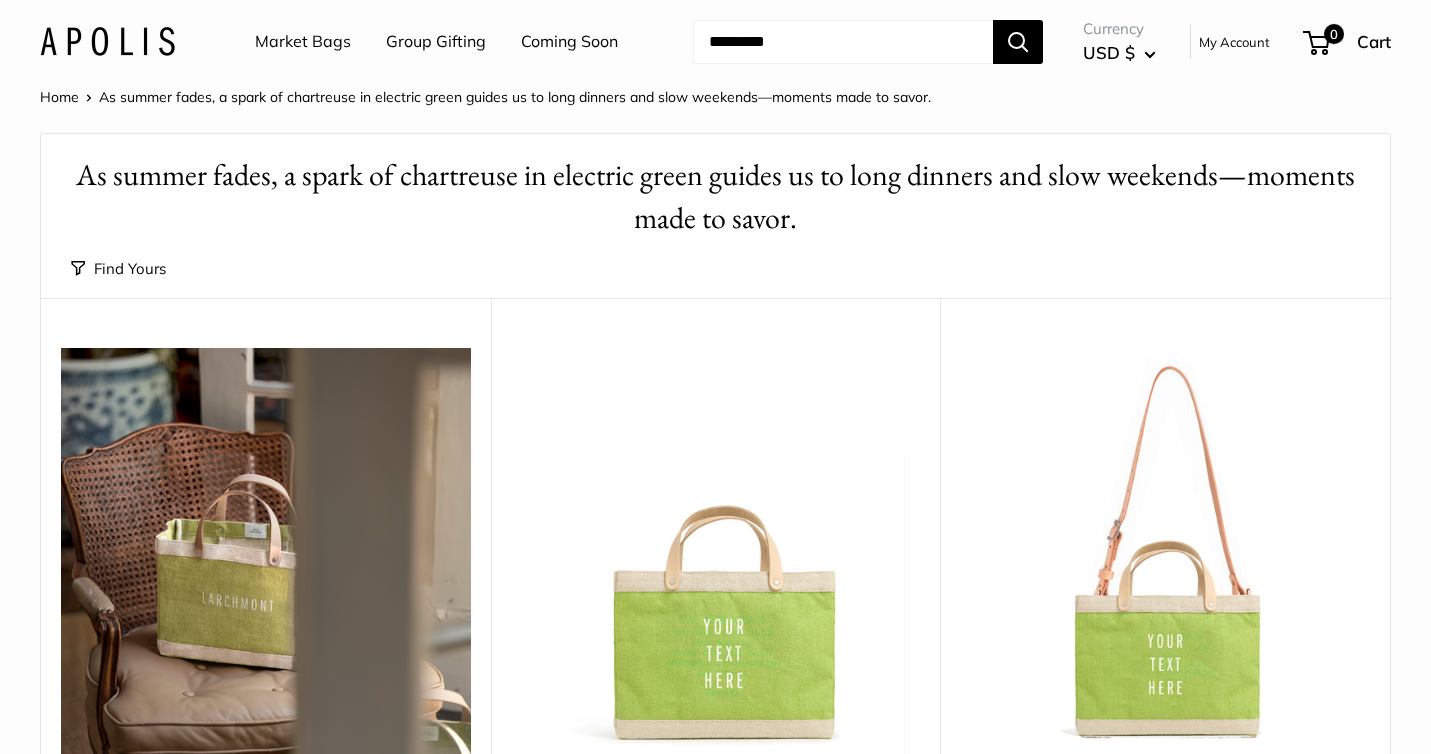 scroll, scrollTop: 0, scrollLeft: 0, axis: both 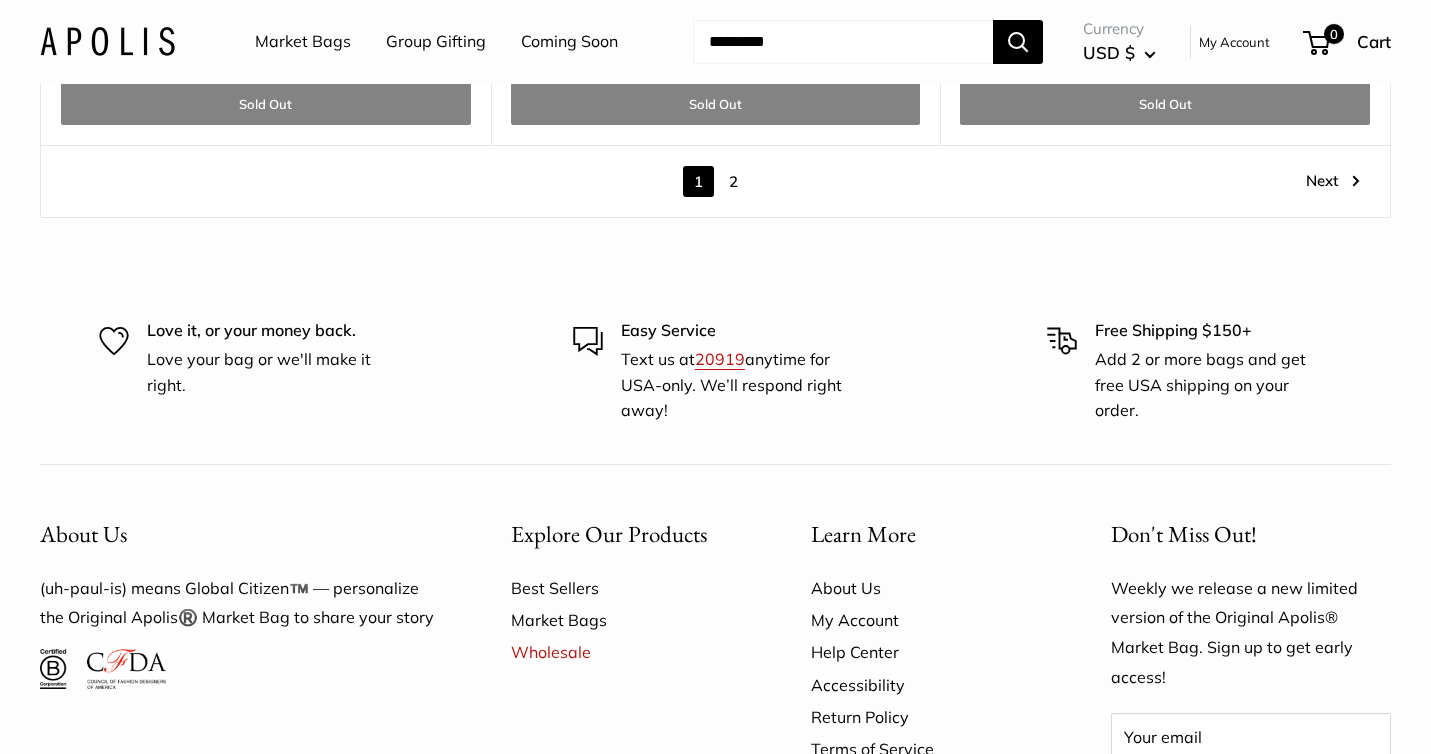 click on "2" at bounding box center [733, 181] 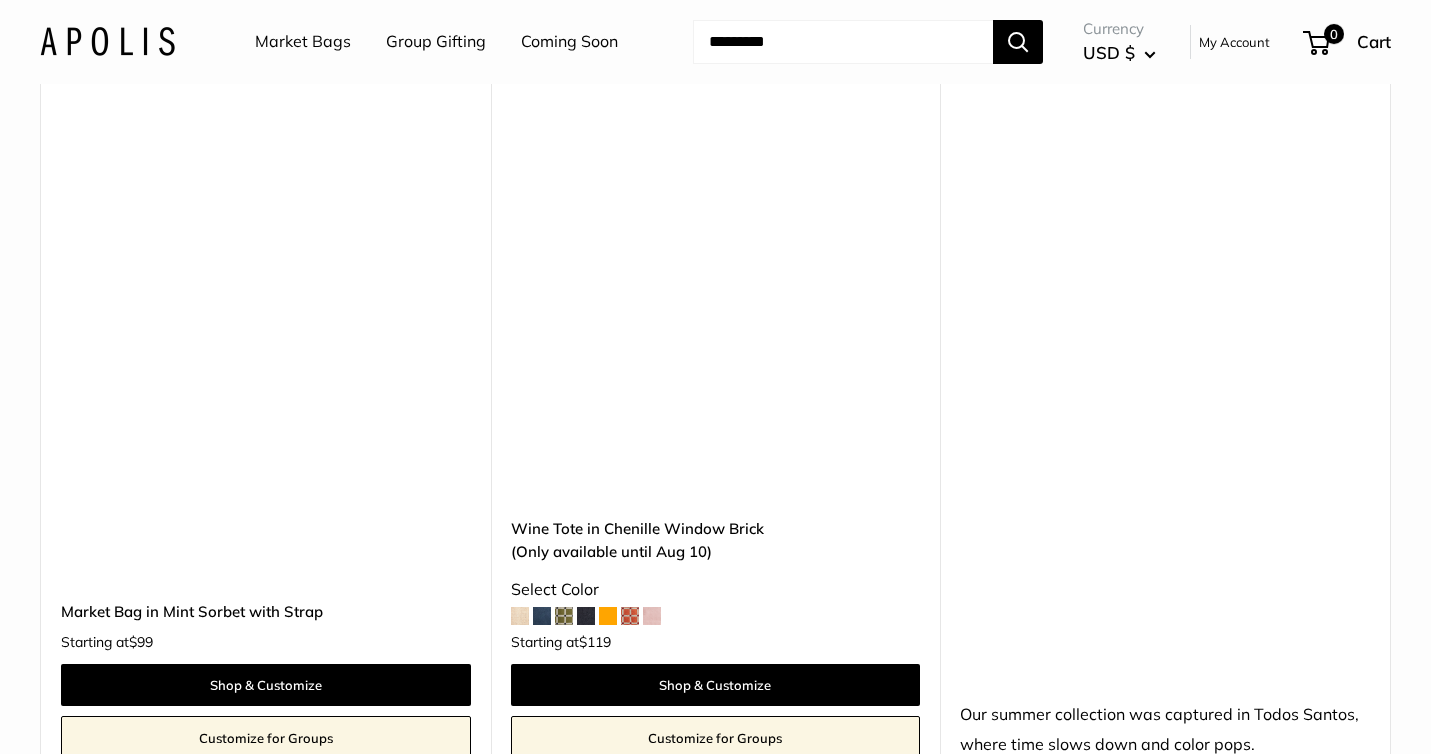 scroll, scrollTop: 1741, scrollLeft: 0, axis: vertical 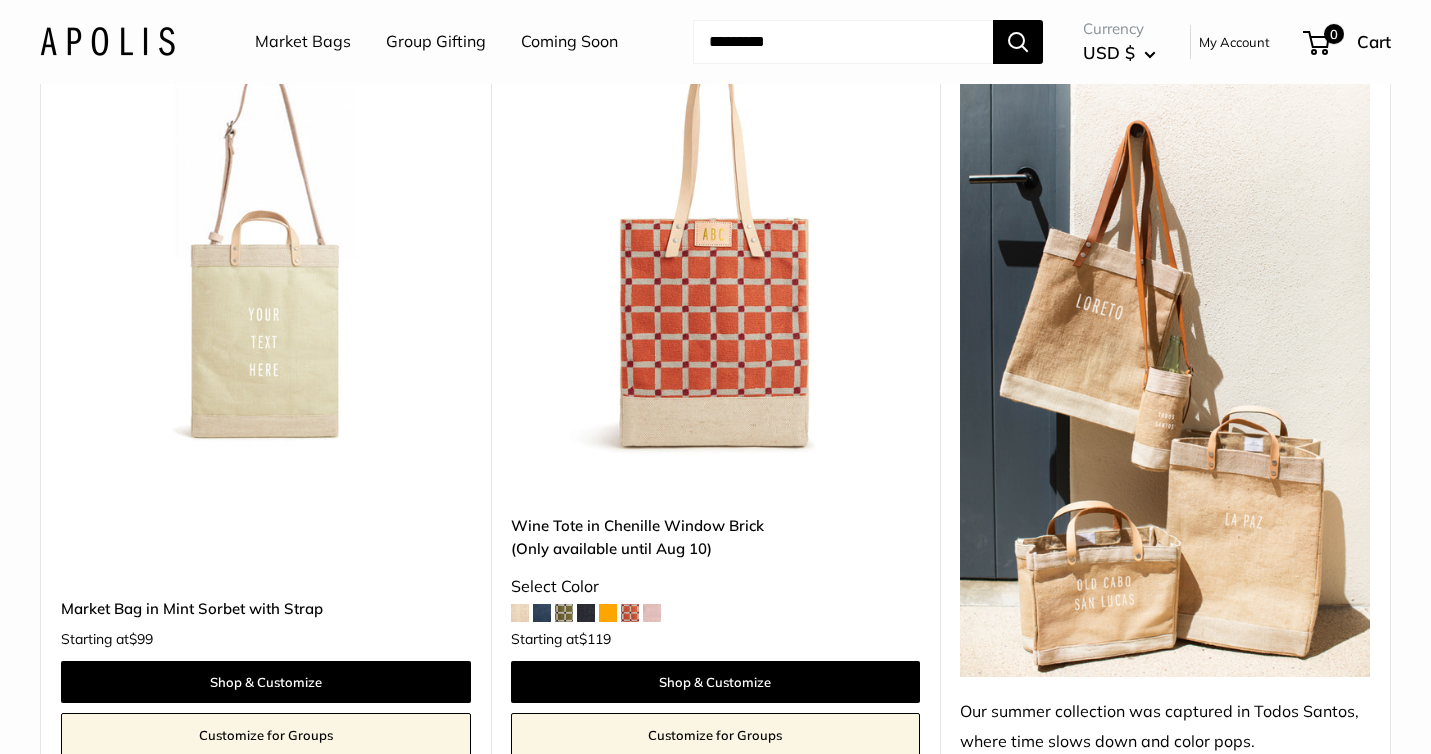 click at bounding box center [542, 613] 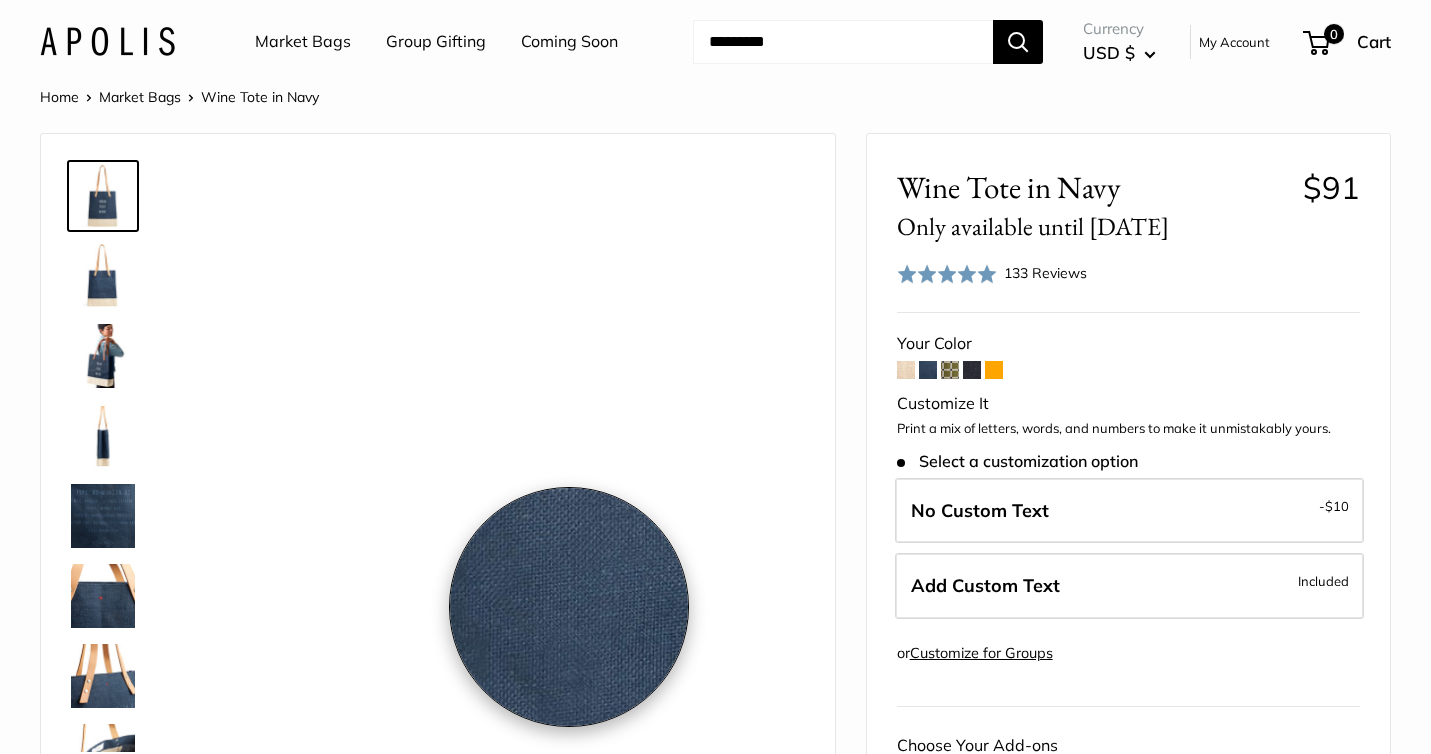 scroll, scrollTop: 0, scrollLeft: 0, axis: both 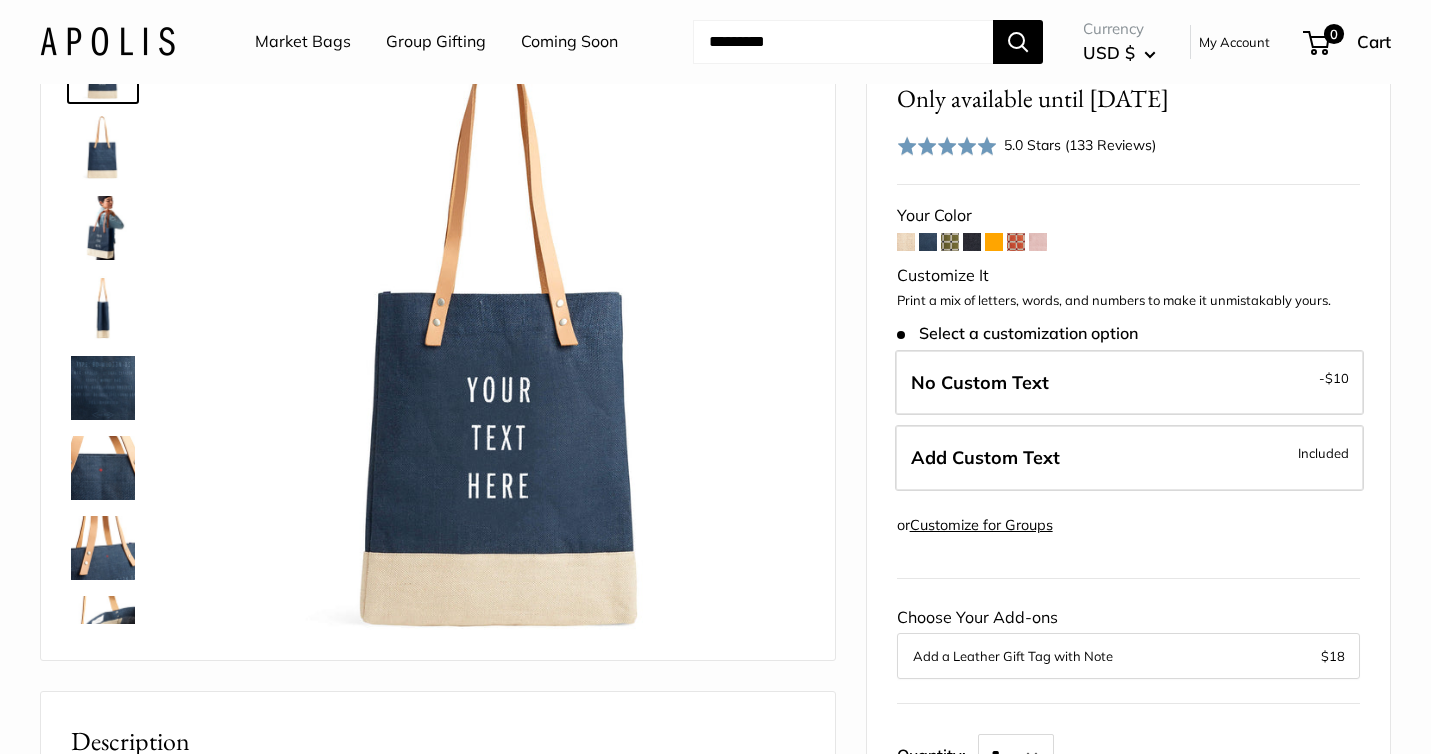 click at bounding box center [103, 228] 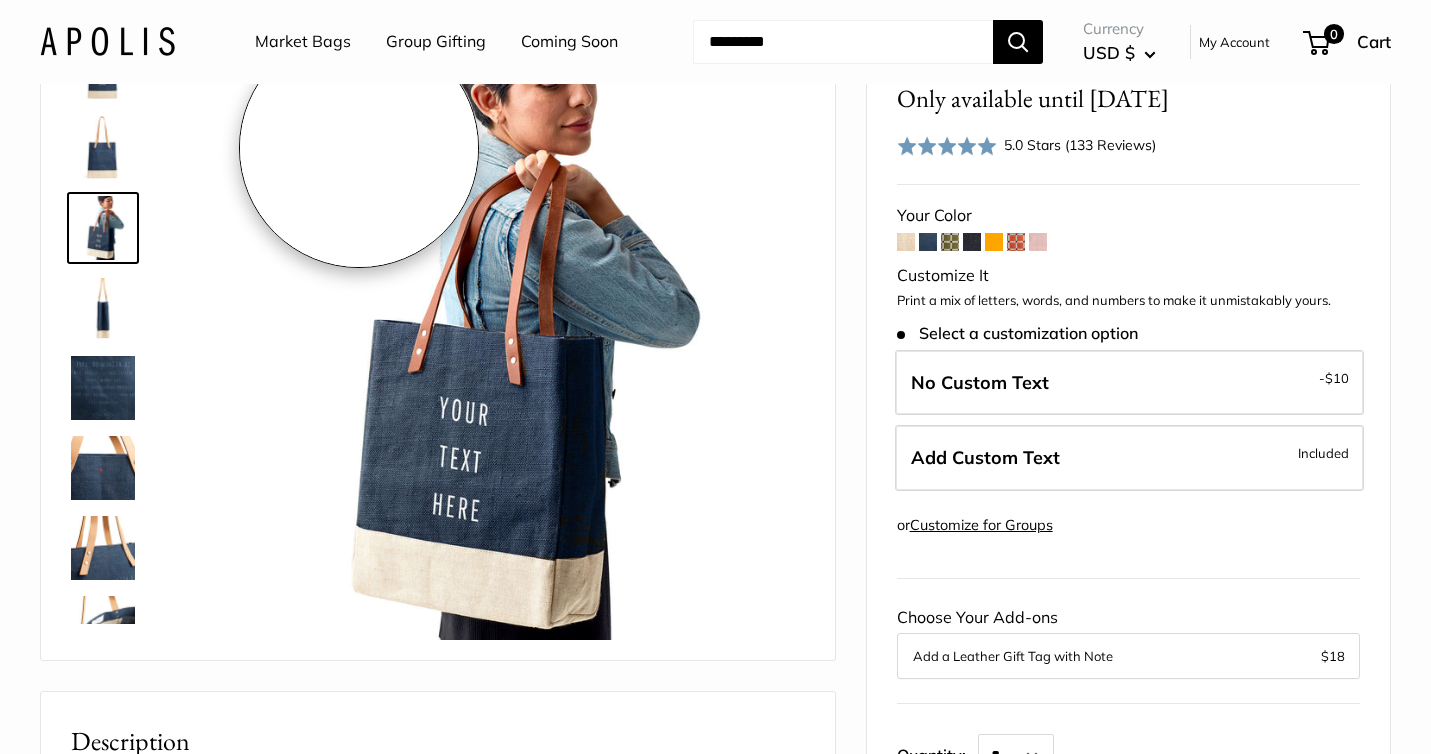 scroll, scrollTop: 0, scrollLeft: 0, axis: both 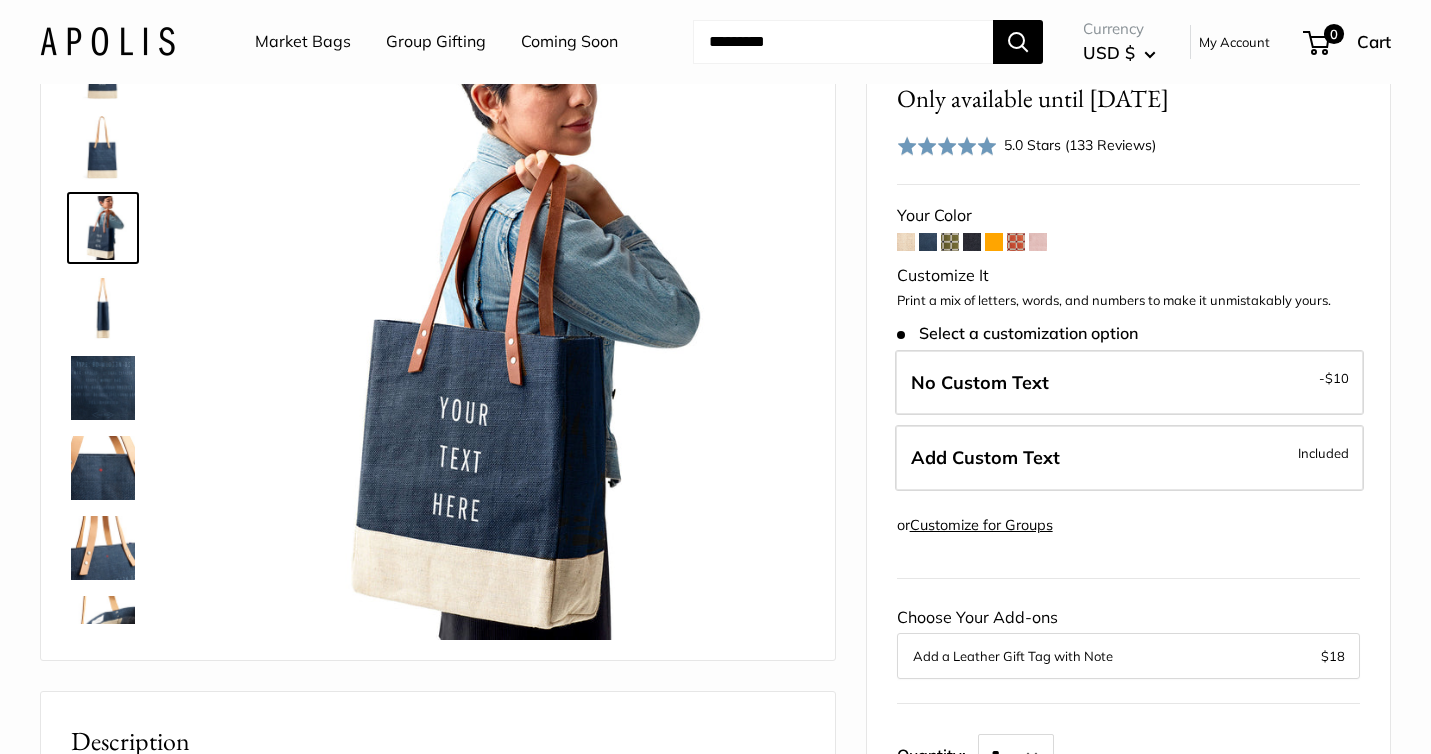 click on "Coming Soon" at bounding box center [569, 42] 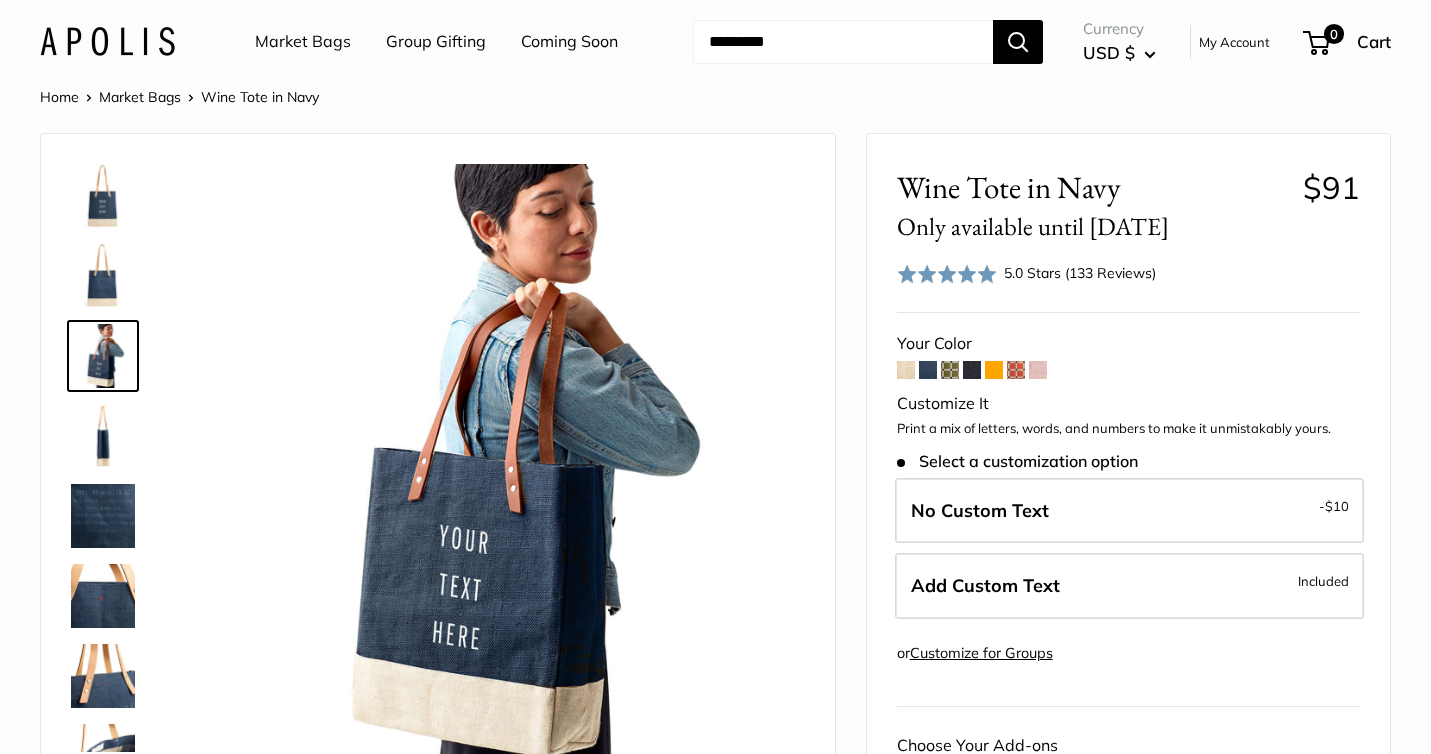 scroll, scrollTop: 0, scrollLeft: 0, axis: both 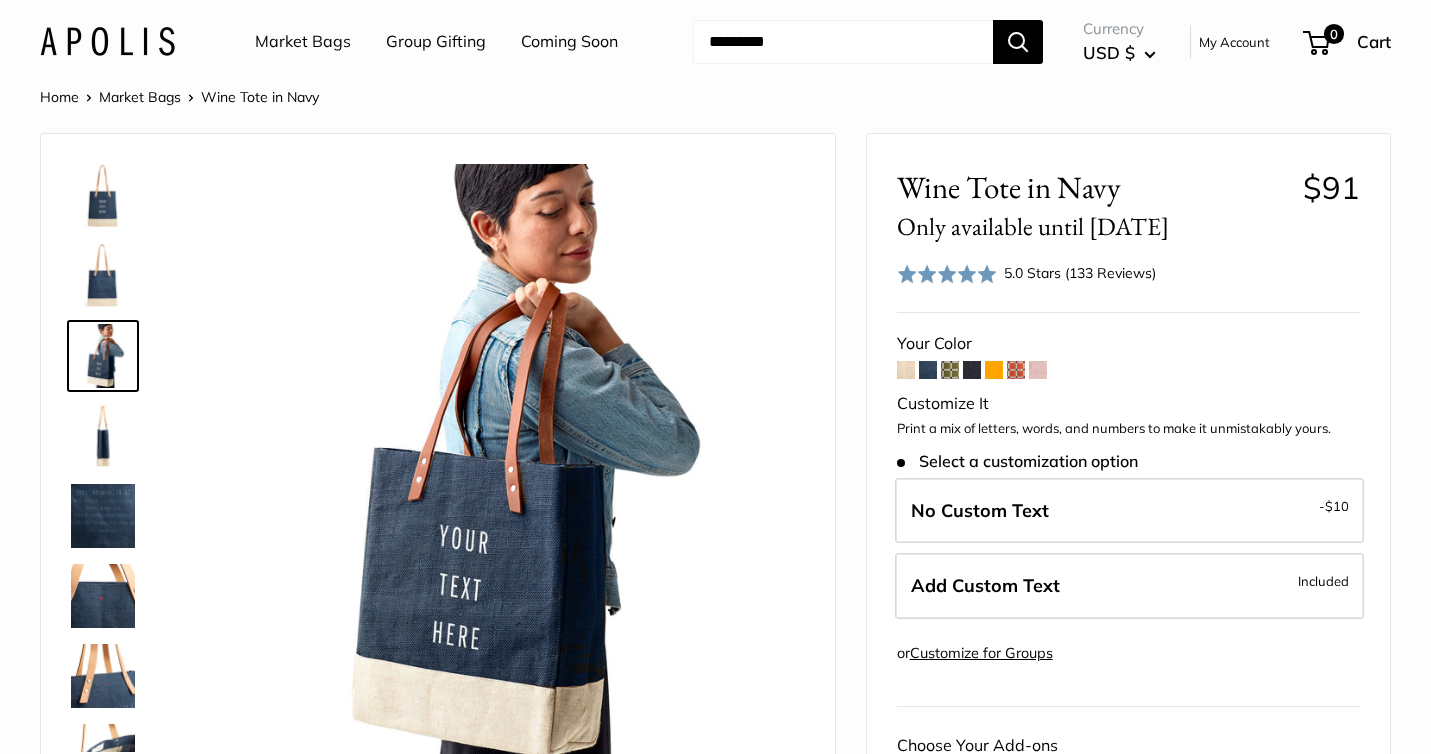 click at bounding box center (107, 41) 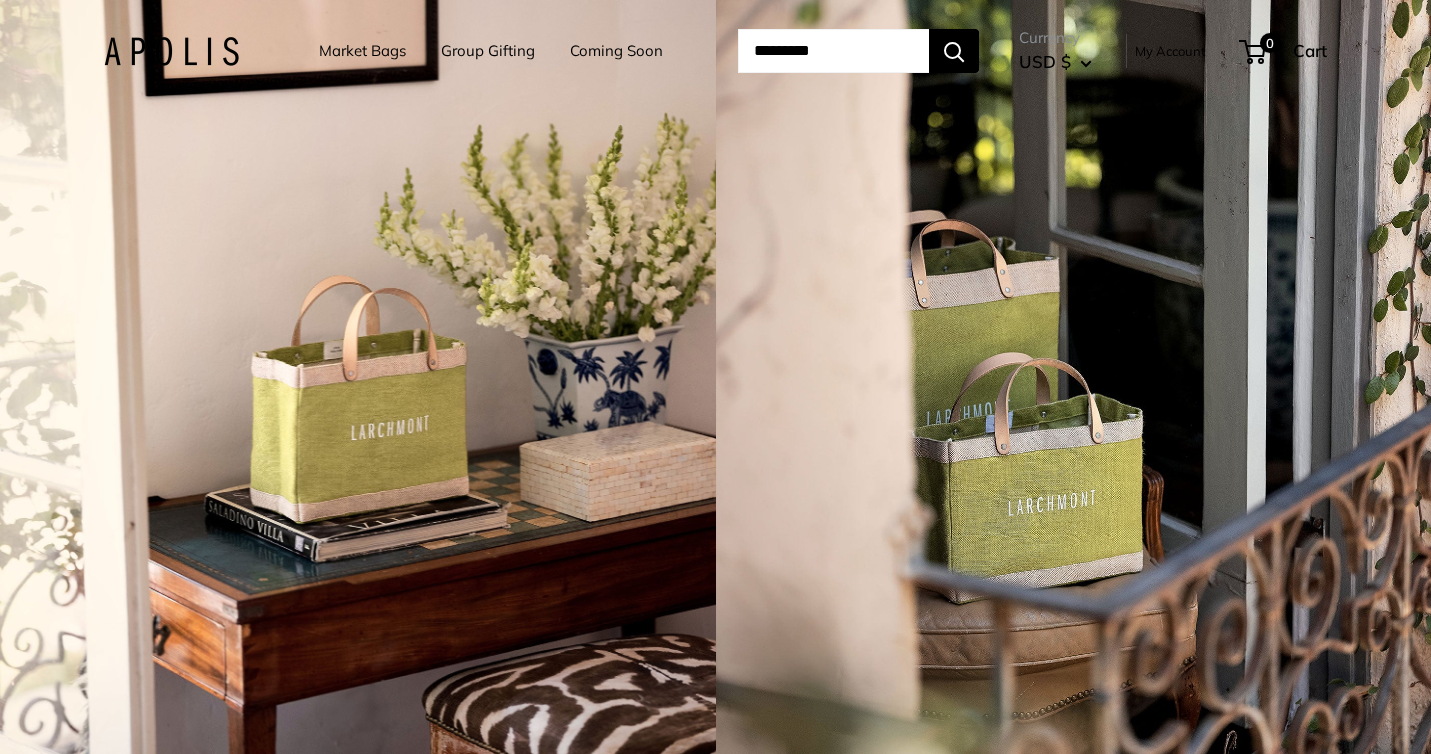scroll, scrollTop: 0, scrollLeft: 0, axis: both 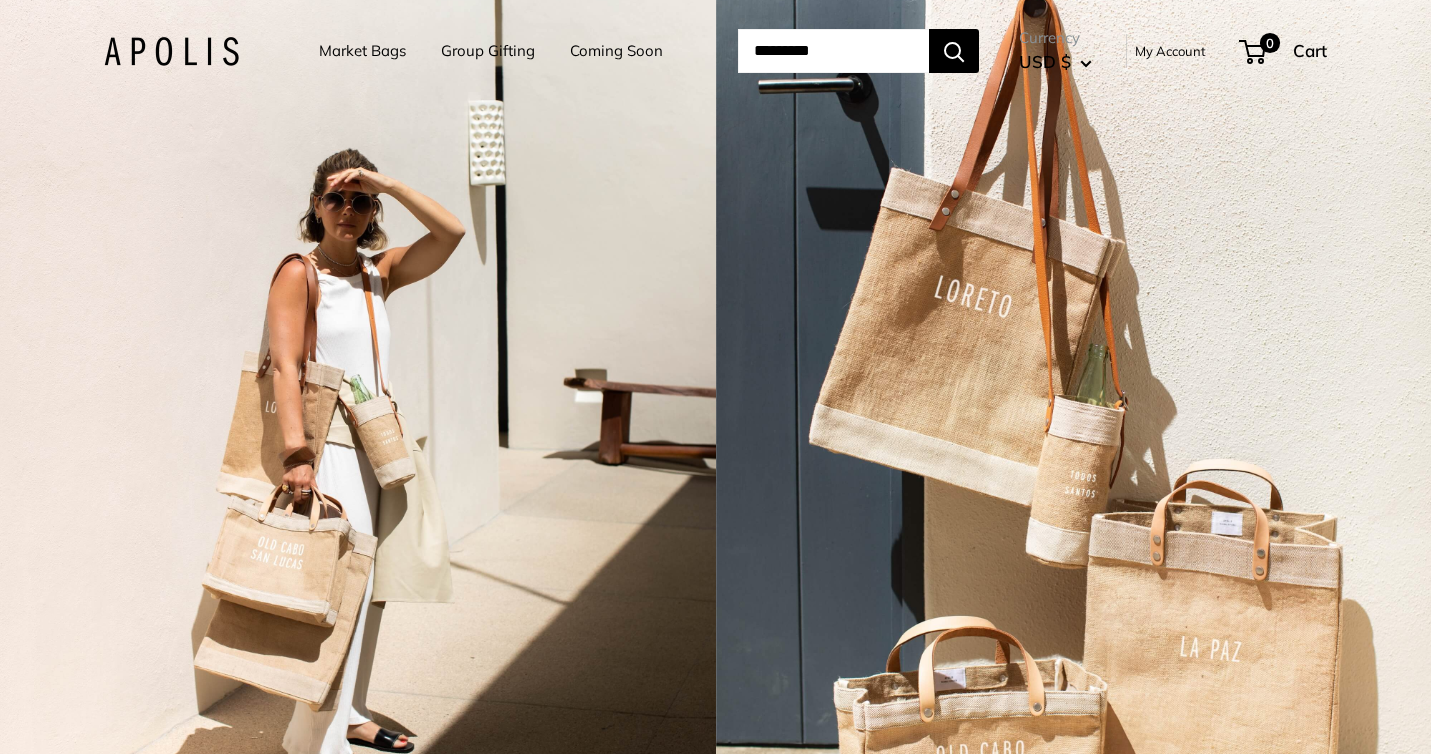 click at bounding box center [171, 51] 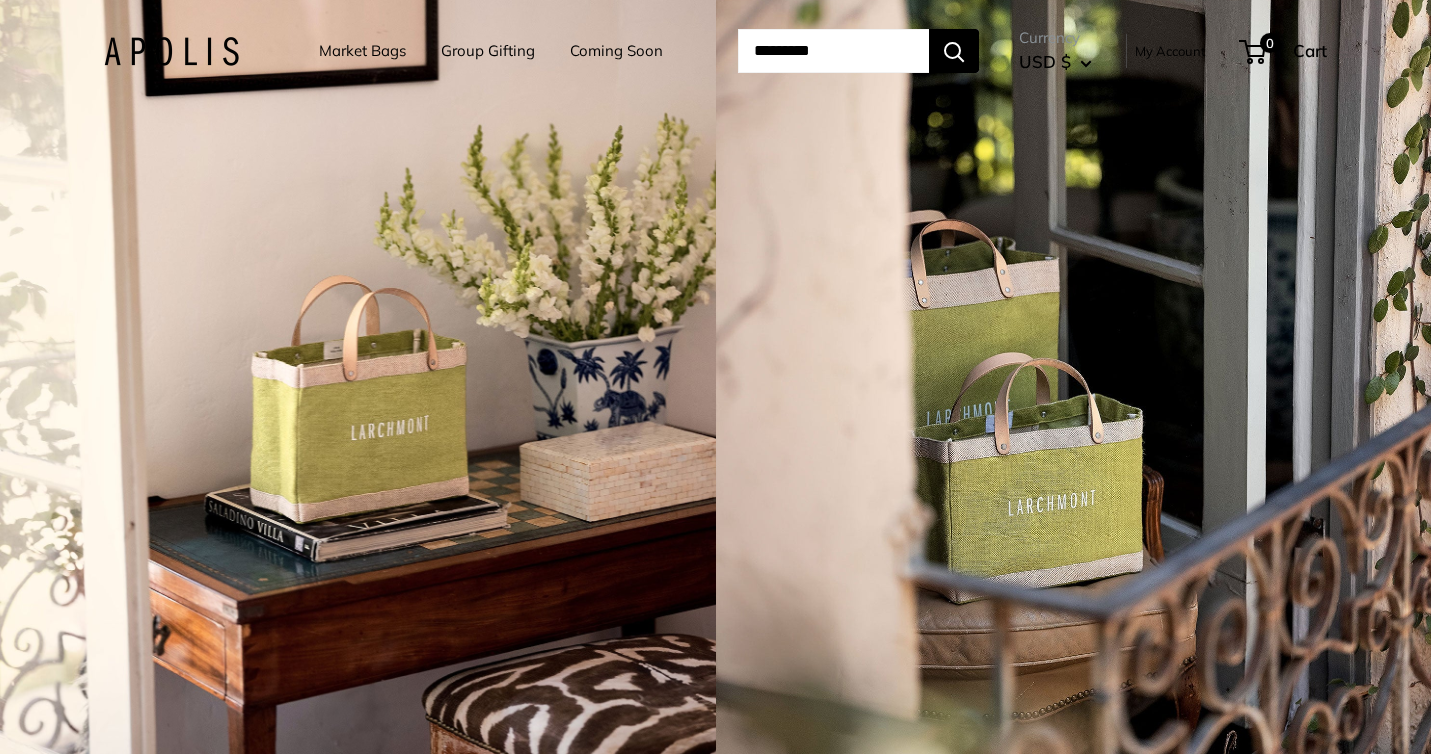 scroll, scrollTop: 0, scrollLeft: 0, axis: both 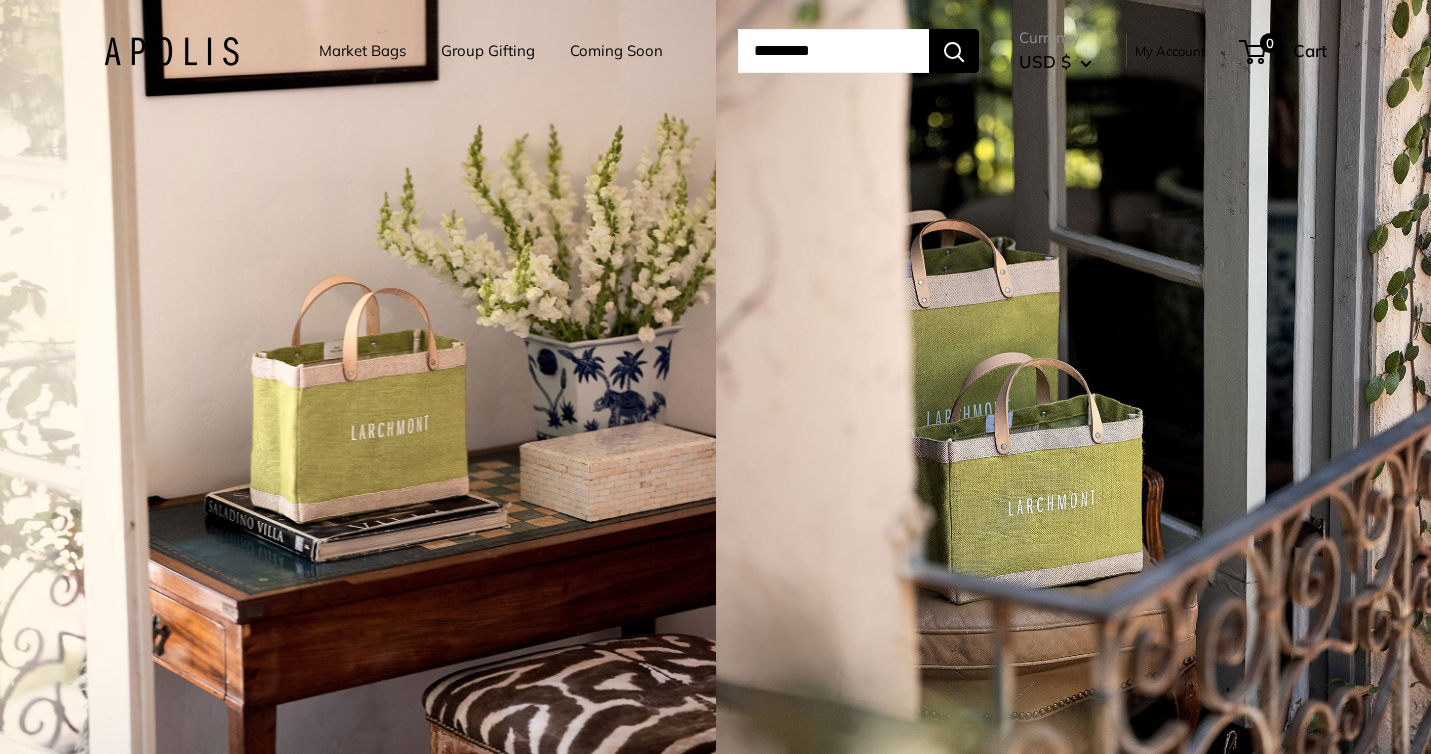 click on "Group Gifting" at bounding box center [488, 51] 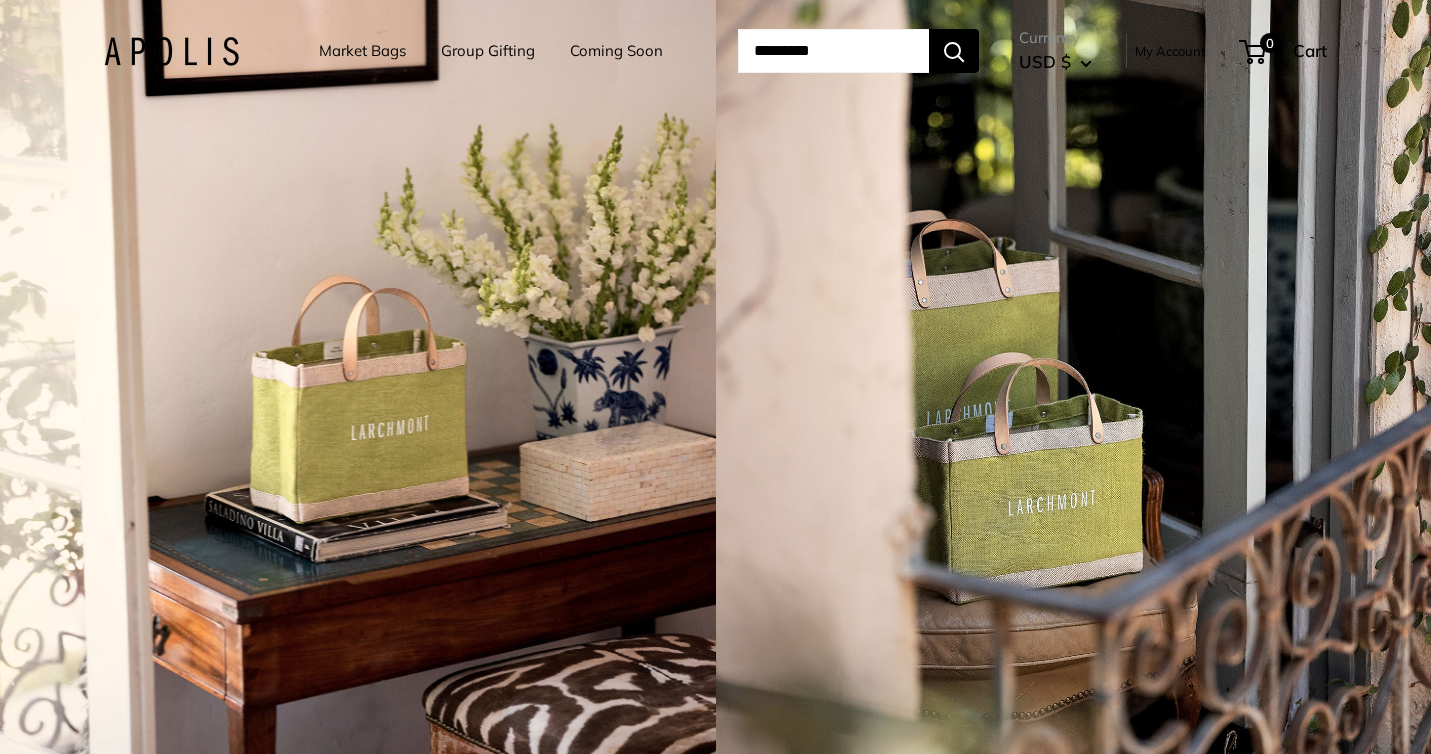scroll, scrollTop: 0, scrollLeft: 0, axis: both 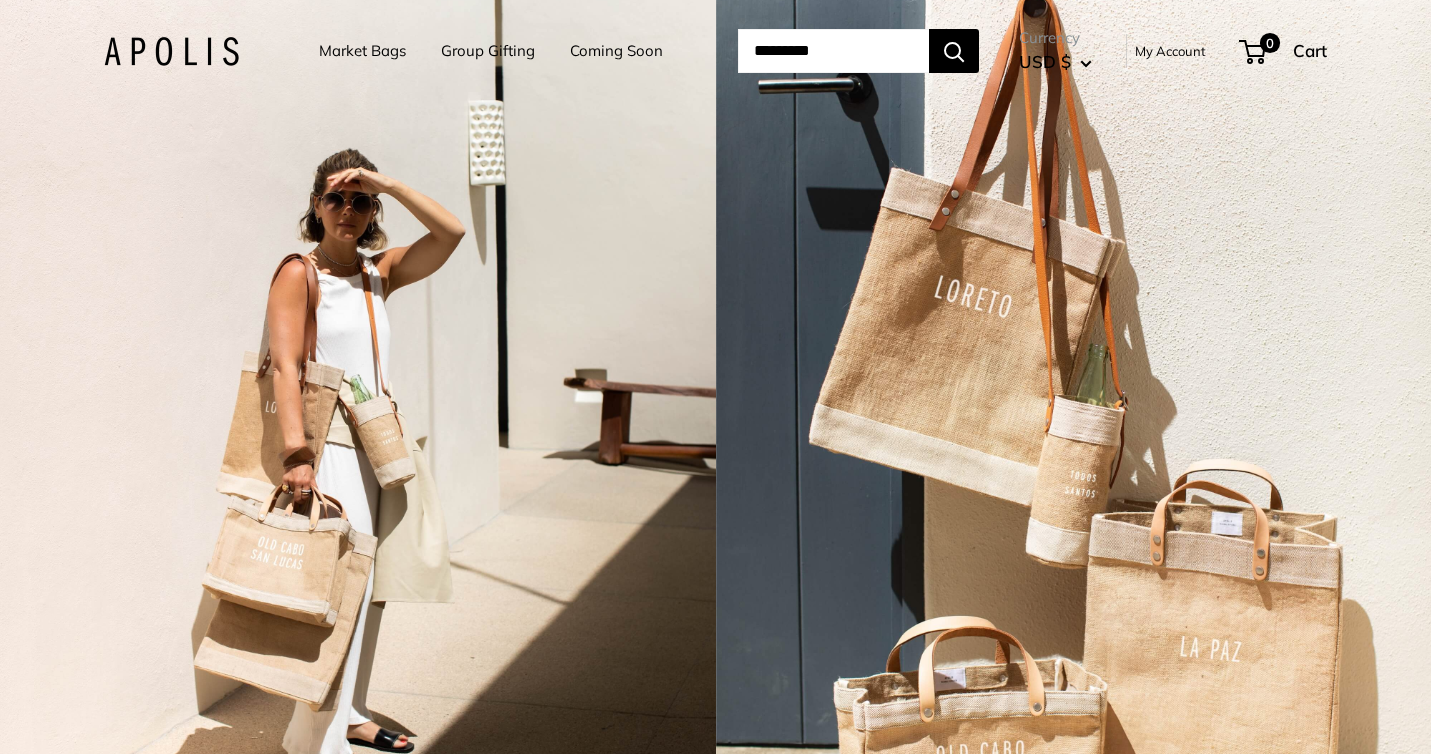 click on "Market Bags" at bounding box center [362, 51] 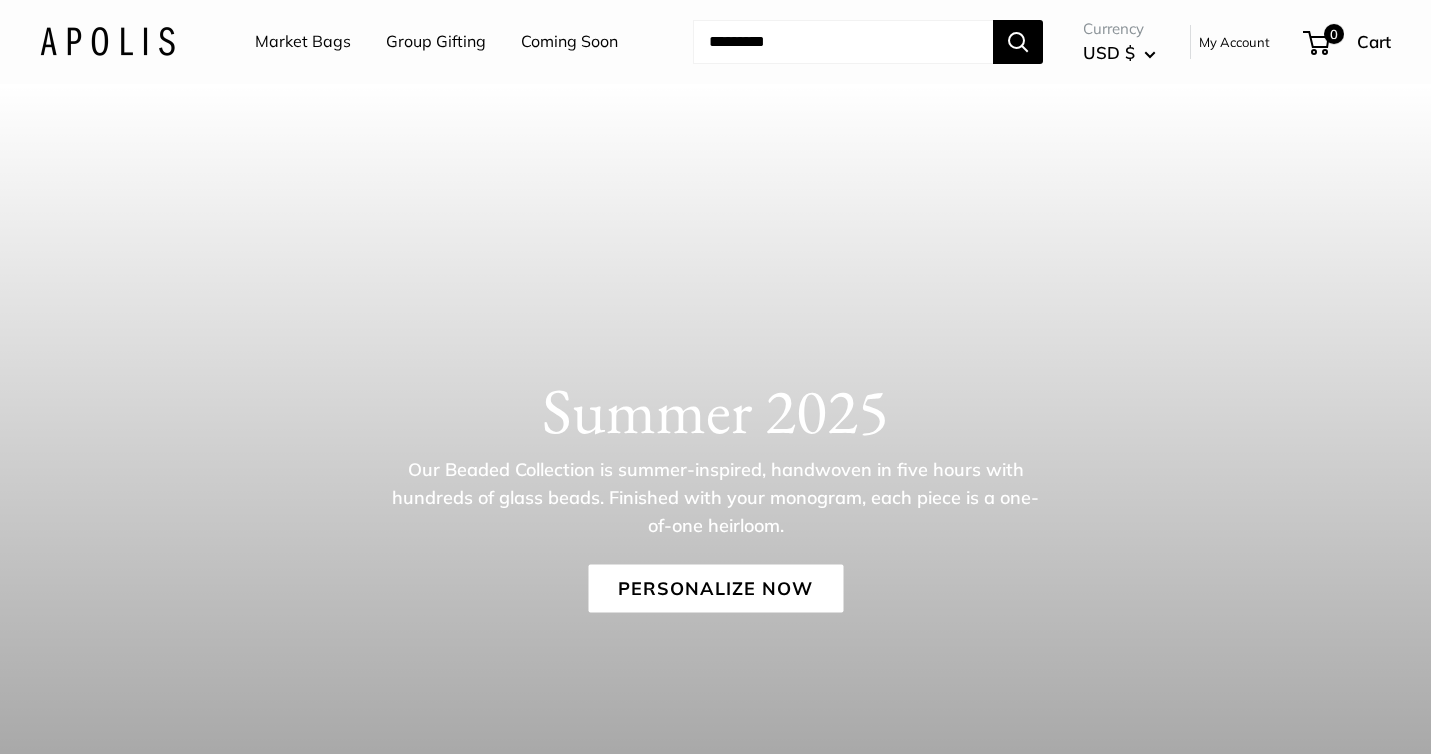 scroll, scrollTop: 0, scrollLeft: 0, axis: both 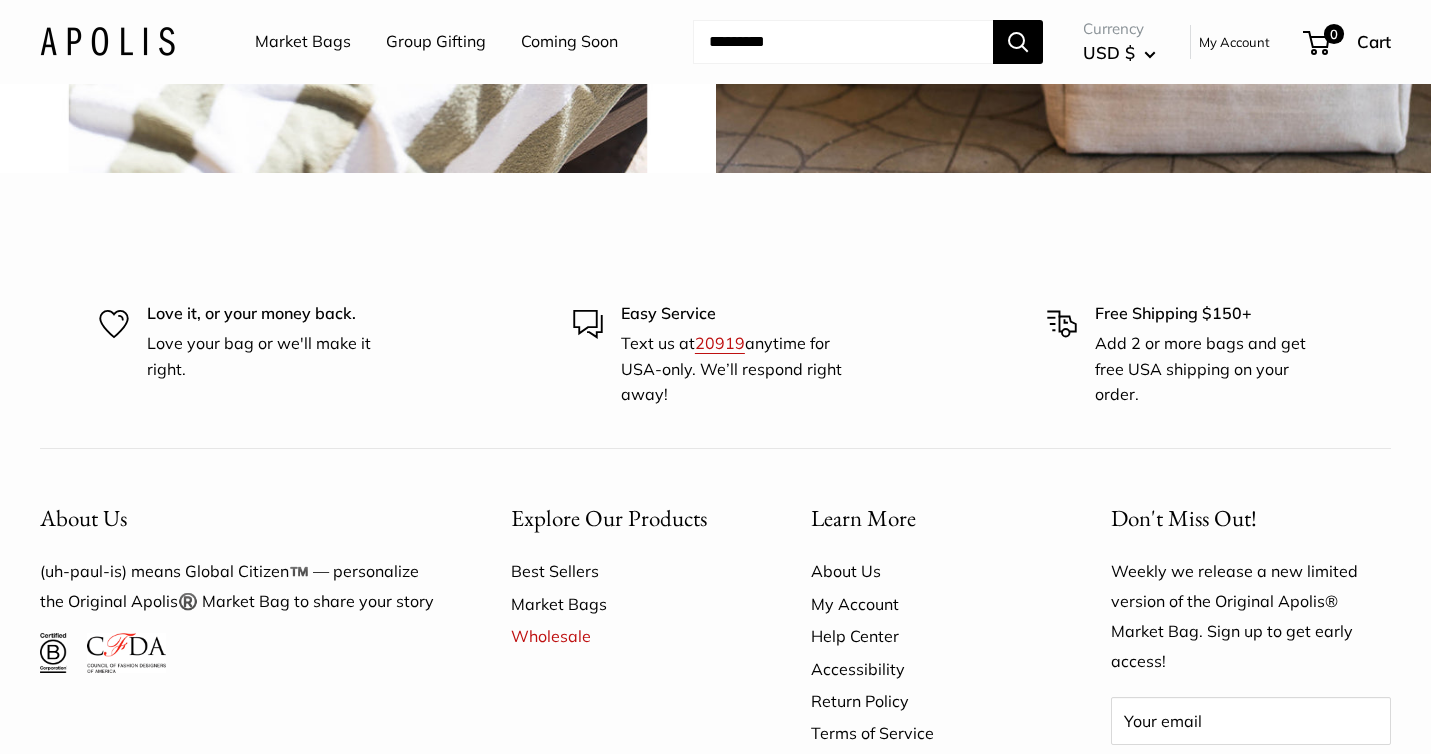 click on "chenille brick" at bounding box center (1073, -185) 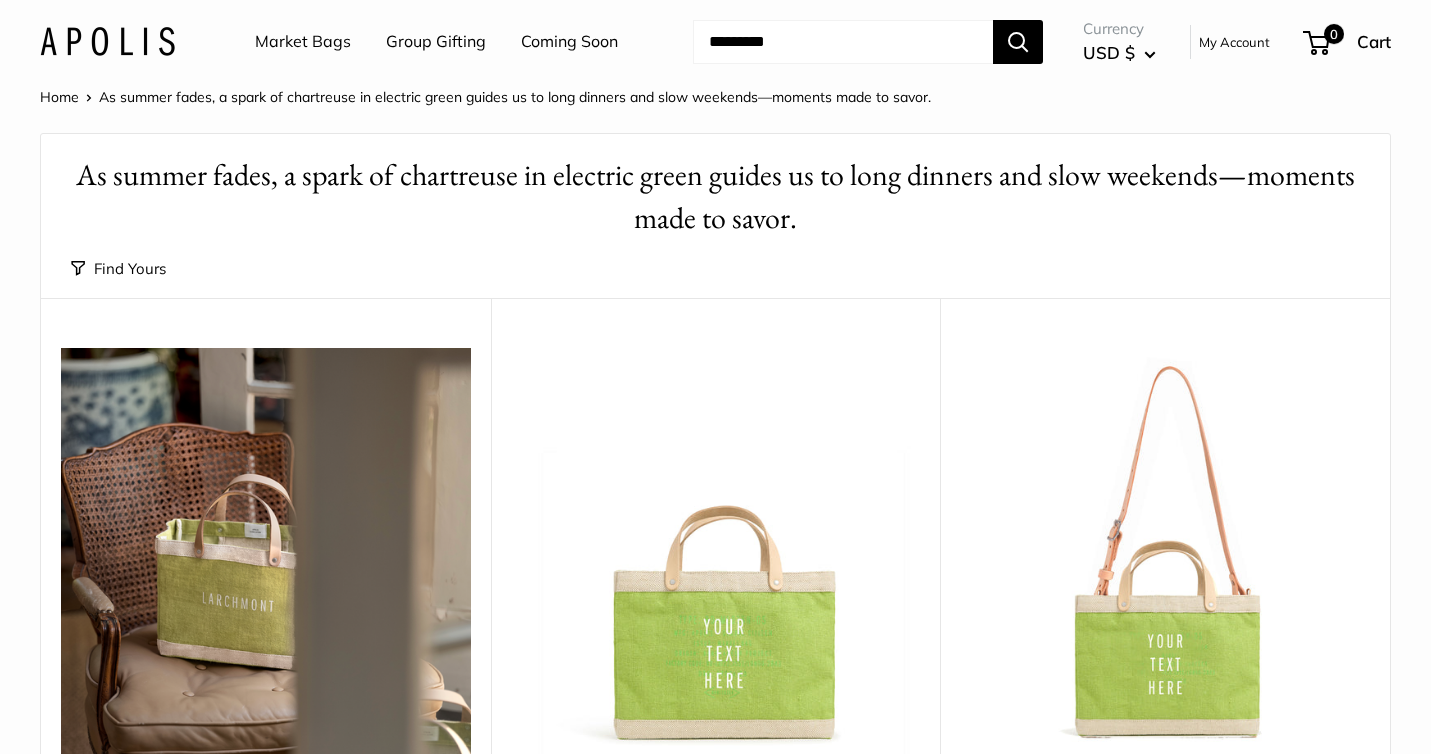 scroll, scrollTop: 0, scrollLeft: 0, axis: both 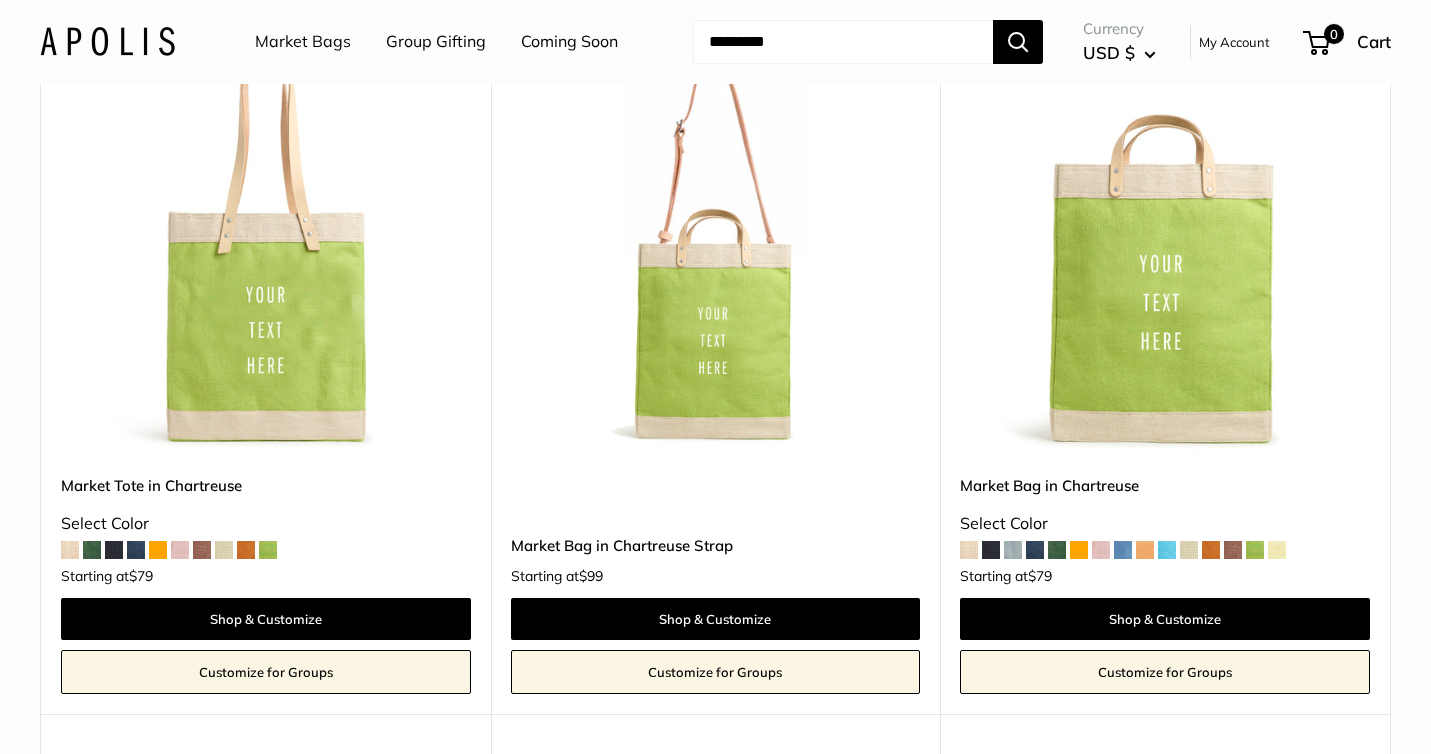 click at bounding box center (1013, 550) 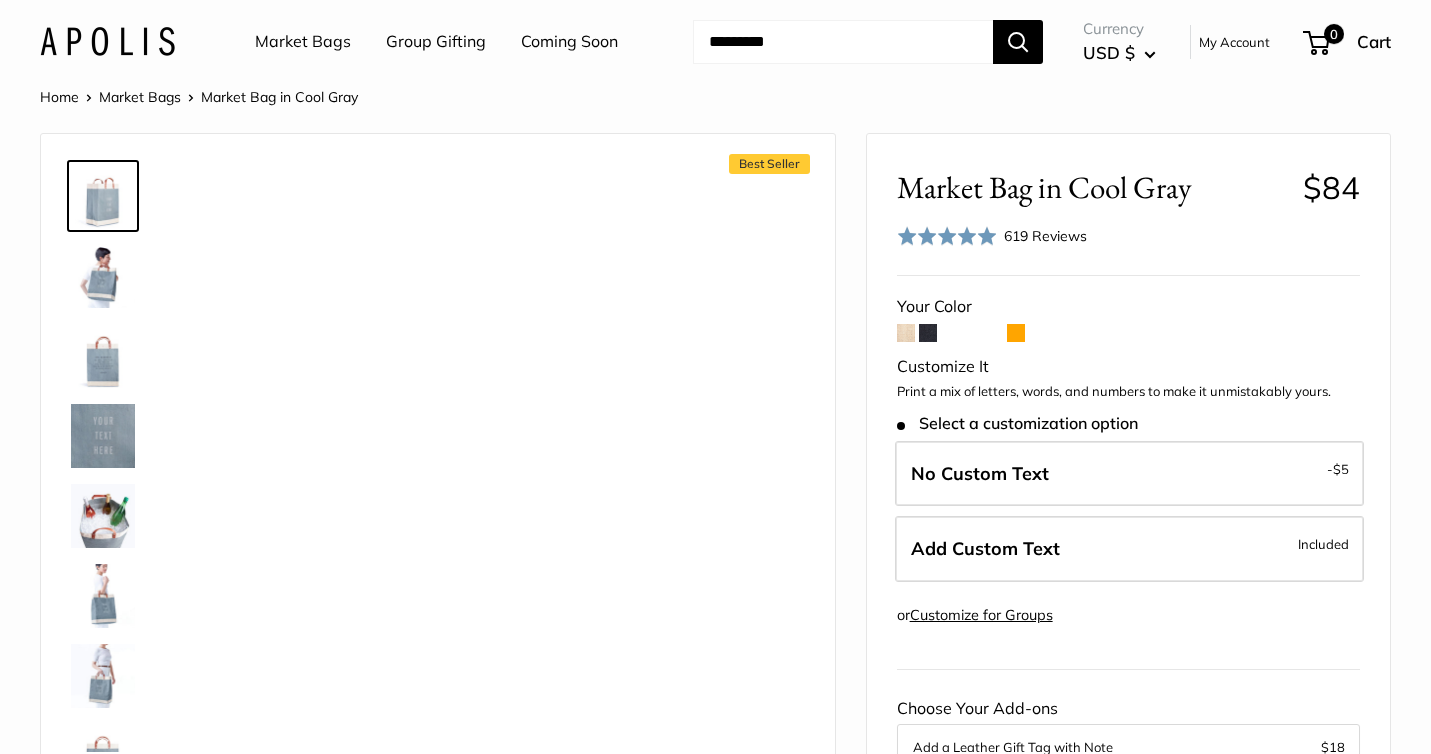 scroll, scrollTop: 0, scrollLeft: 0, axis: both 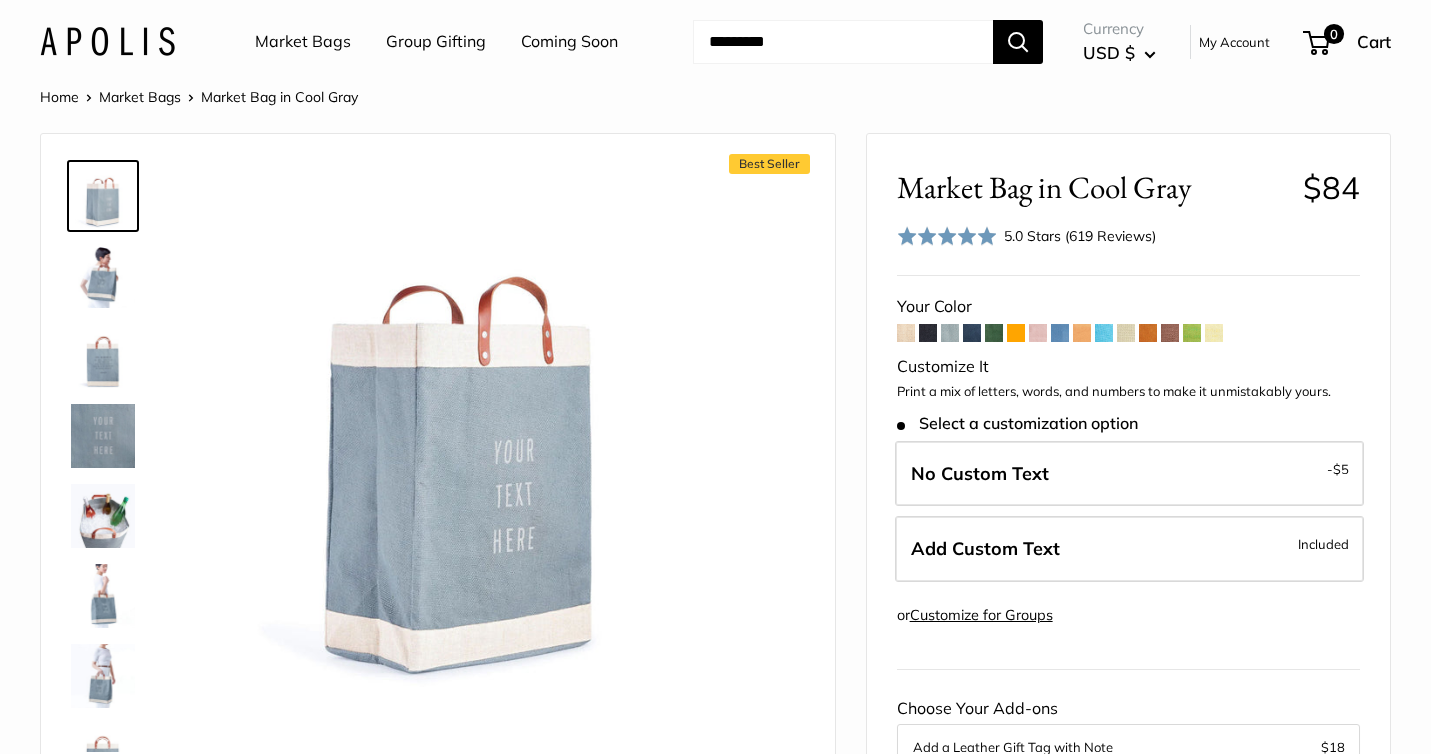 click at bounding box center [928, 333] 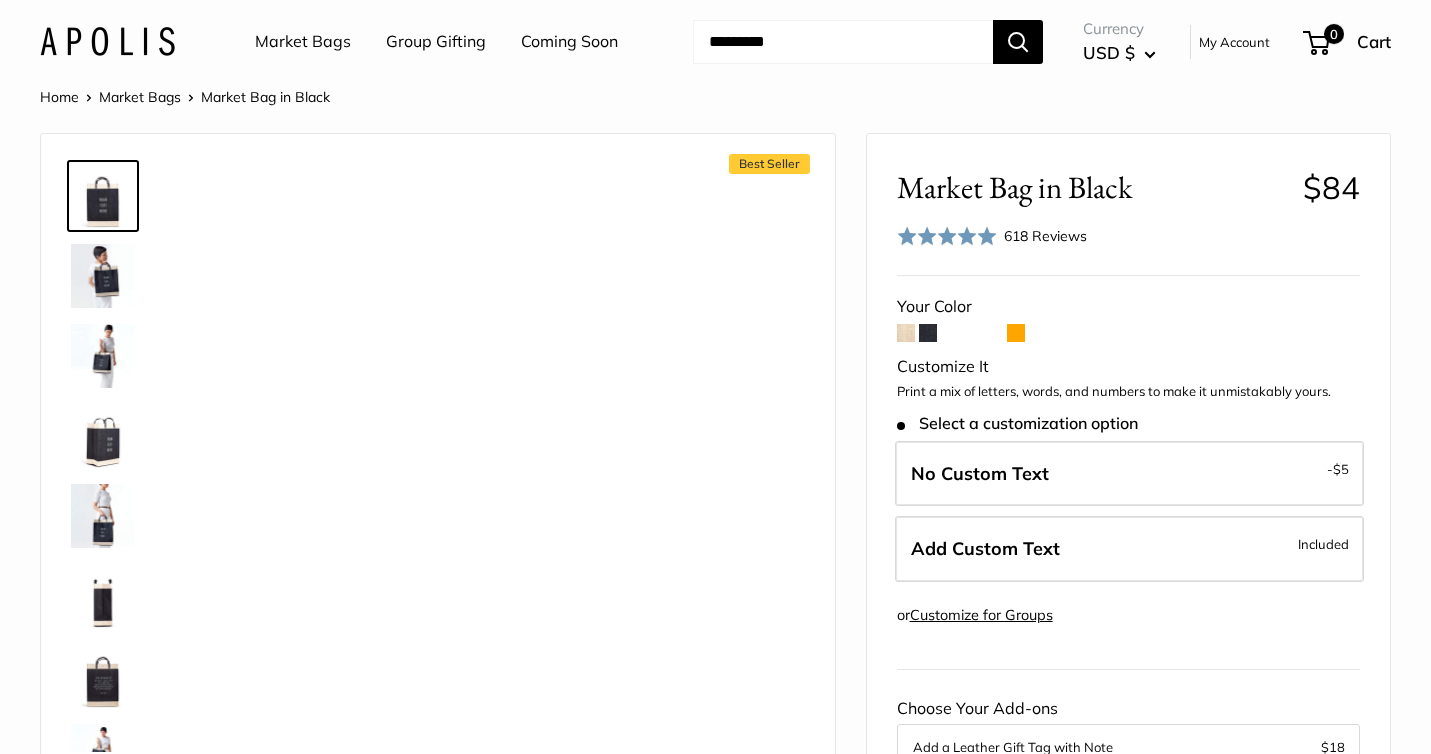 scroll, scrollTop: 0, scrollLeft: 0, axis: both 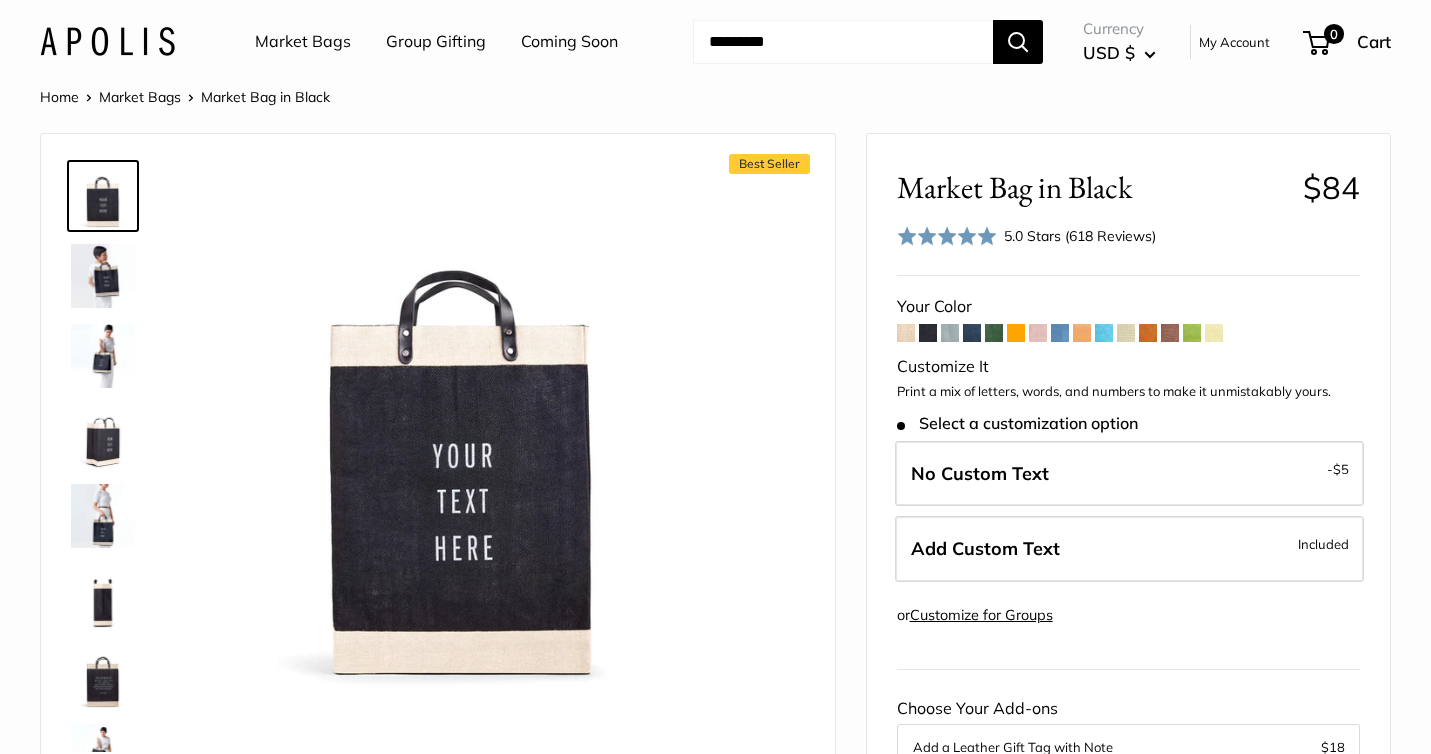 click at bounding box center (972, 333) 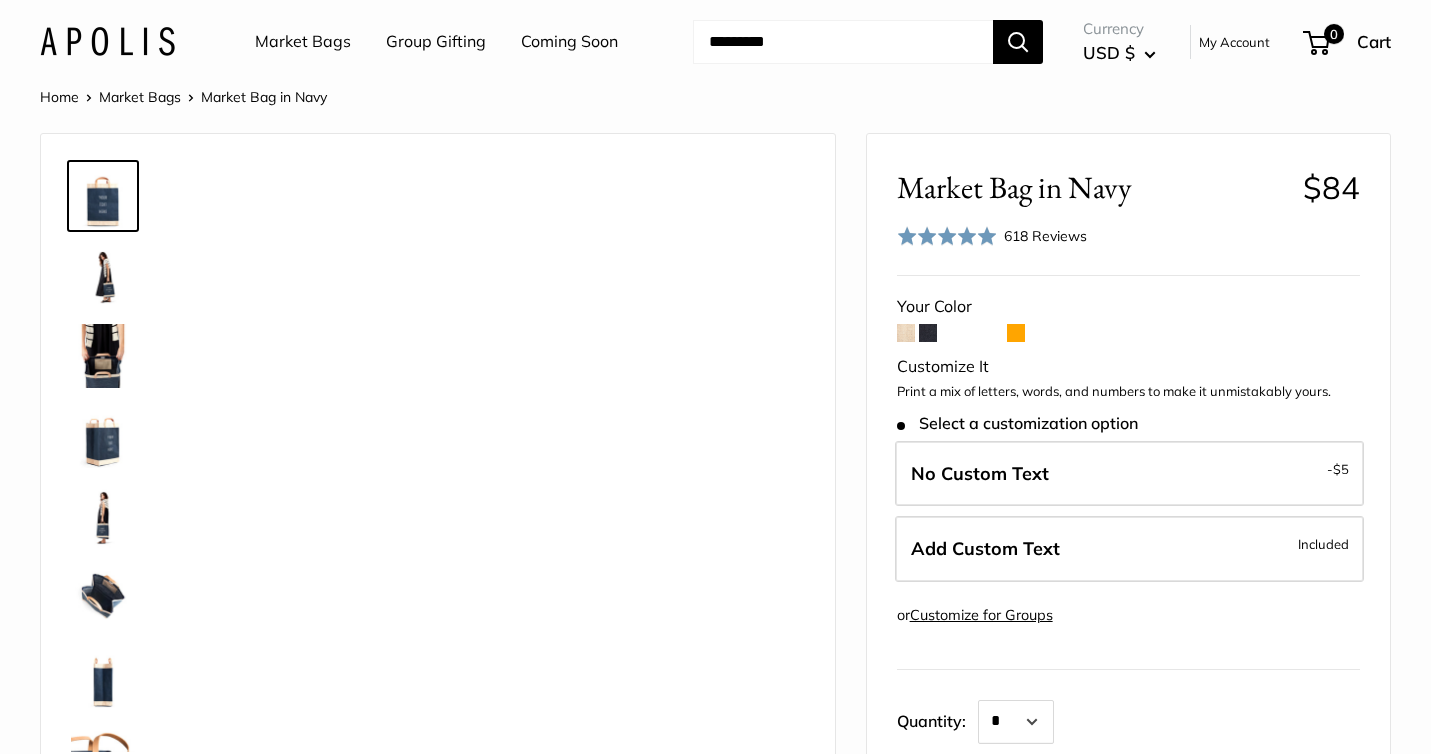scroll, scrollTop: 0, scrollLeft: 0, axis: both 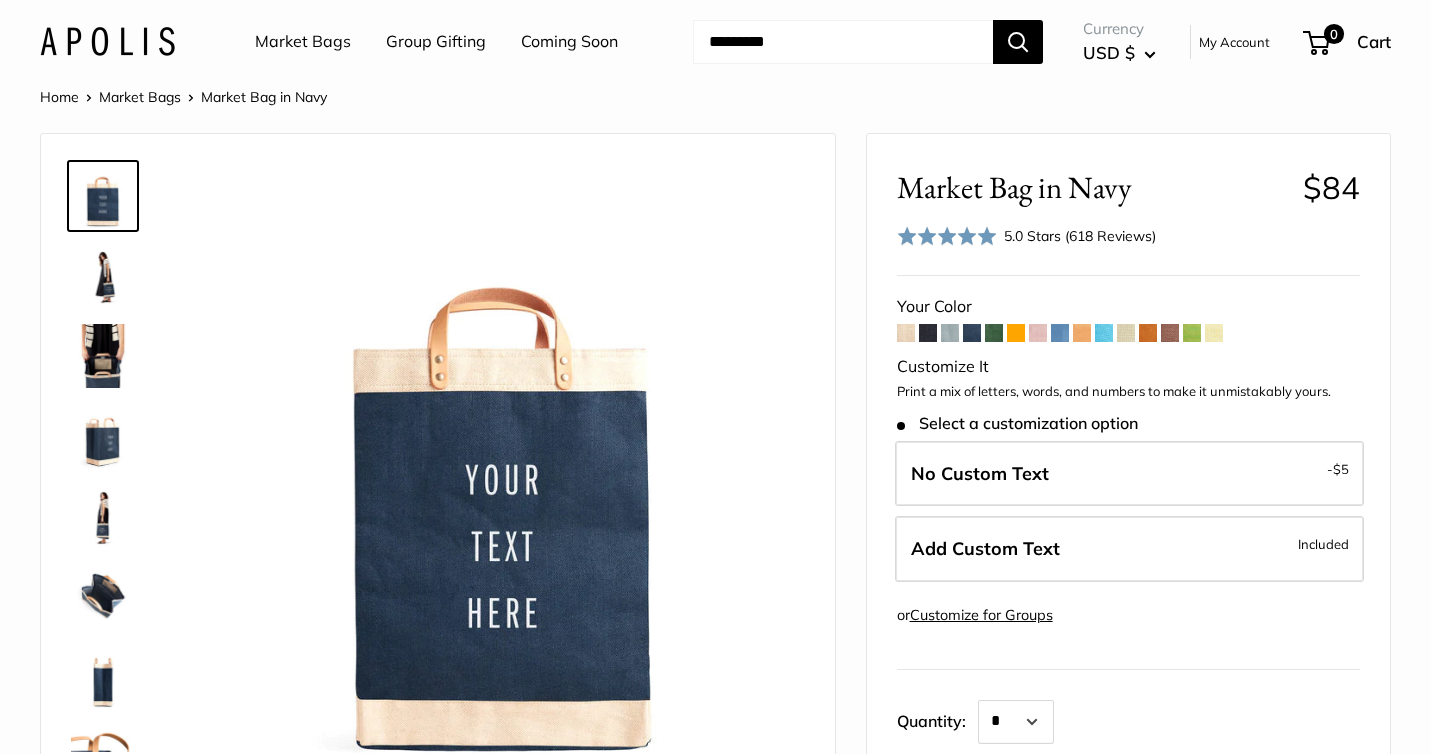 click at bounding box center (994, 333) 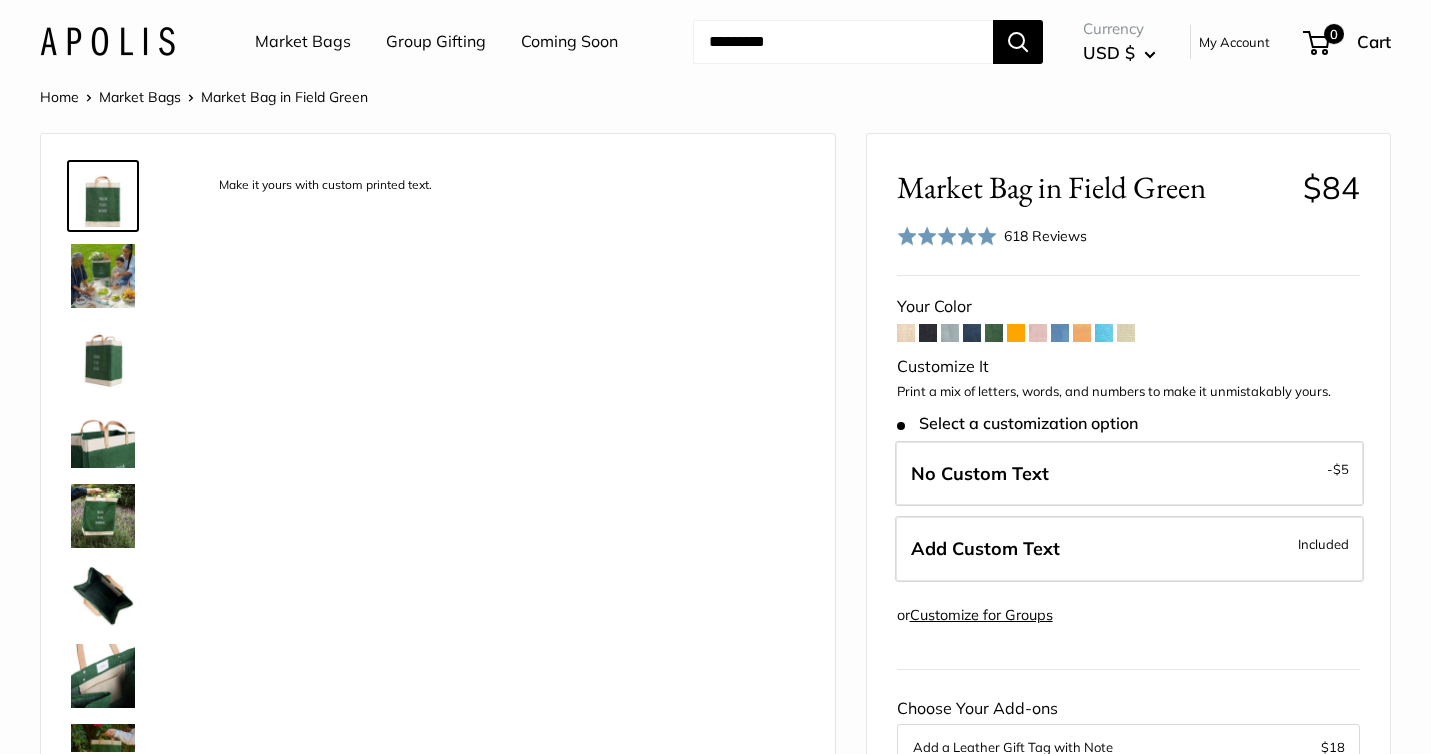 scroll, scrollTop: 0, scrollLeft: 0, axis: both 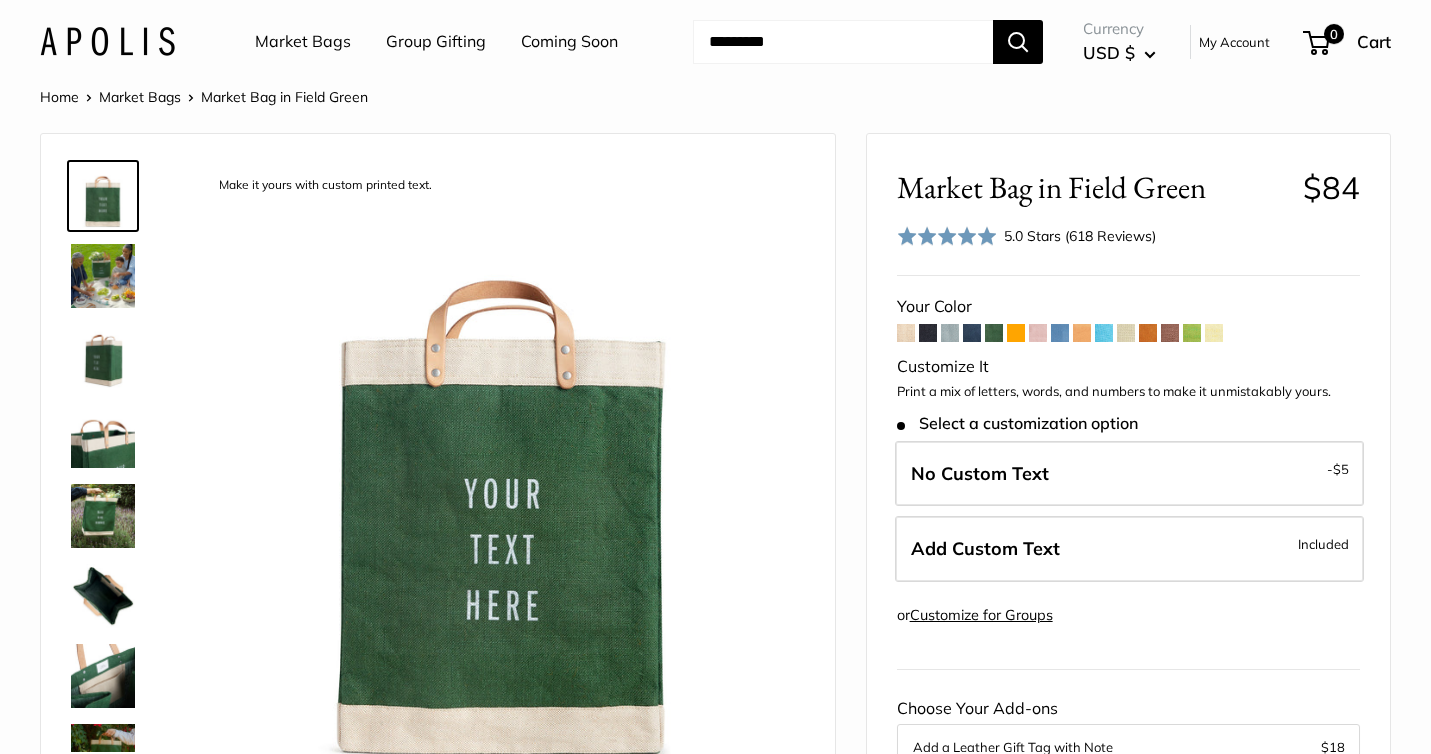 click at bounding box center (1016, 333) 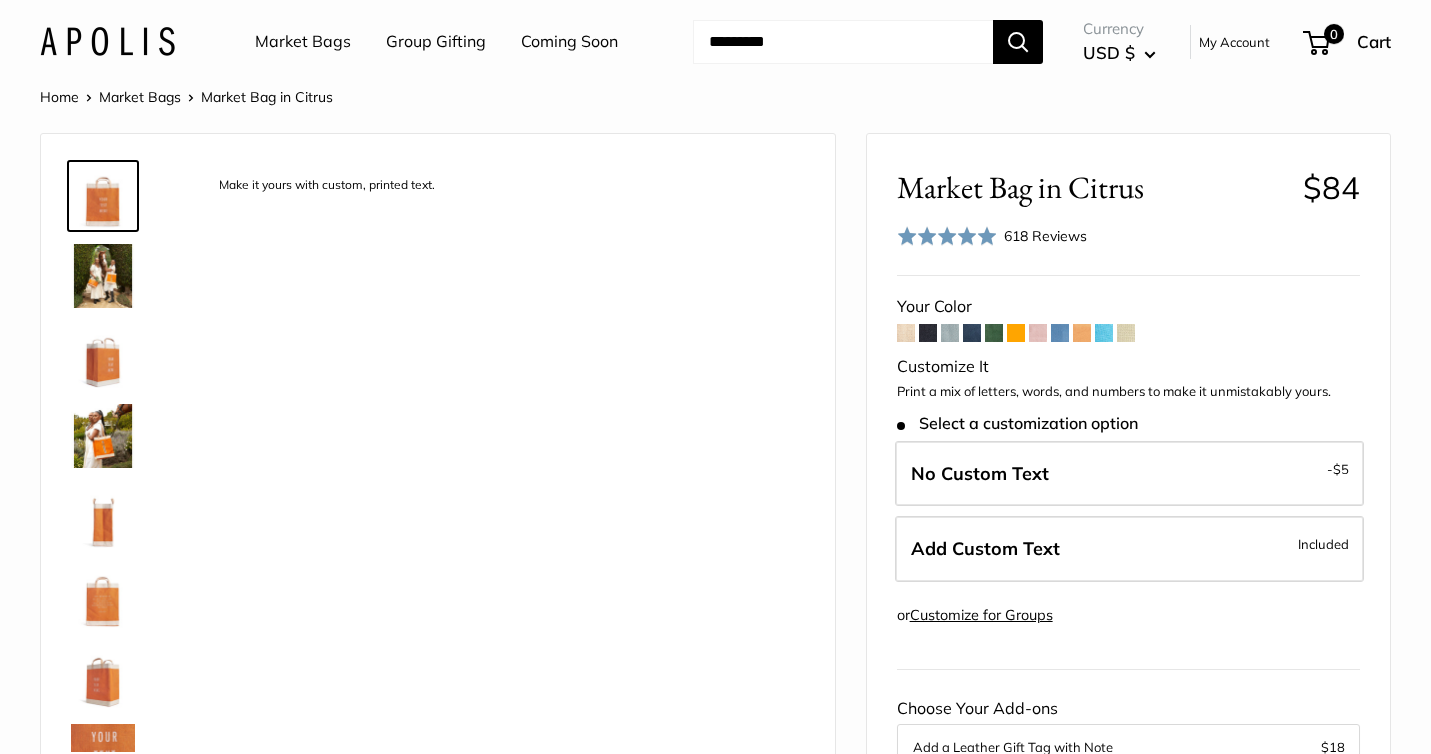 scroll, scrollTop: 0, scrollLeft: 0, axis: both 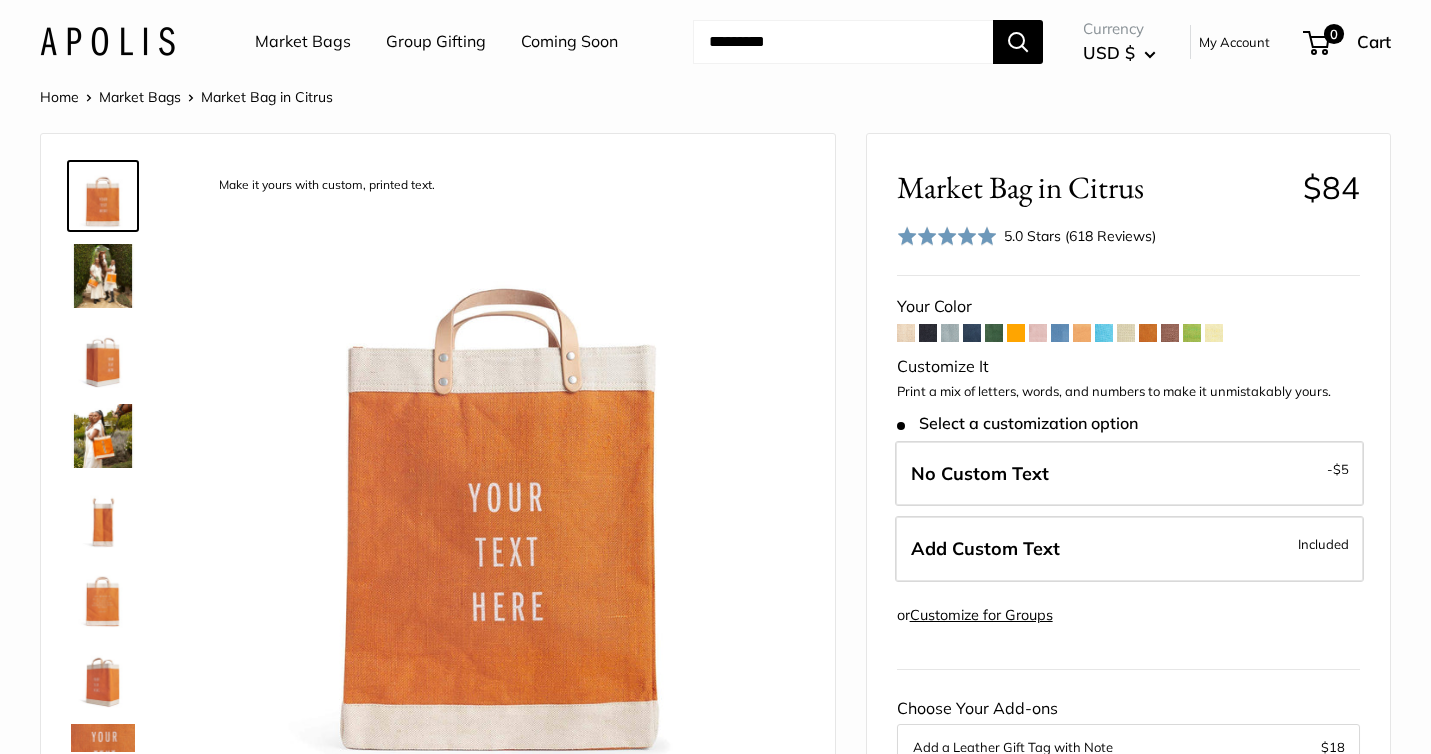 click at bounding box center [103, 276] 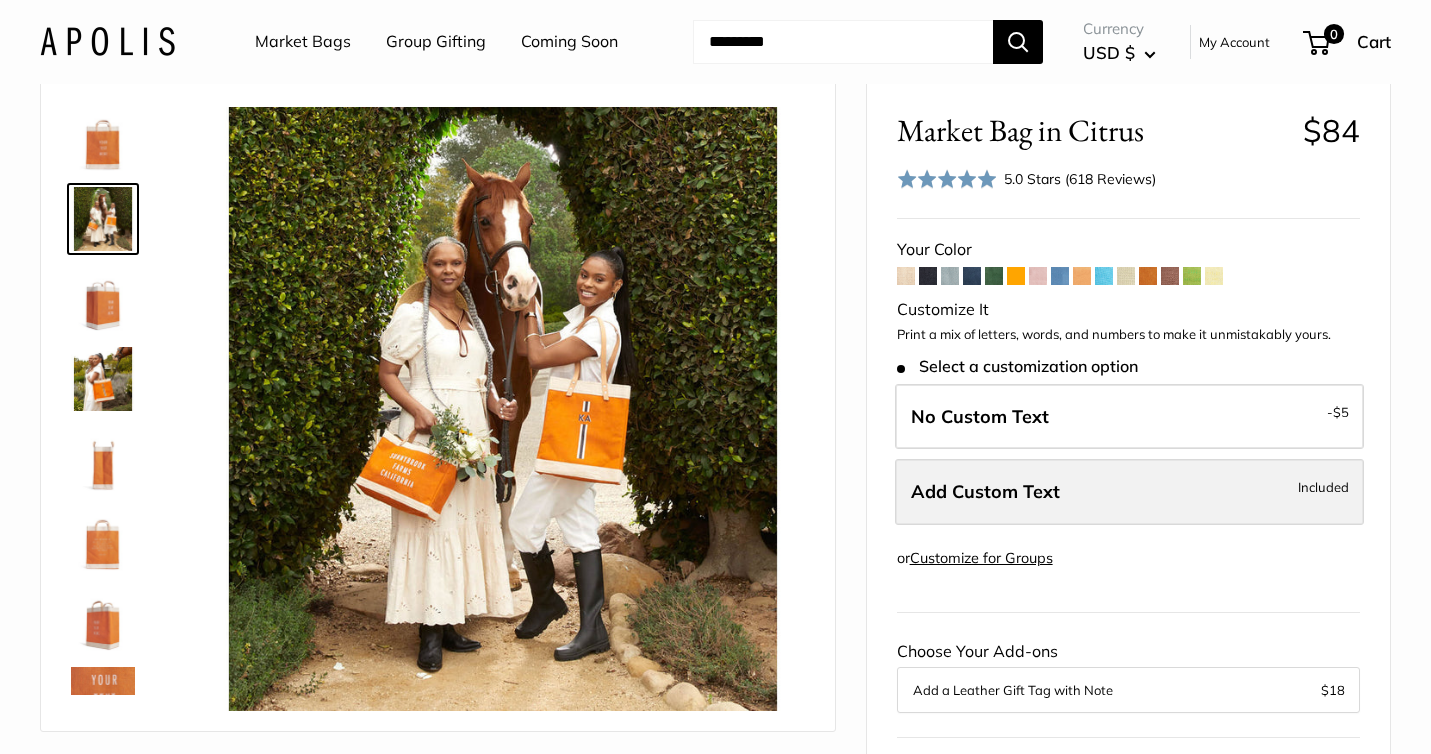 scroll, scrollTop: 103, scrollLeft: 0, axis: vertical 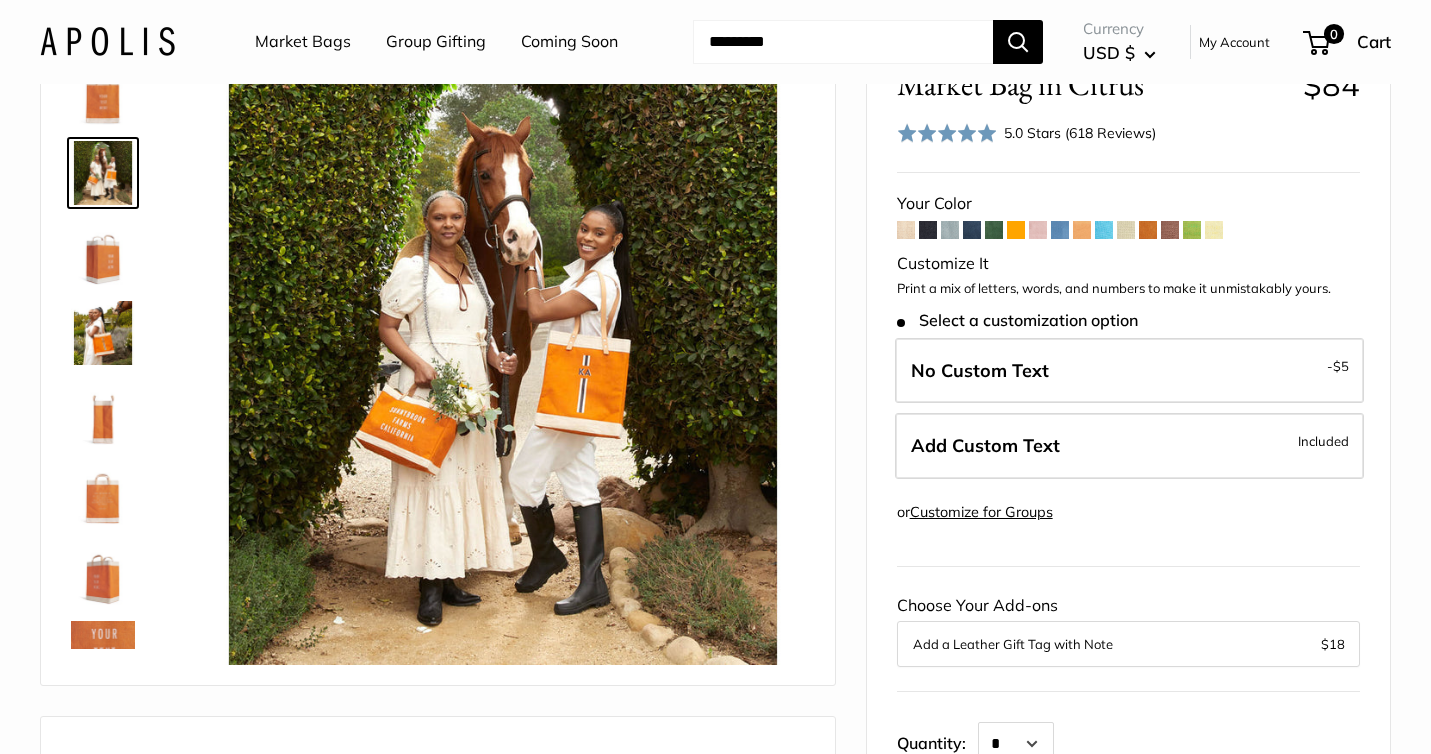 click at bounding box center (928, 230) 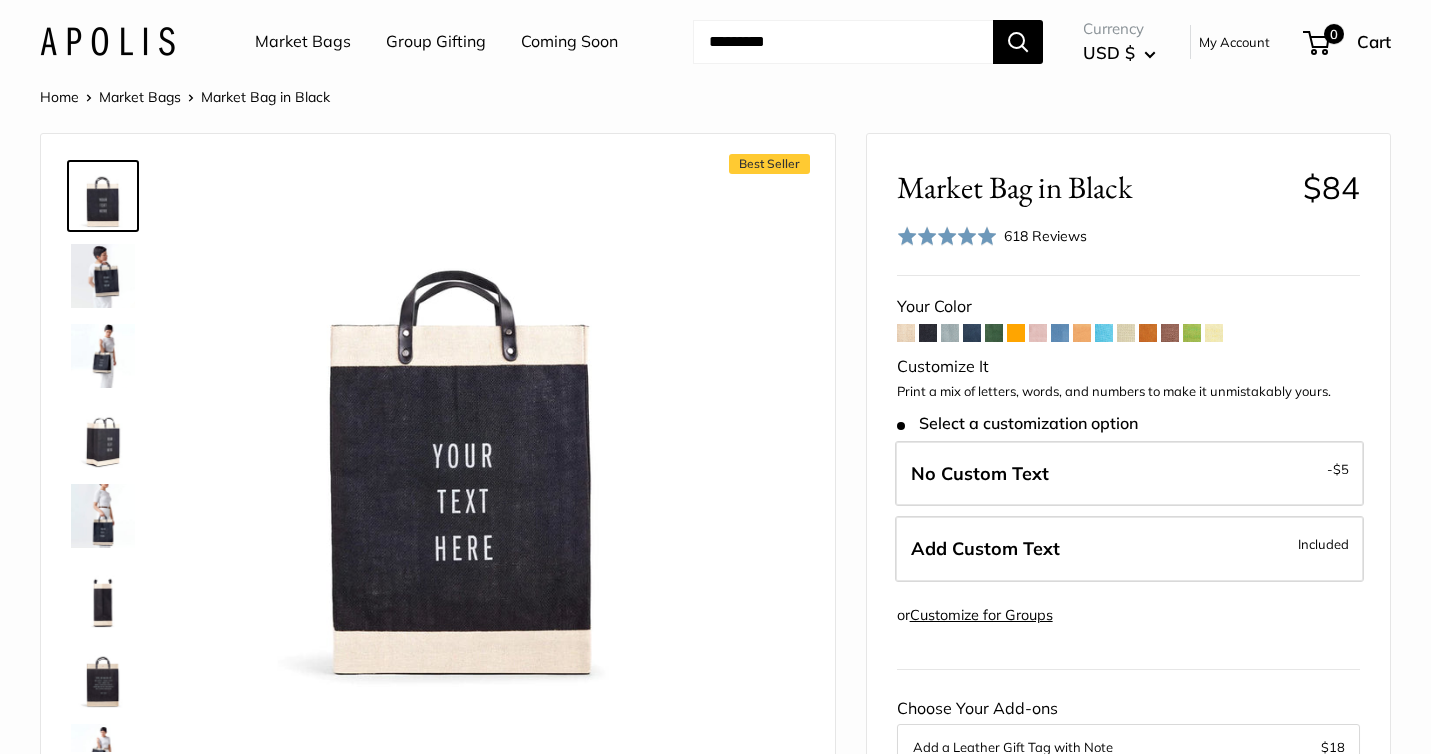 scroll, scrollTop: 0, scrollLeft: 0, axis: both 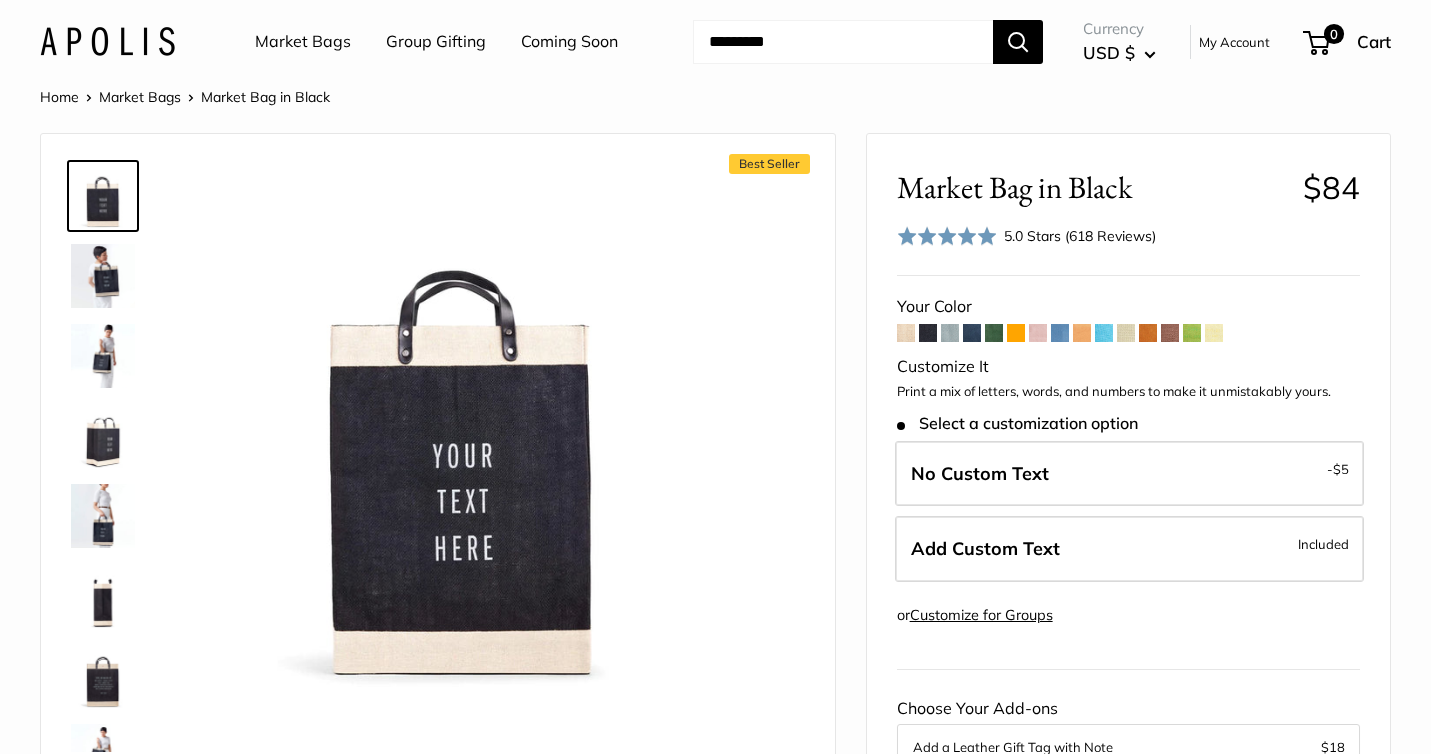 click at bounding box center (1148, 333) 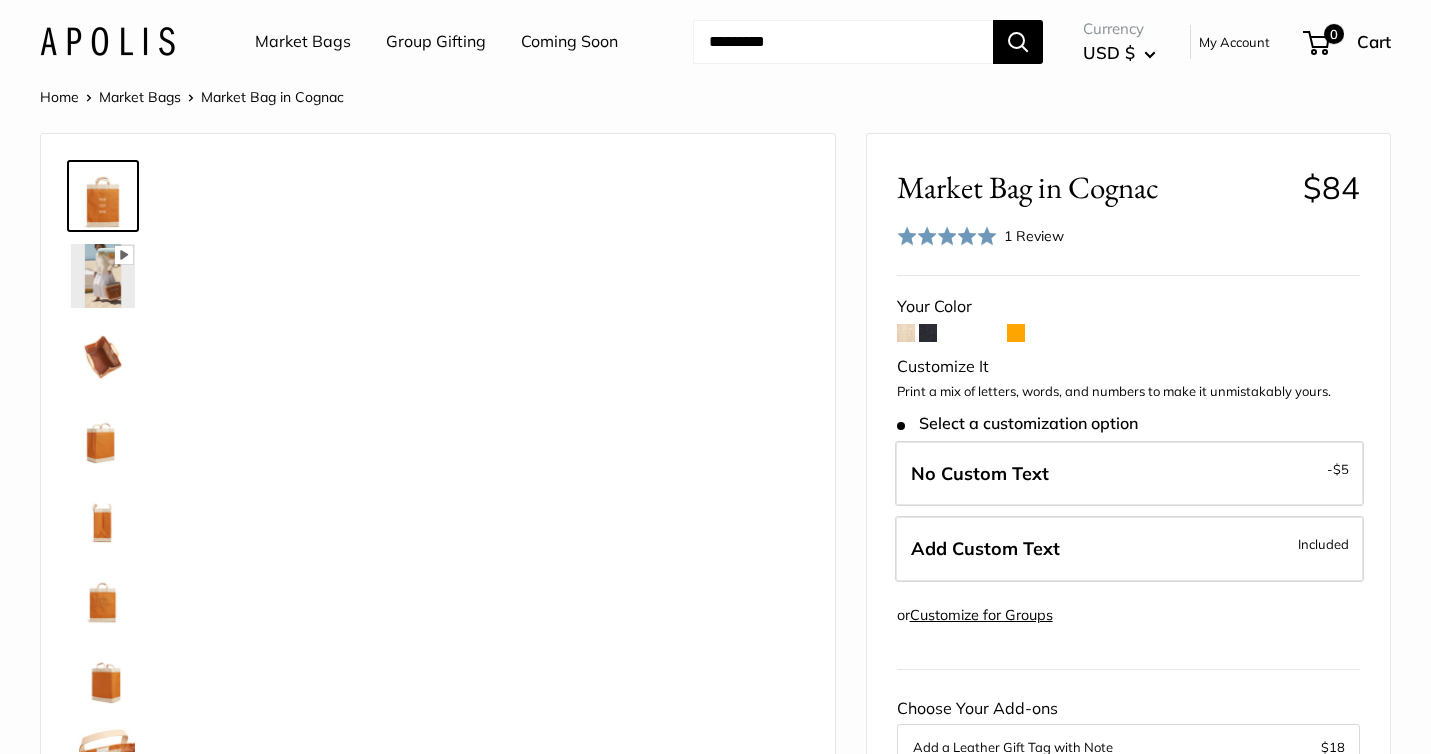 scroll, scrollTop: 0, scrollLeft: 0, axis: both 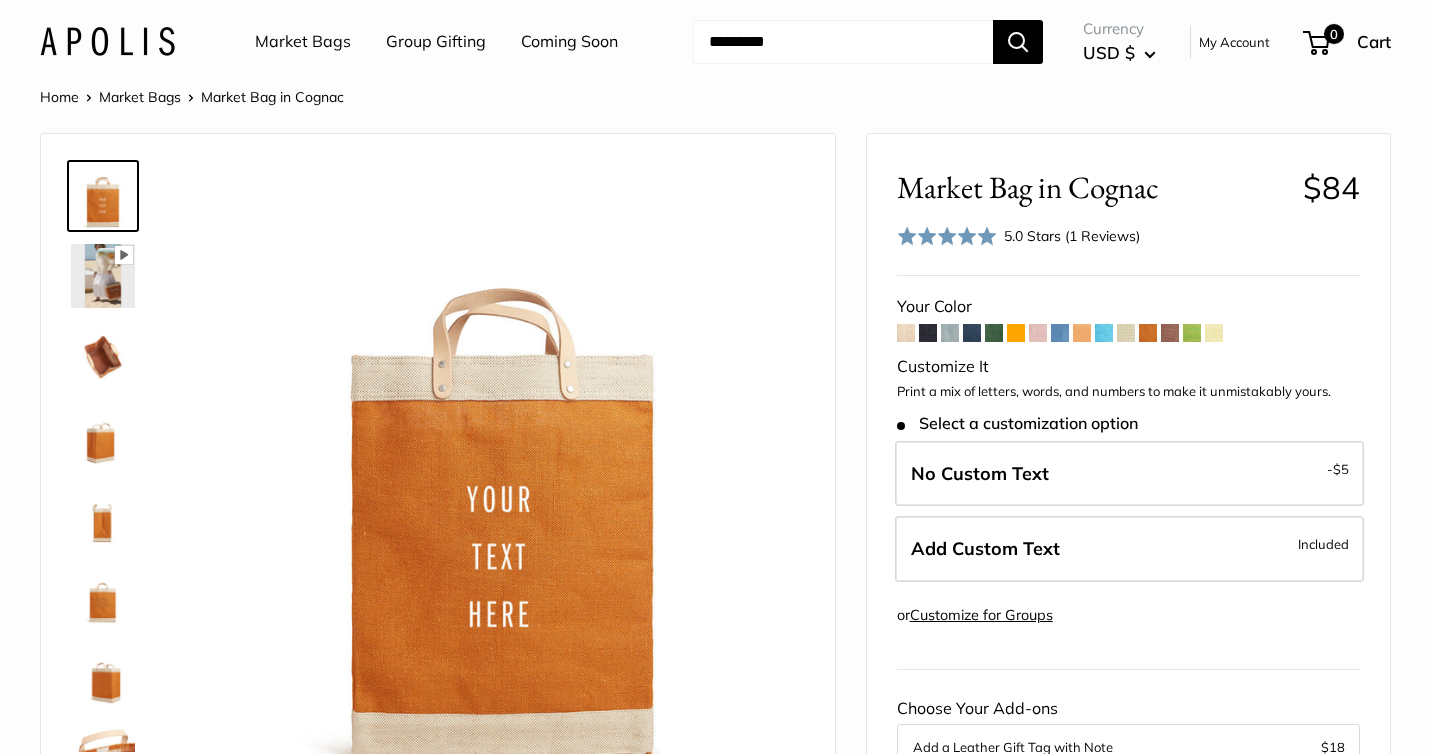click at bounding box center [1170, 333] 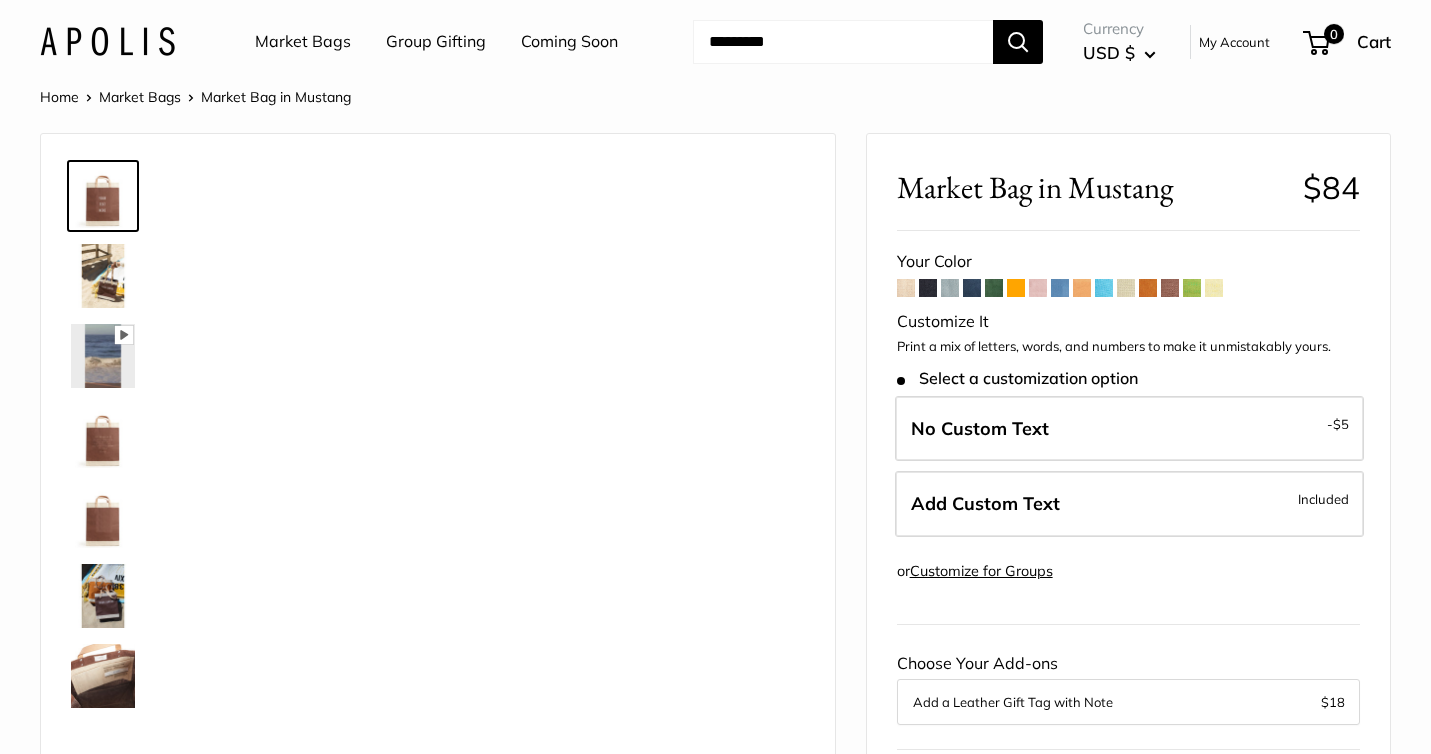 scroll, scrollTop: 0, scrollLeft: 0, axis: both 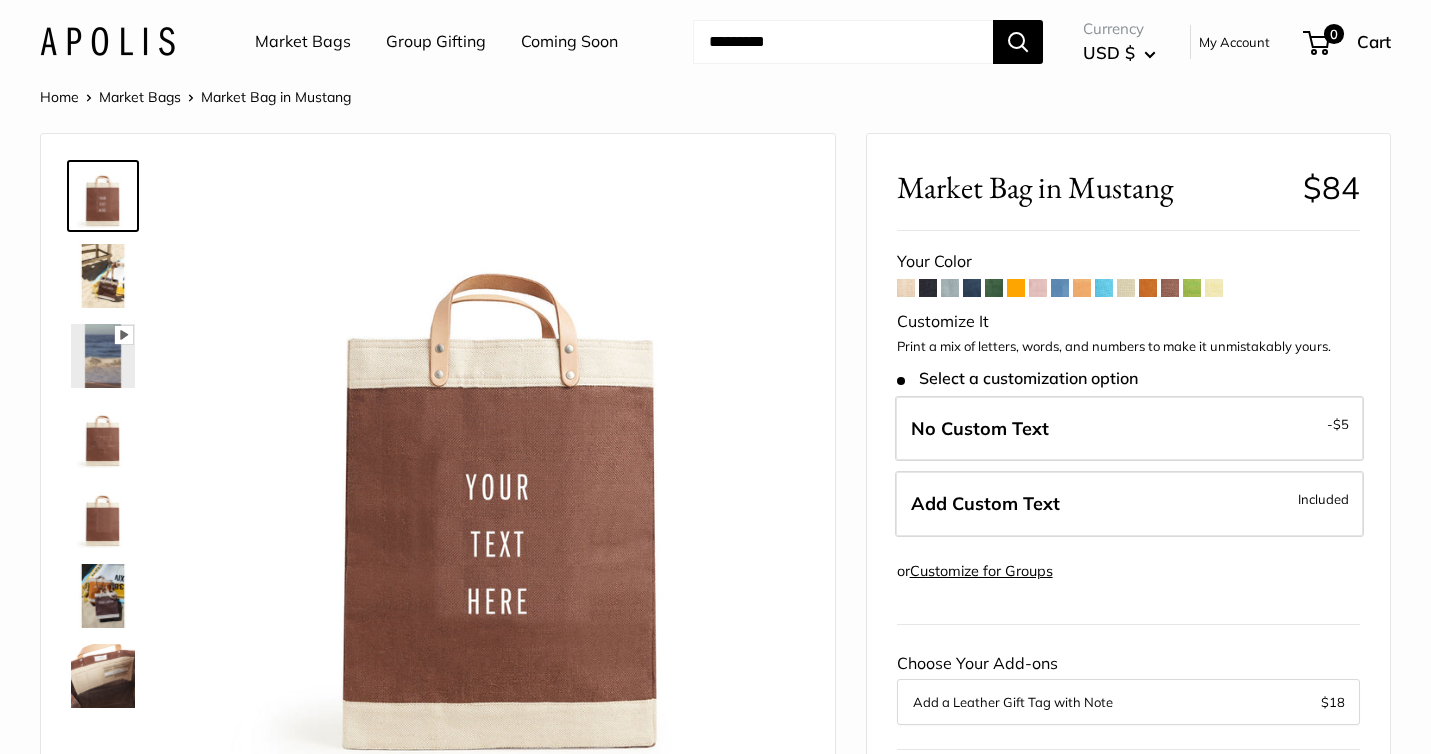 click at bounding box center [1214, 288] 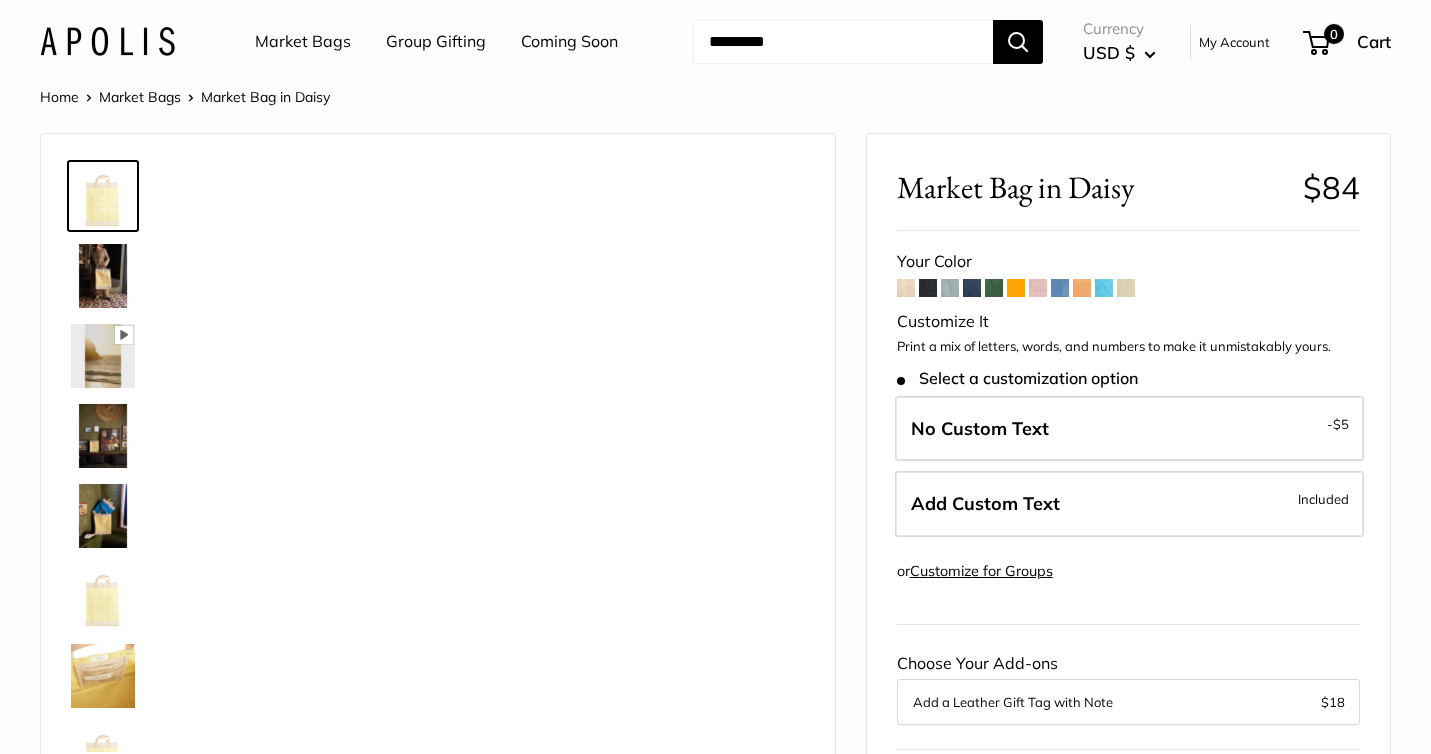 scroll, scrollTop: 0, scrollLeft: 0, axis: both 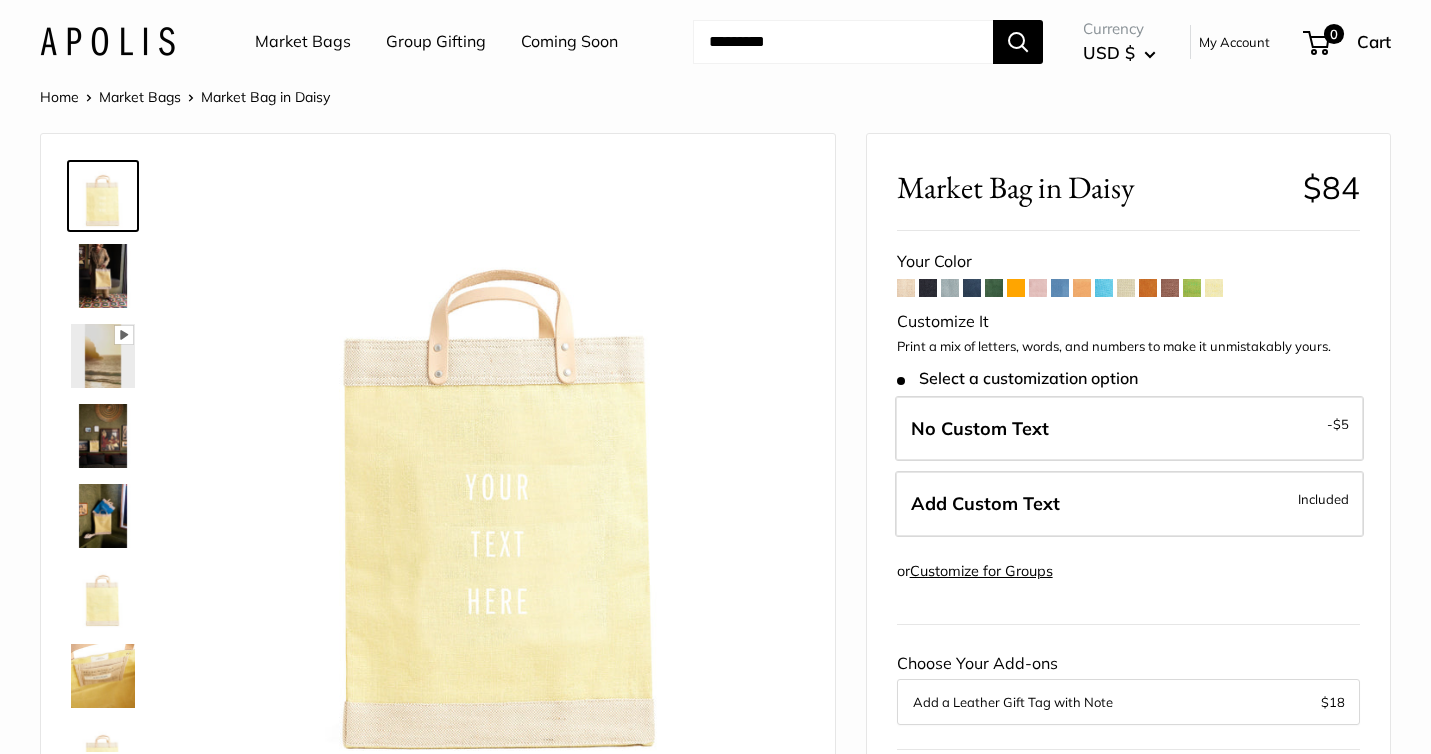 click at bounding box center [103, 276] 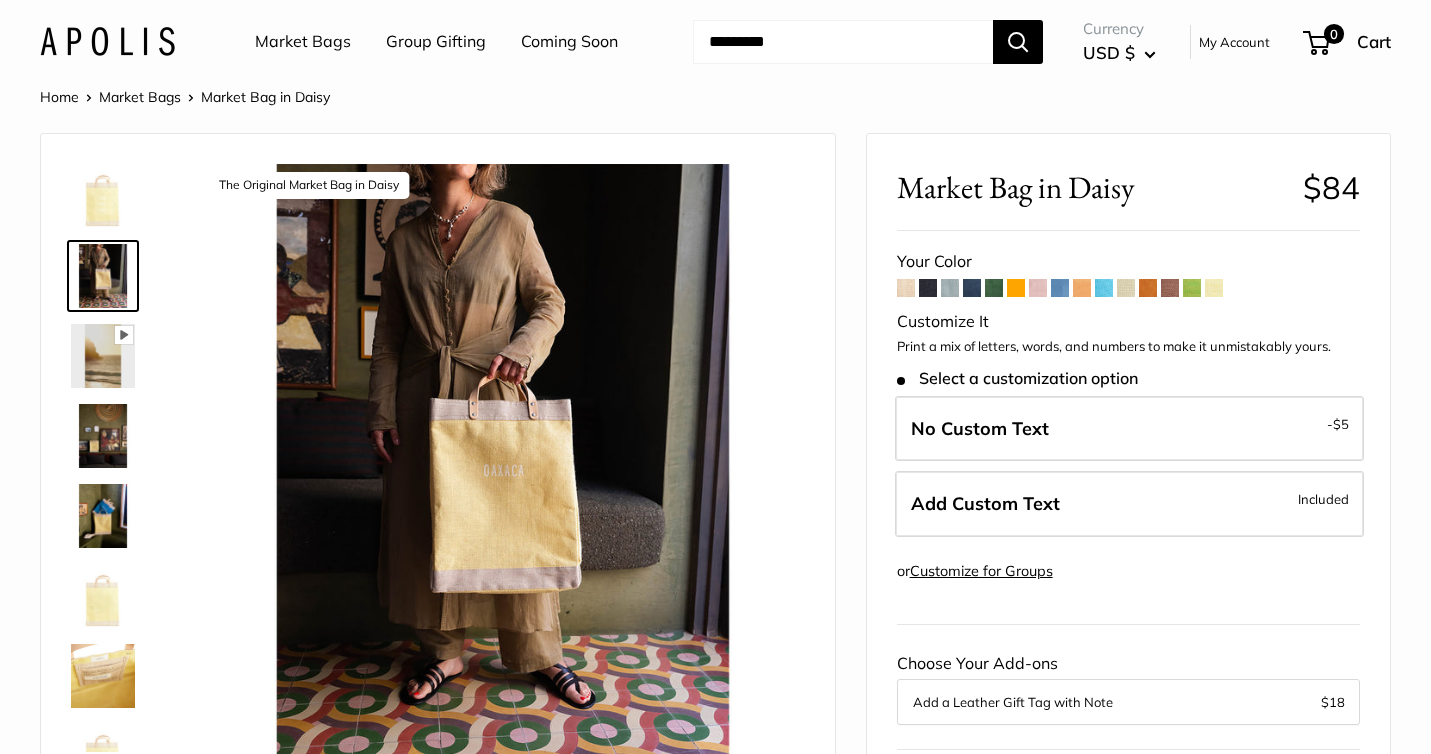 click at bounding box center [103, 516] 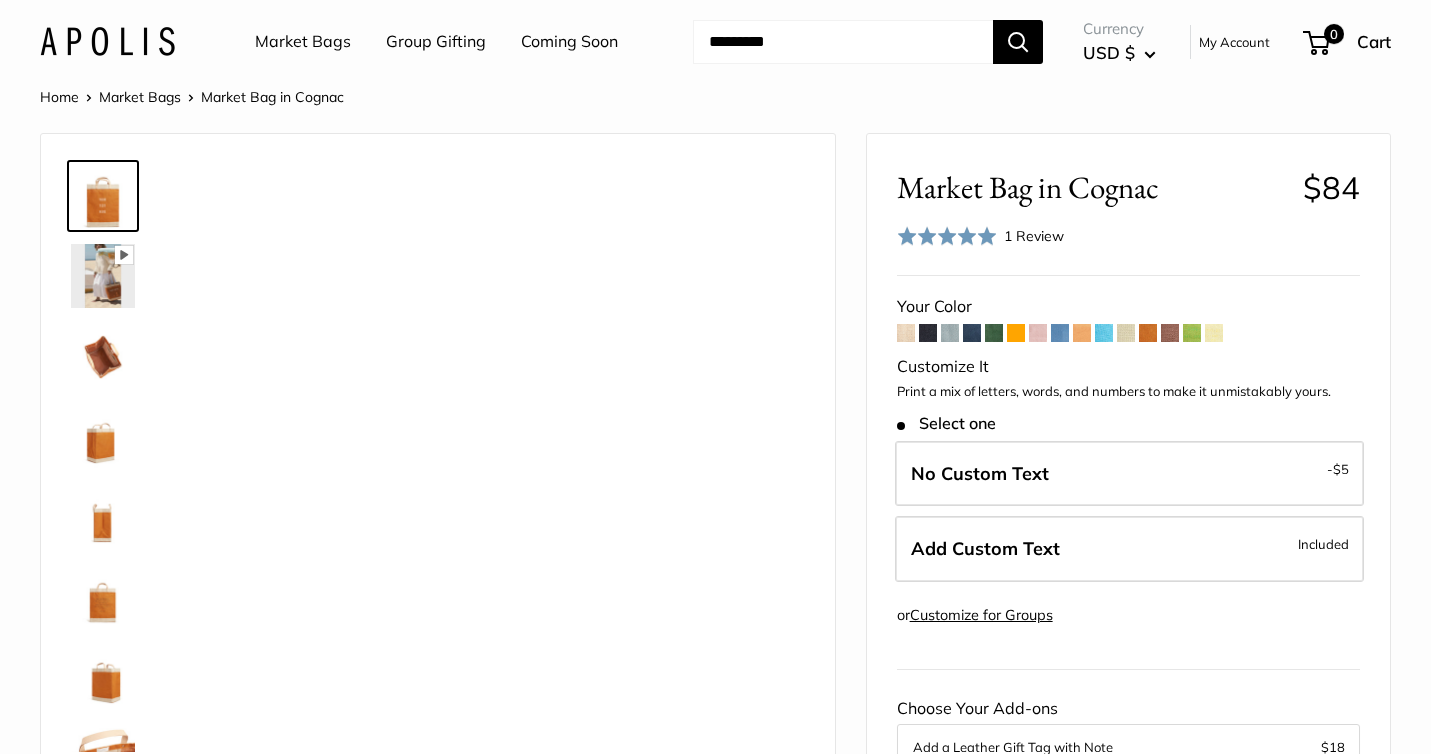 scroll, scrollTop: 0, scrollLeft: 0, axis: both 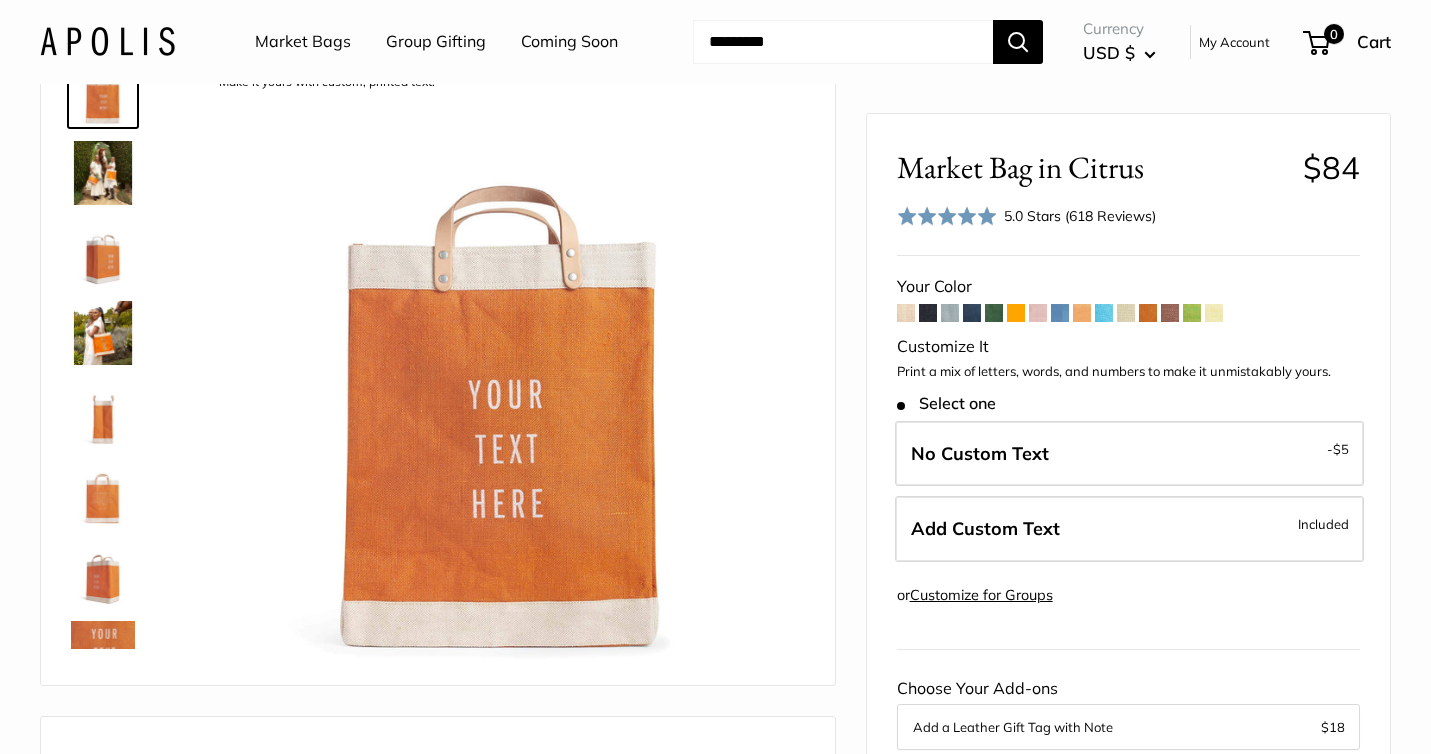 click on "Market Bags" at bounding box center [303, 42] 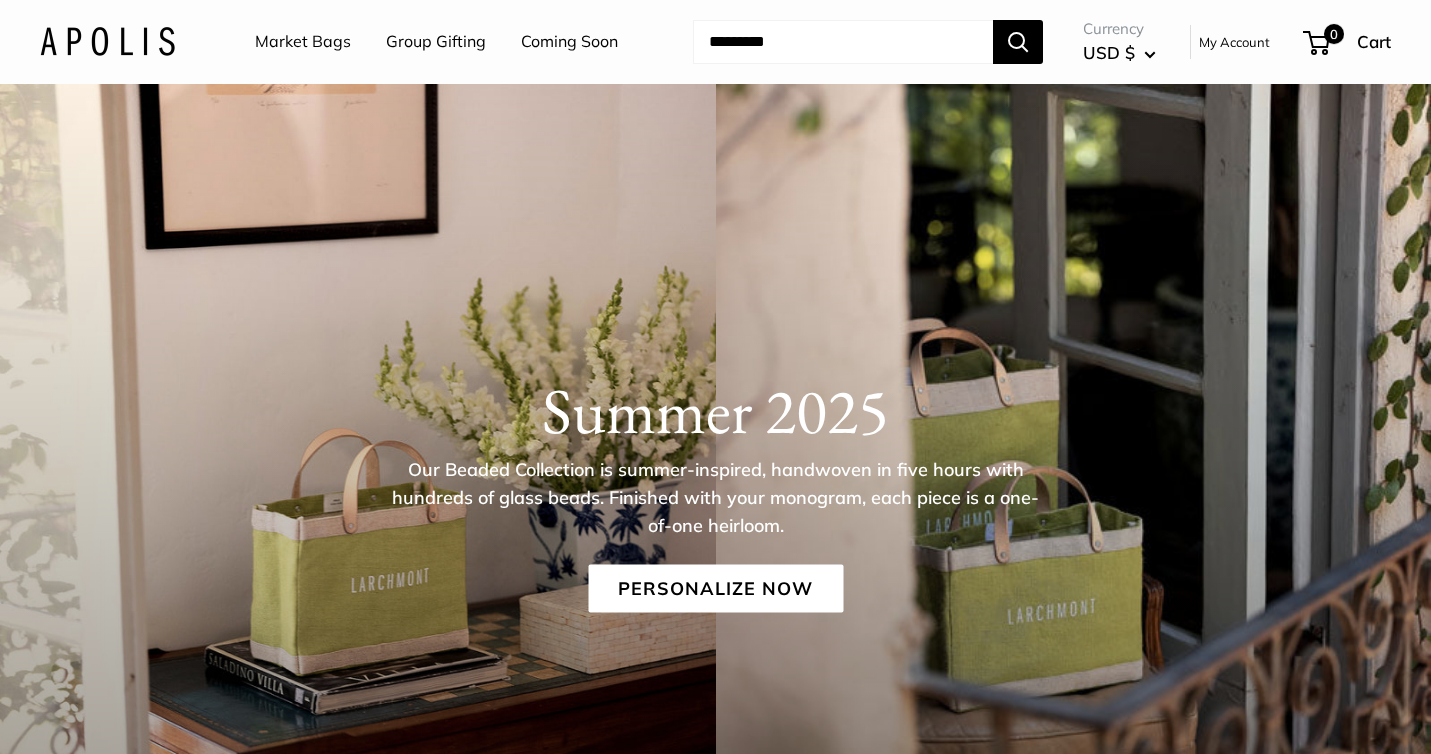 scroll, scrollTop: 0, scrollLeft: 0, axis: both 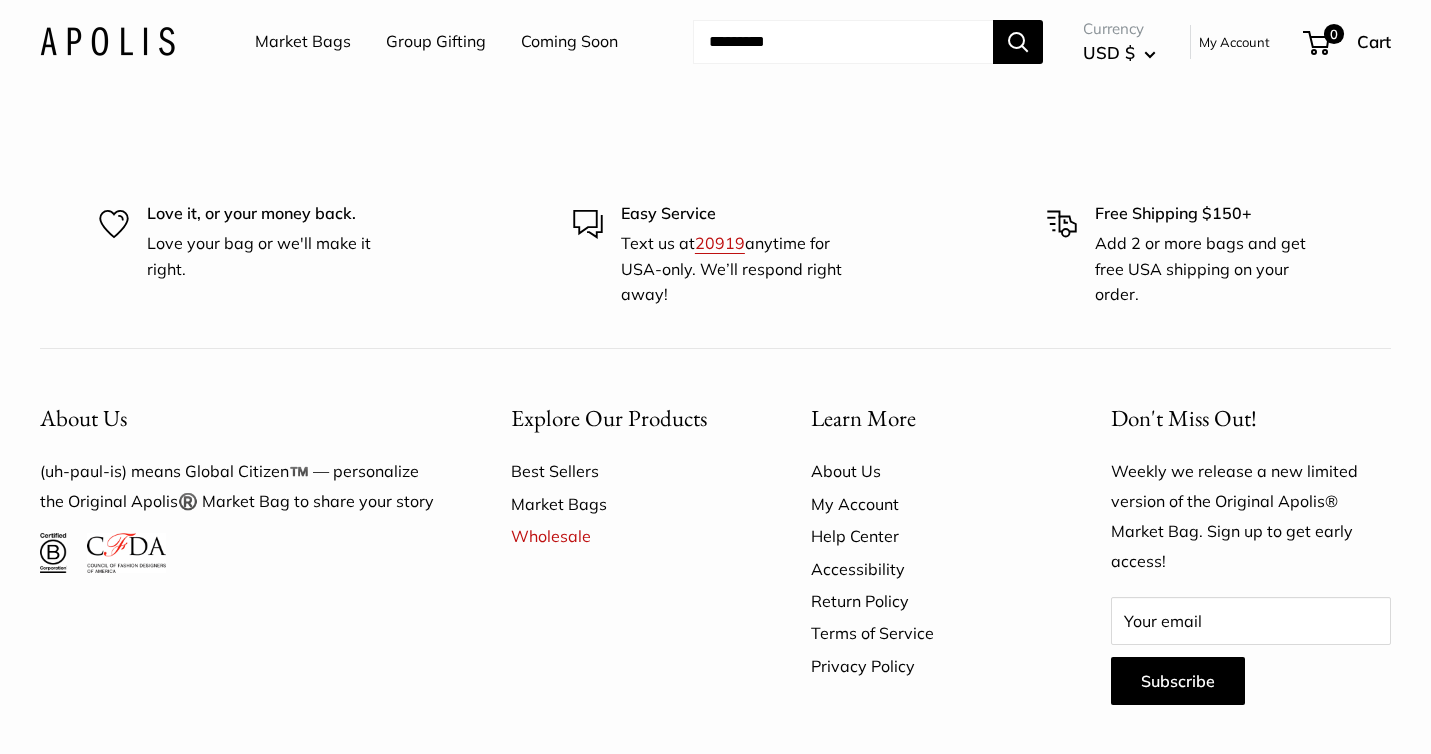 click on "chenille brick" at bounding box center [1073, -285] 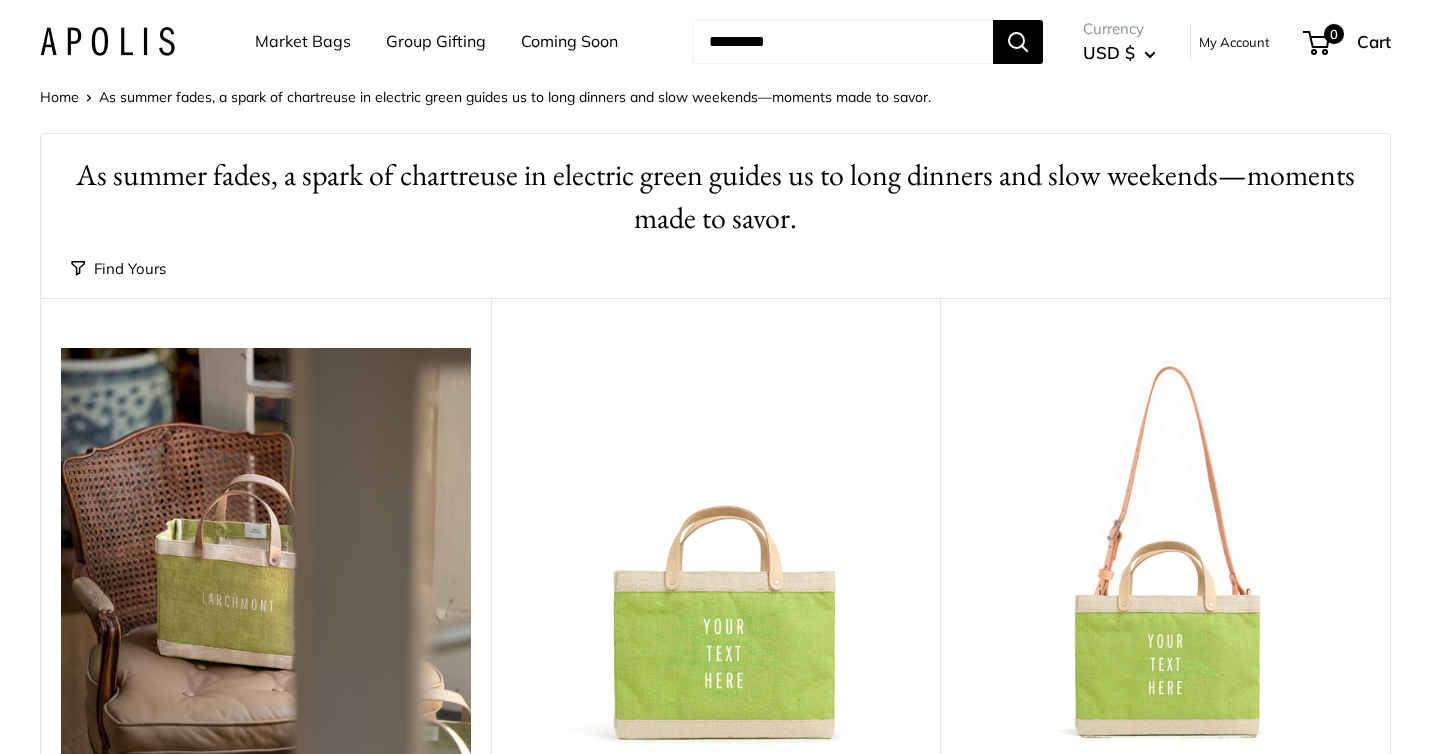 scroll, scrollTop: 0, scrollLeft: 0, axis: both 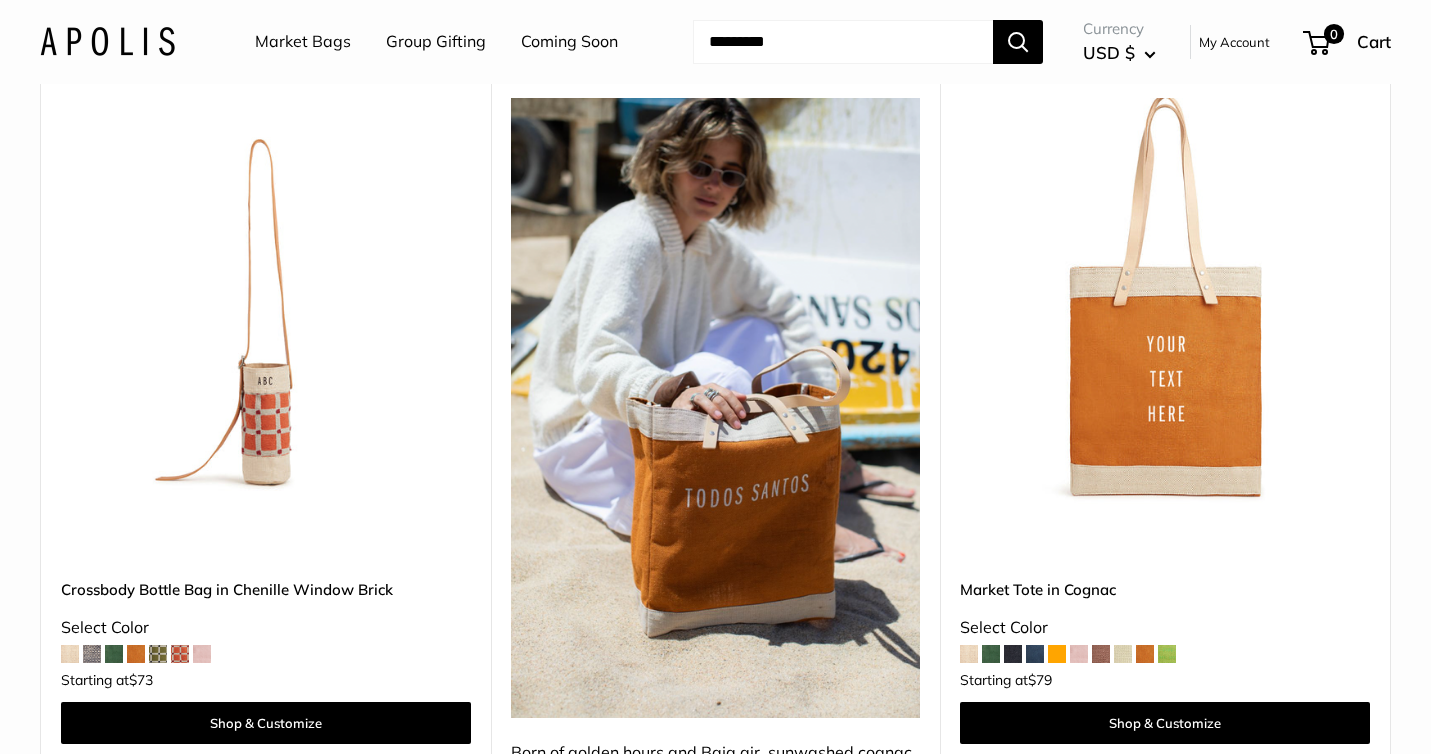 click at bounding box center (1035, 654) 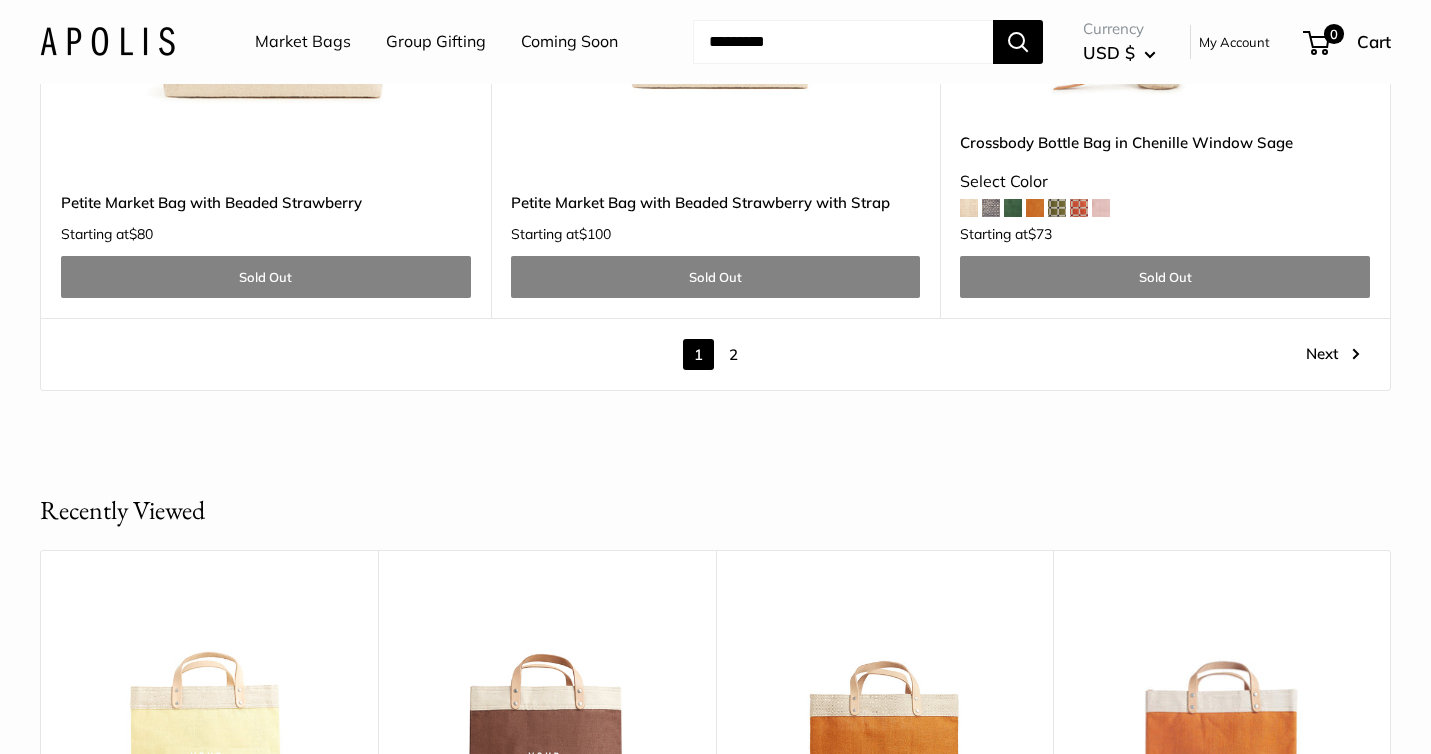 scroll, scrollTop: 11740, scrollLeft: 0, axis: vertical 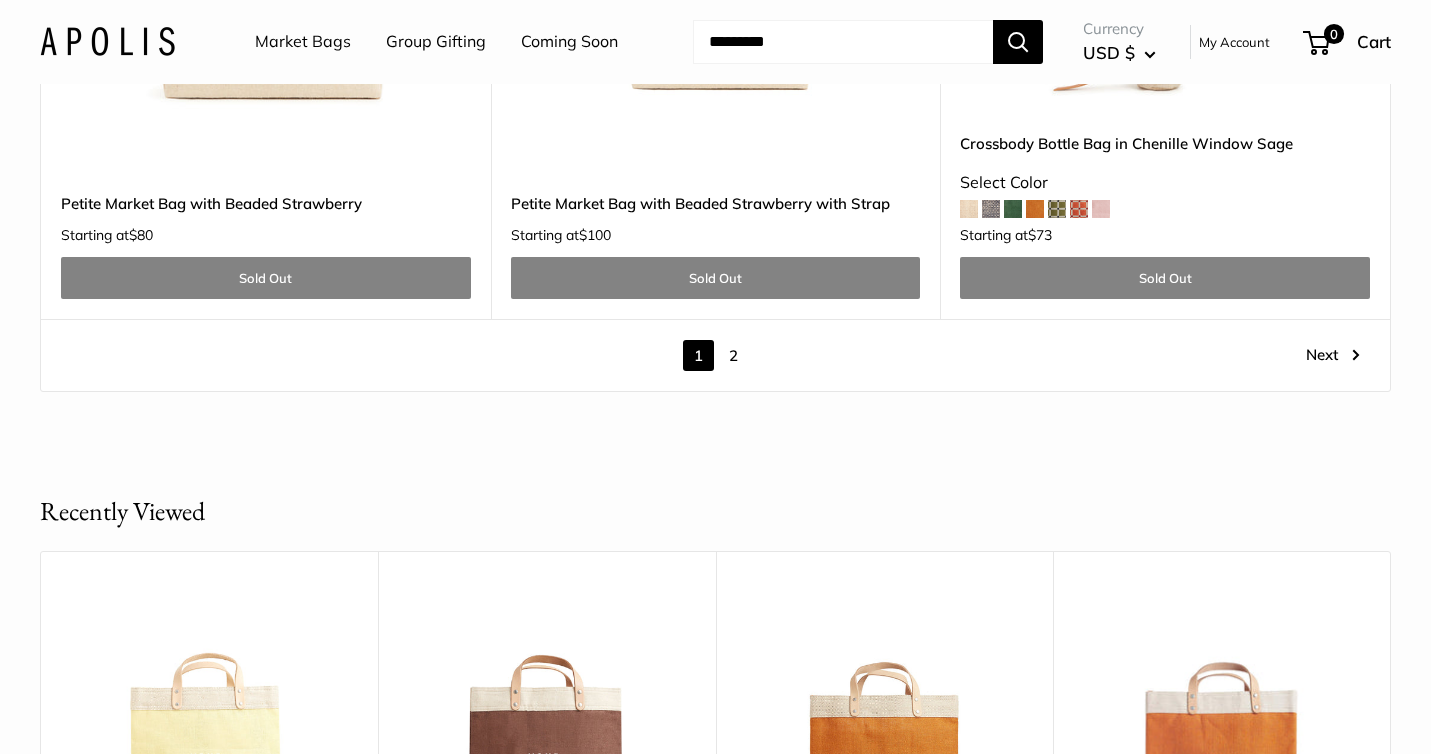 click on "2" at bounding box center [733, 355] 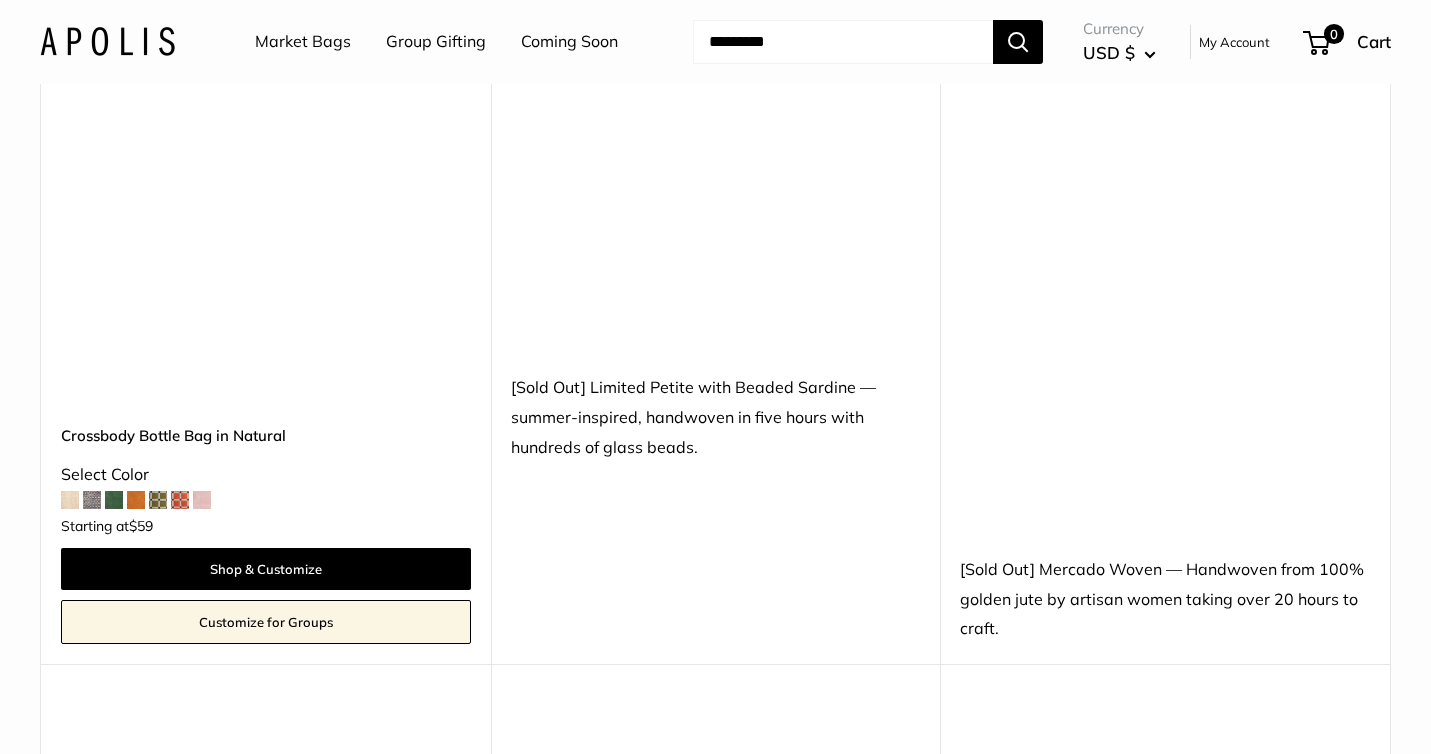 scroll, scrollTop: 3482, scrollLeft: 0, axis: vertical 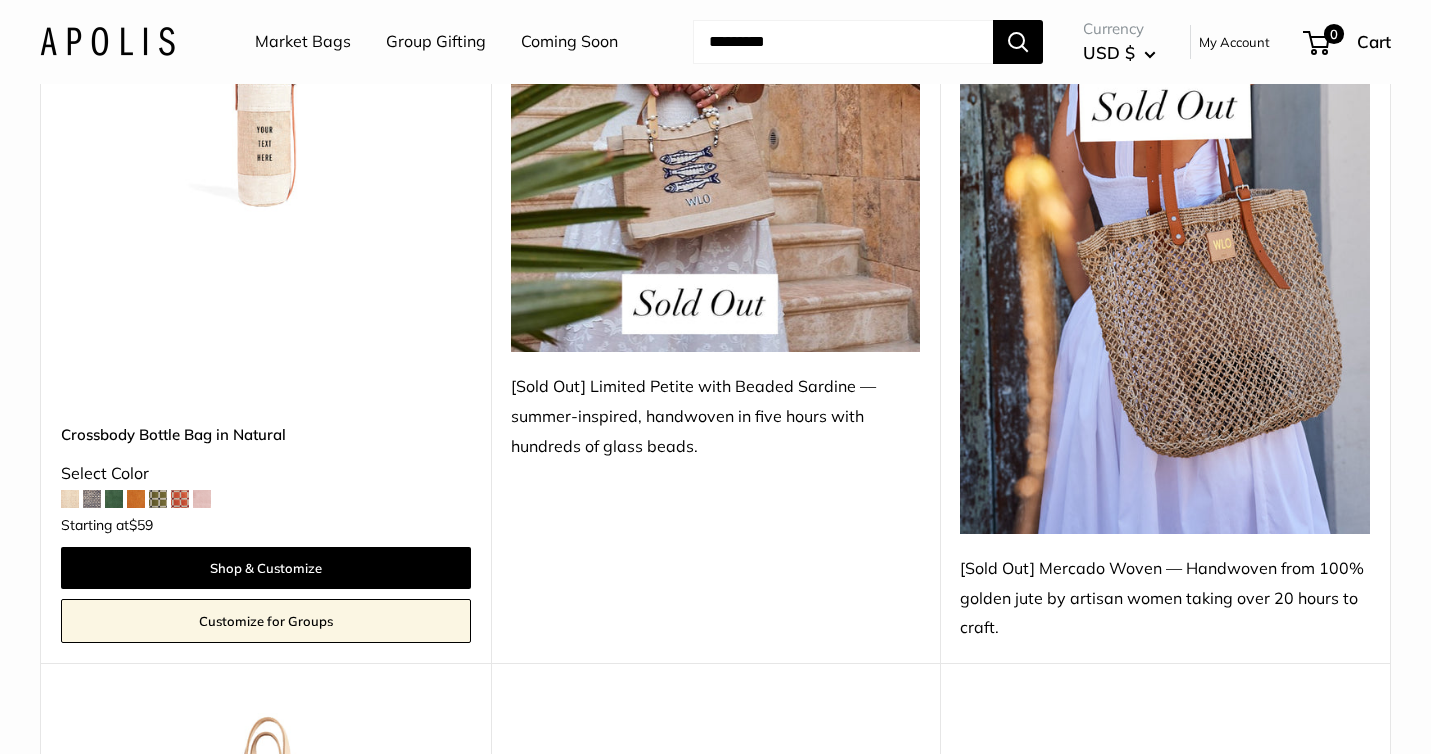 click at bounding box center (1165, 170) 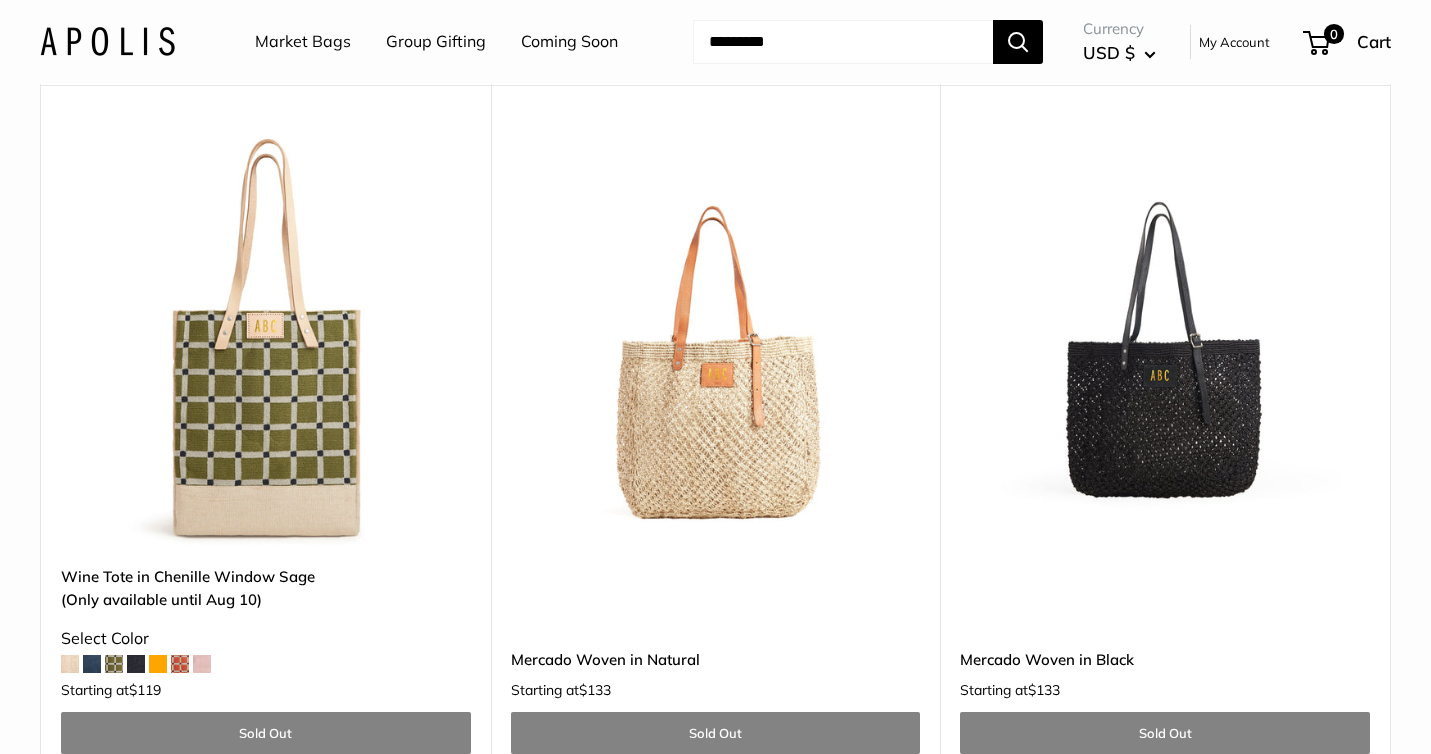 scroll, scrollTop: 4097, scrollLeft: 0, axis: vertical 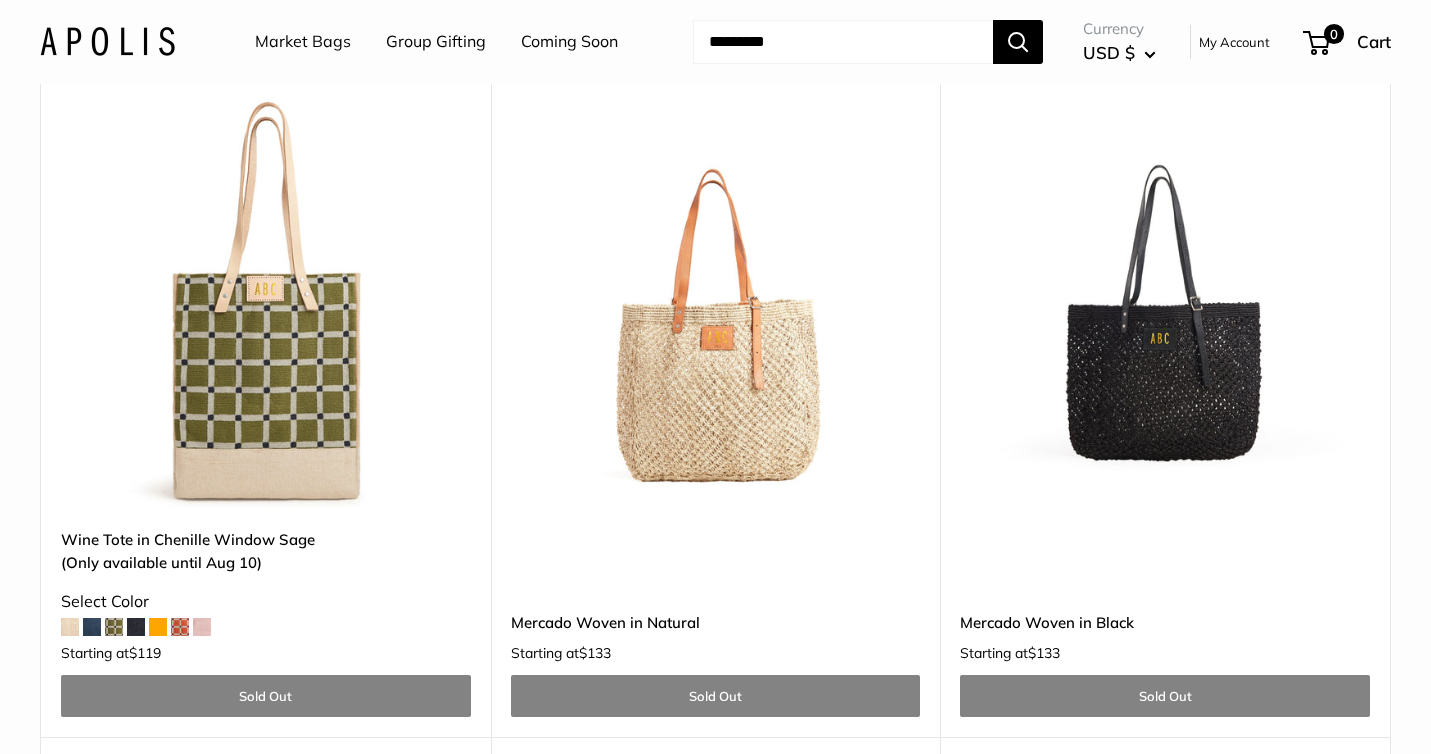 click at bounding box center [92, 627] 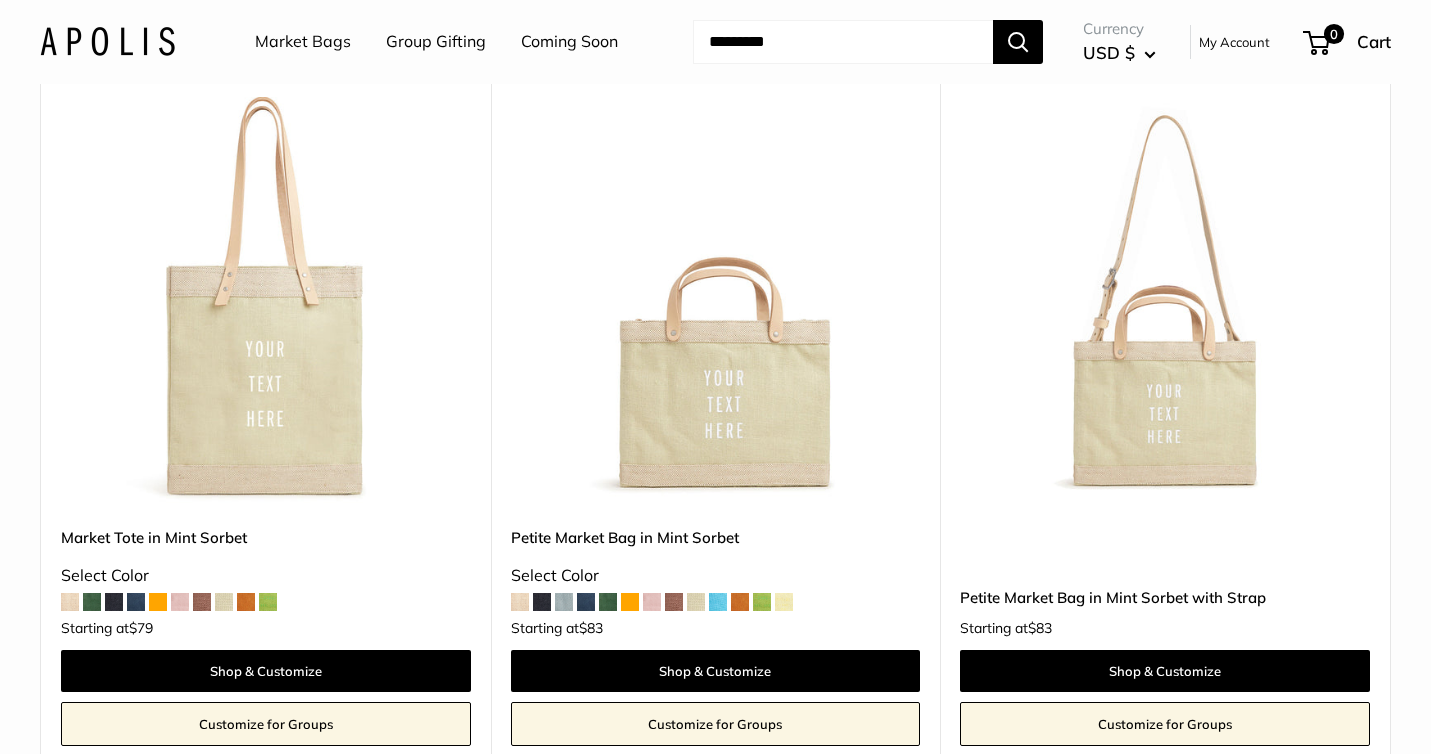 scroll, scrollTop: 865, scrollLeft: 0, axis: vertical 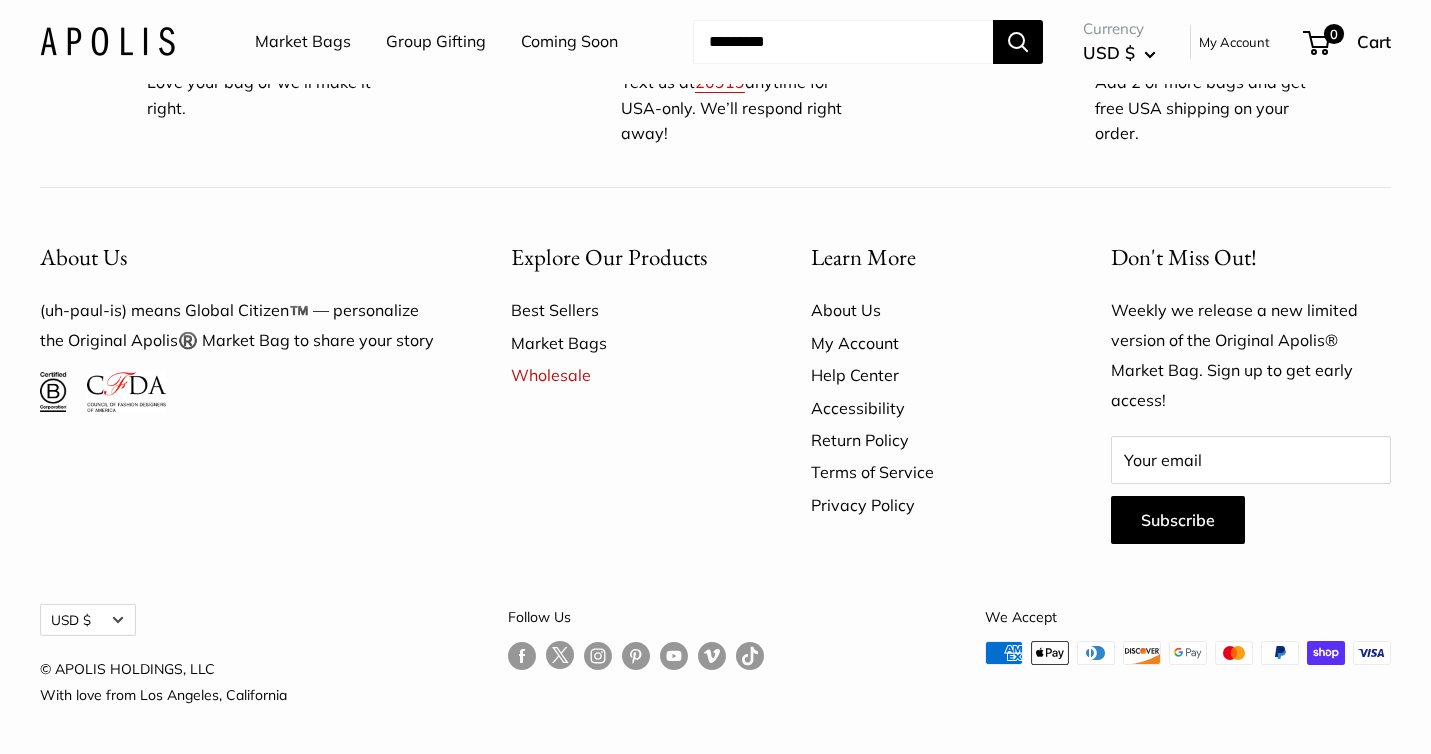 click on "chenille brick" at bounding box center (1073, -446) 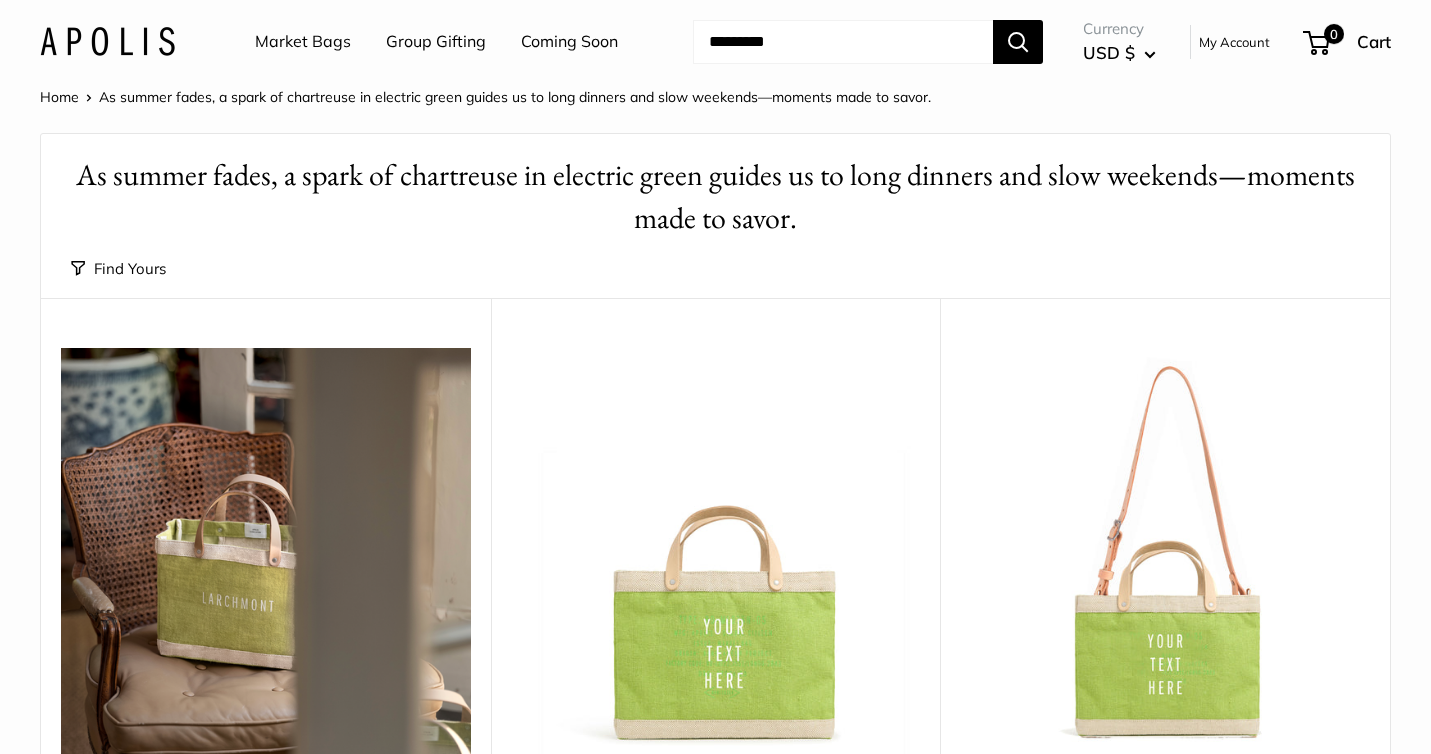 scroll, scrollTop: 0, scrollLeft: 0, axis: both 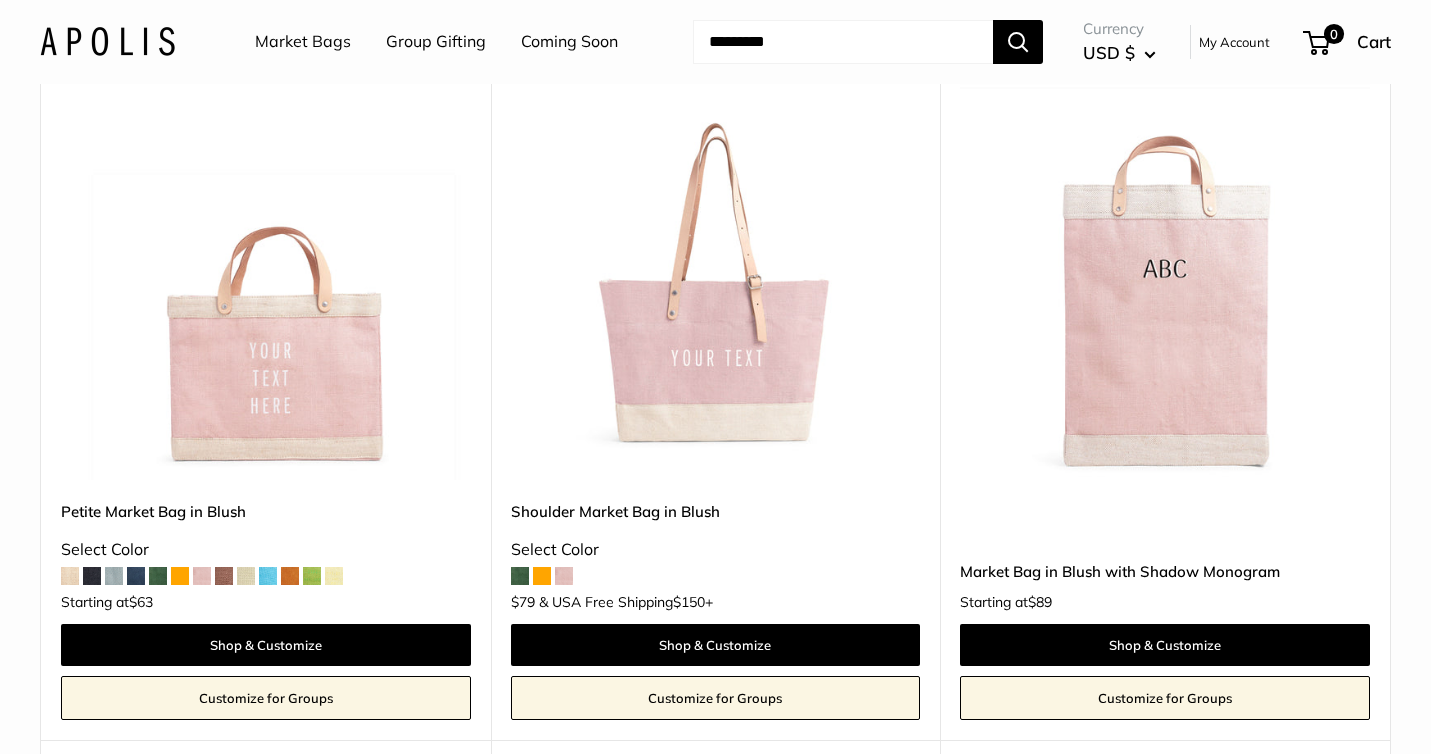 click at bounding box center [0, 0] 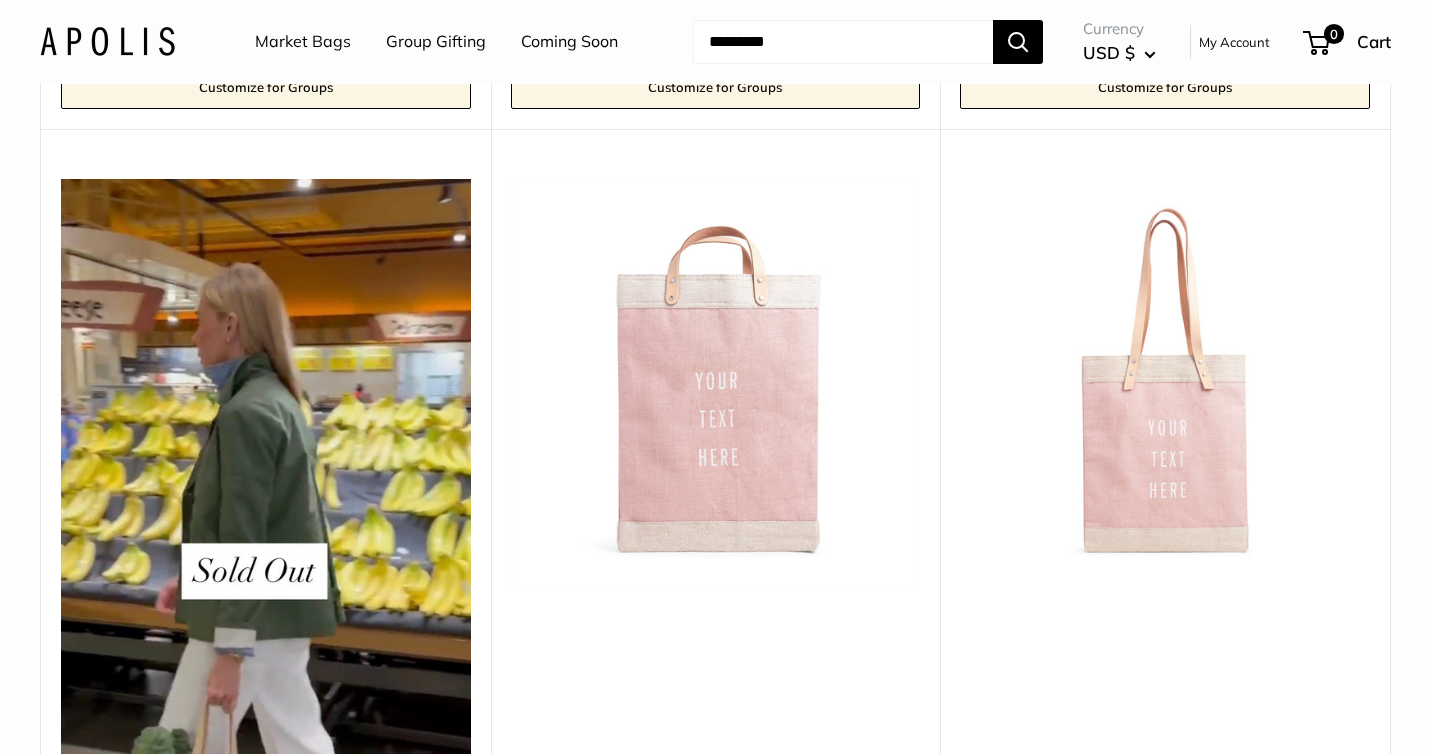 scroll, scrollTop: 1621, scrollLeft: 0, axis: vertical 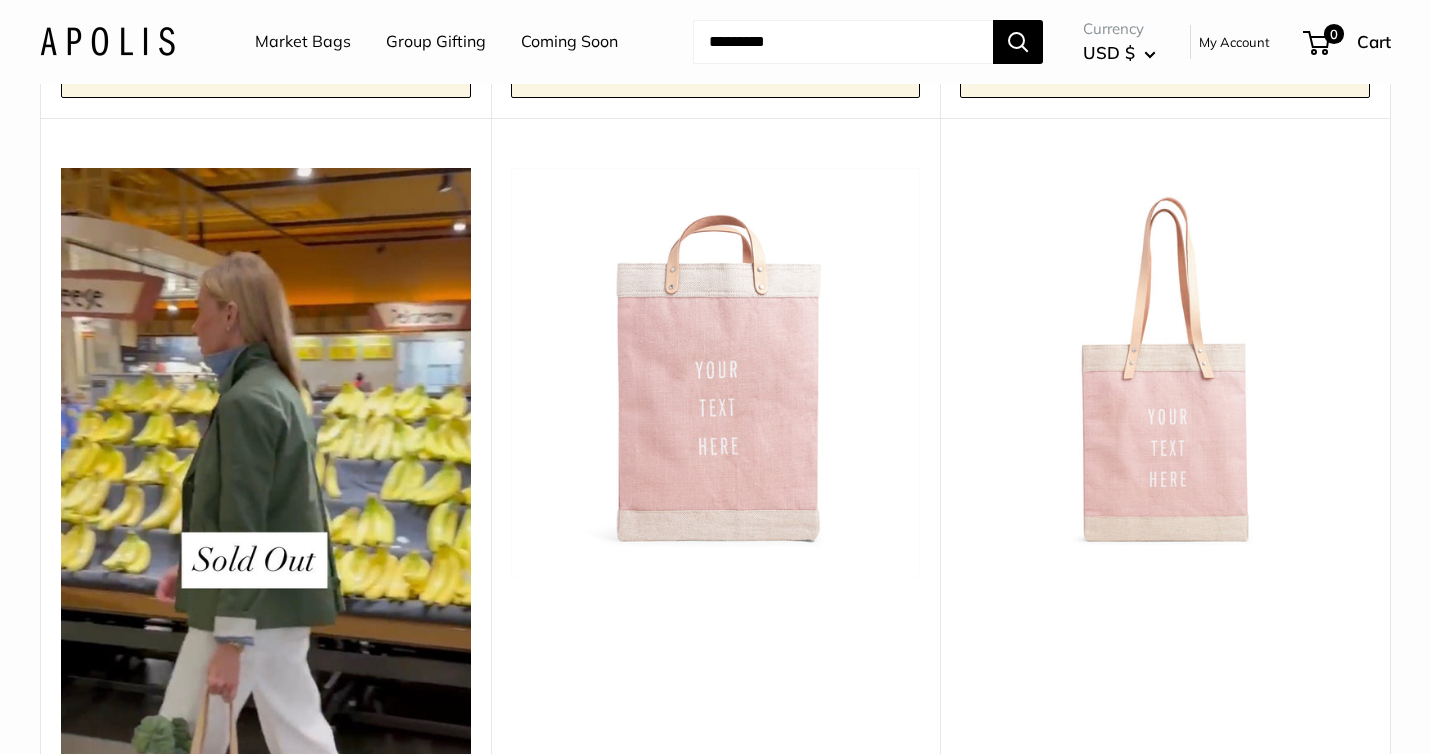 click at bounding box center [0, 0] 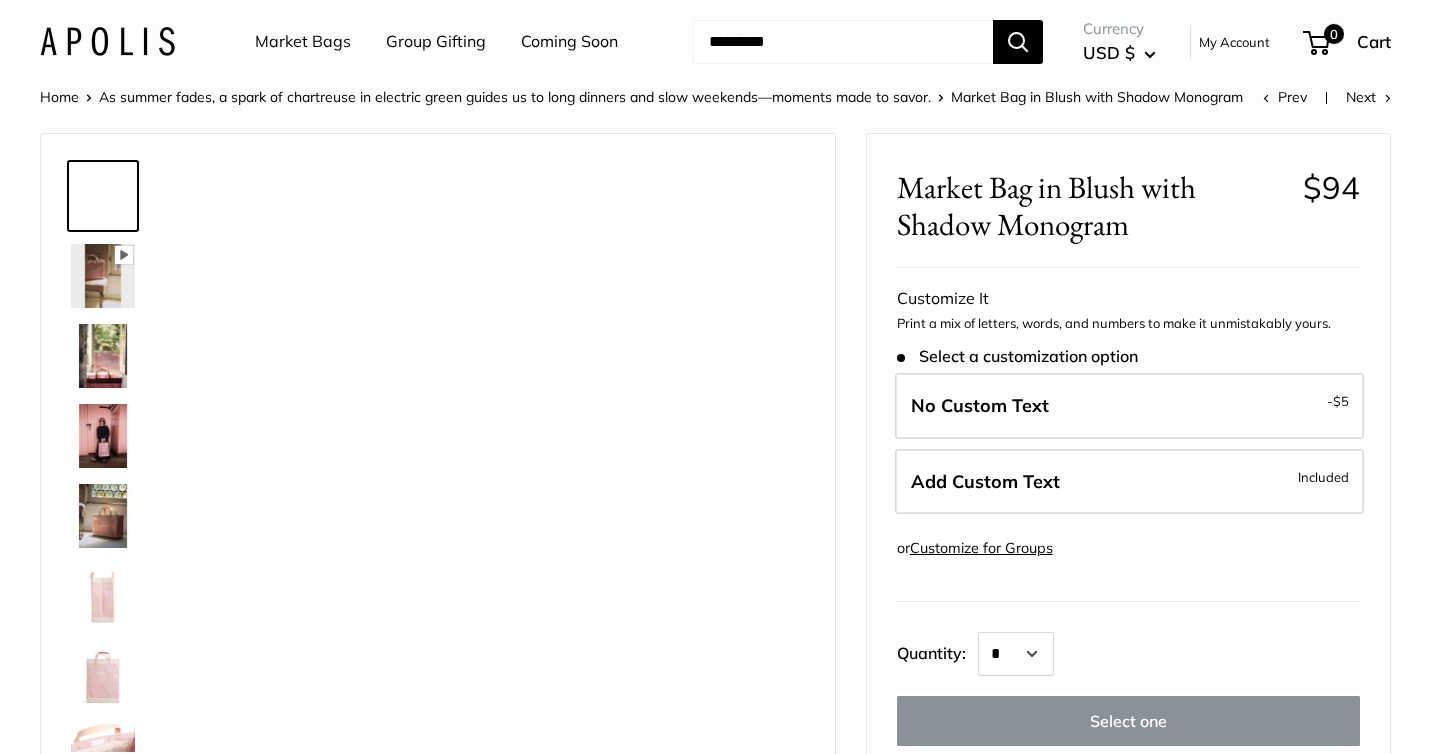 scroll, scrollTop: 0, scrollLeft: 0, axis: both 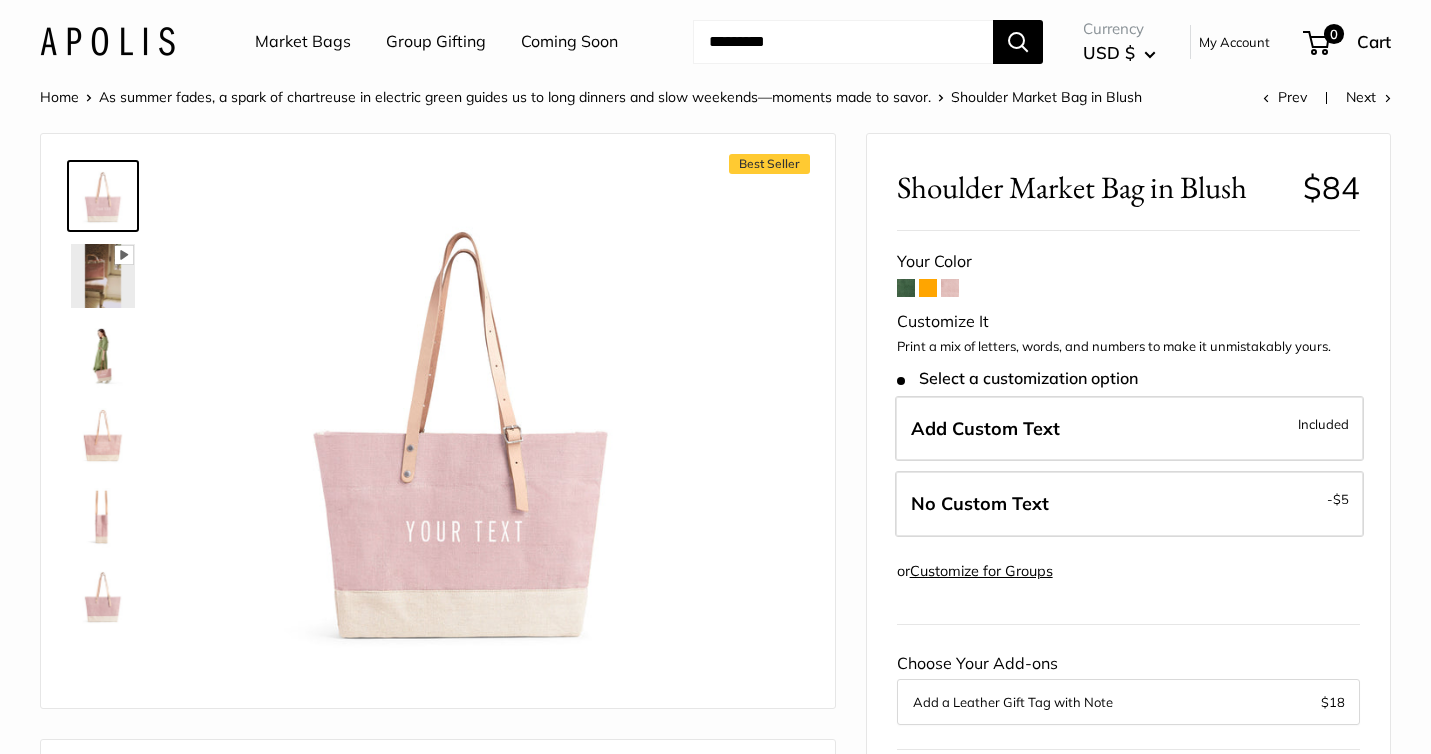 click at bounding box center [103, 356] 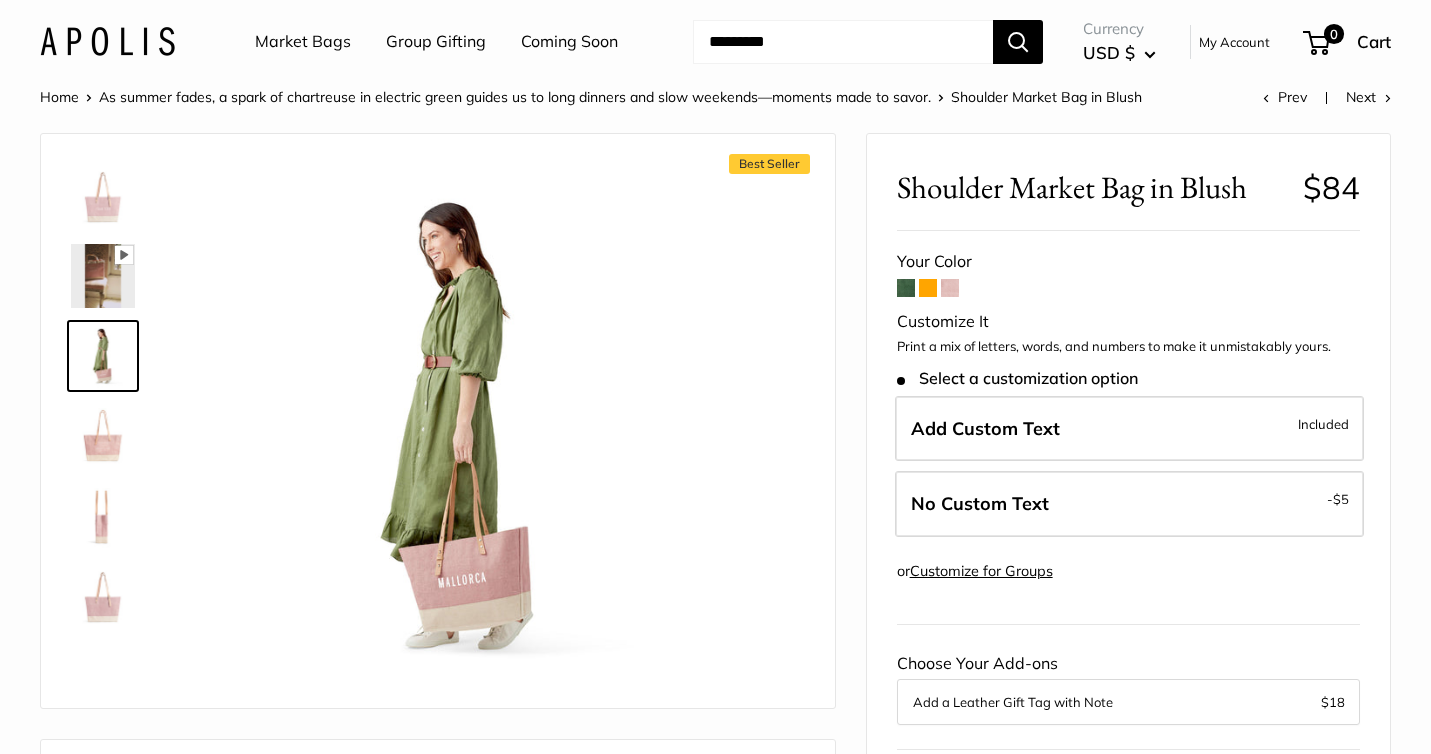 click at bounding box center [906, 288] 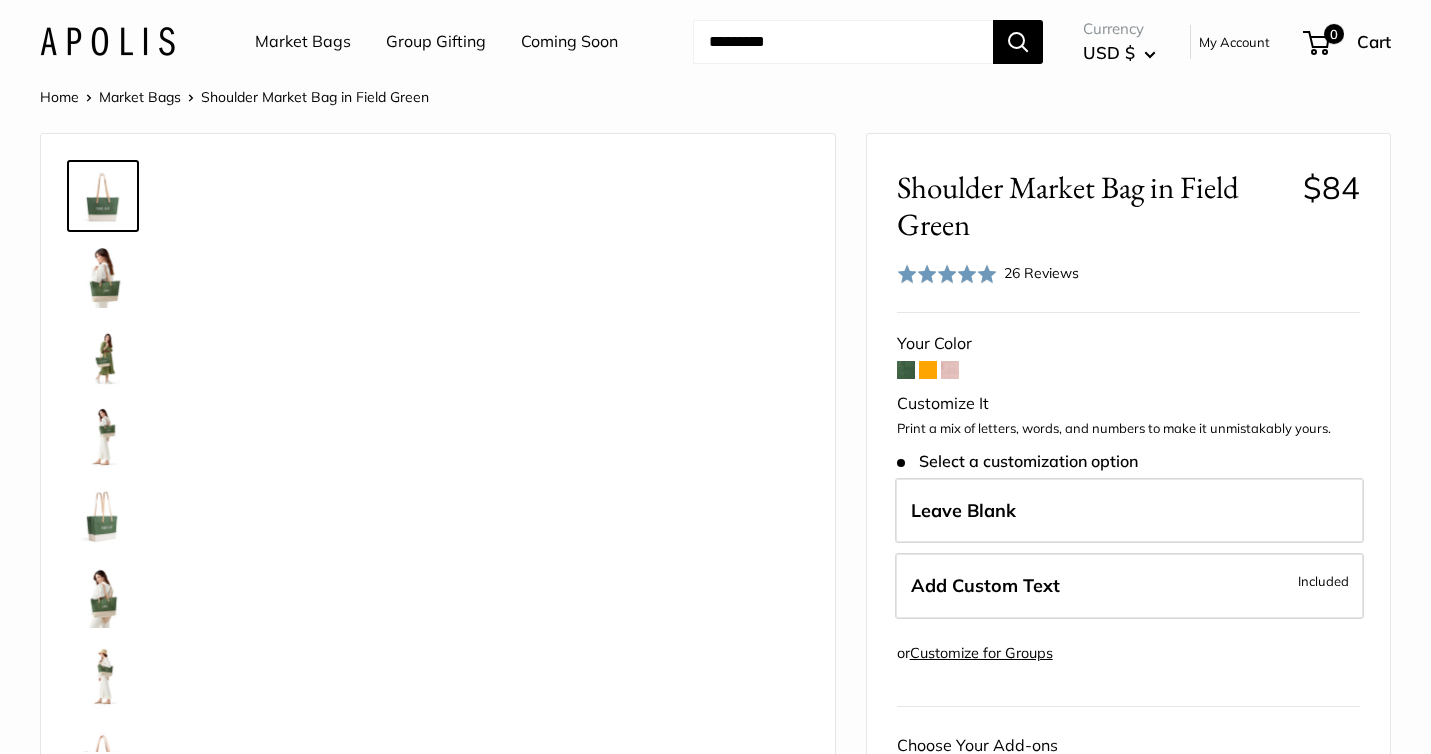scroll, scrollTop: 0, scrollLeft: 0, axis: both 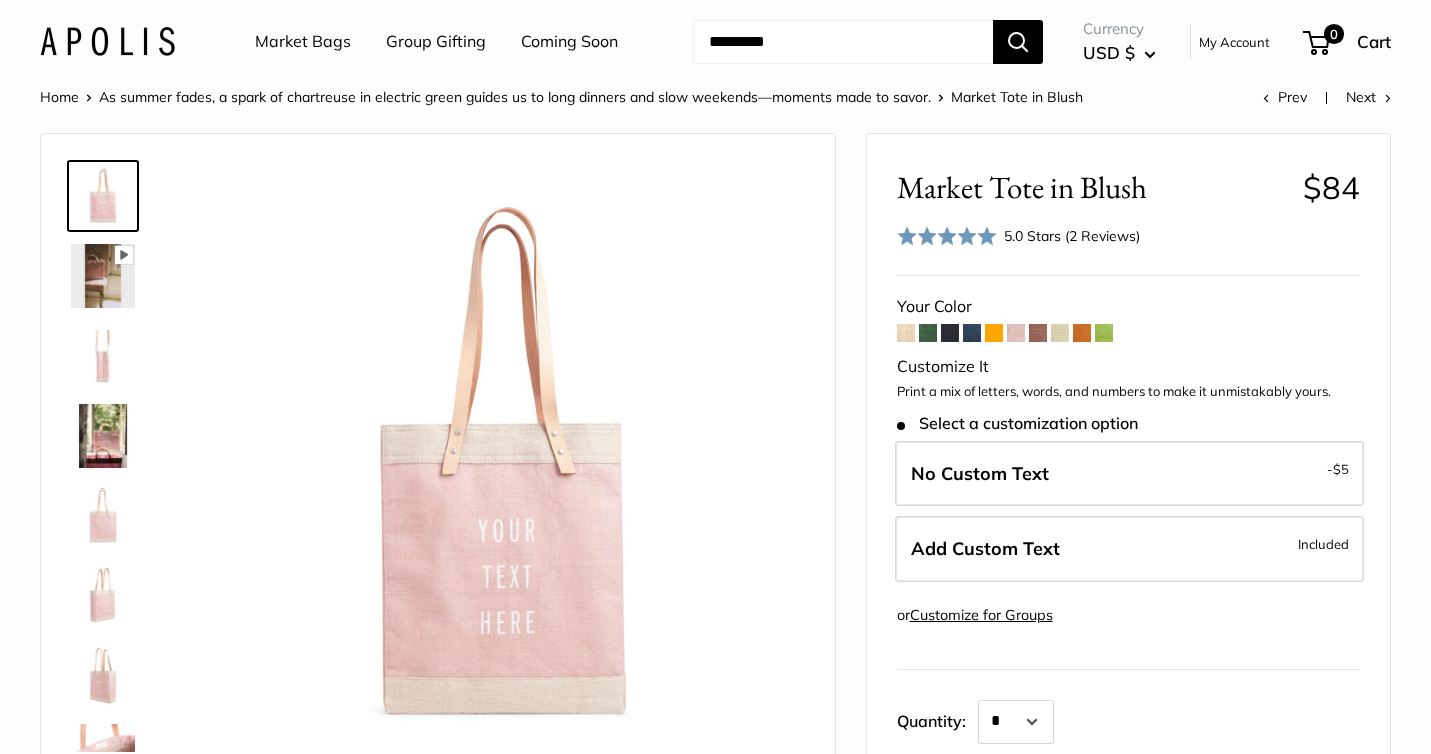 click at bounding box center (103, 356) 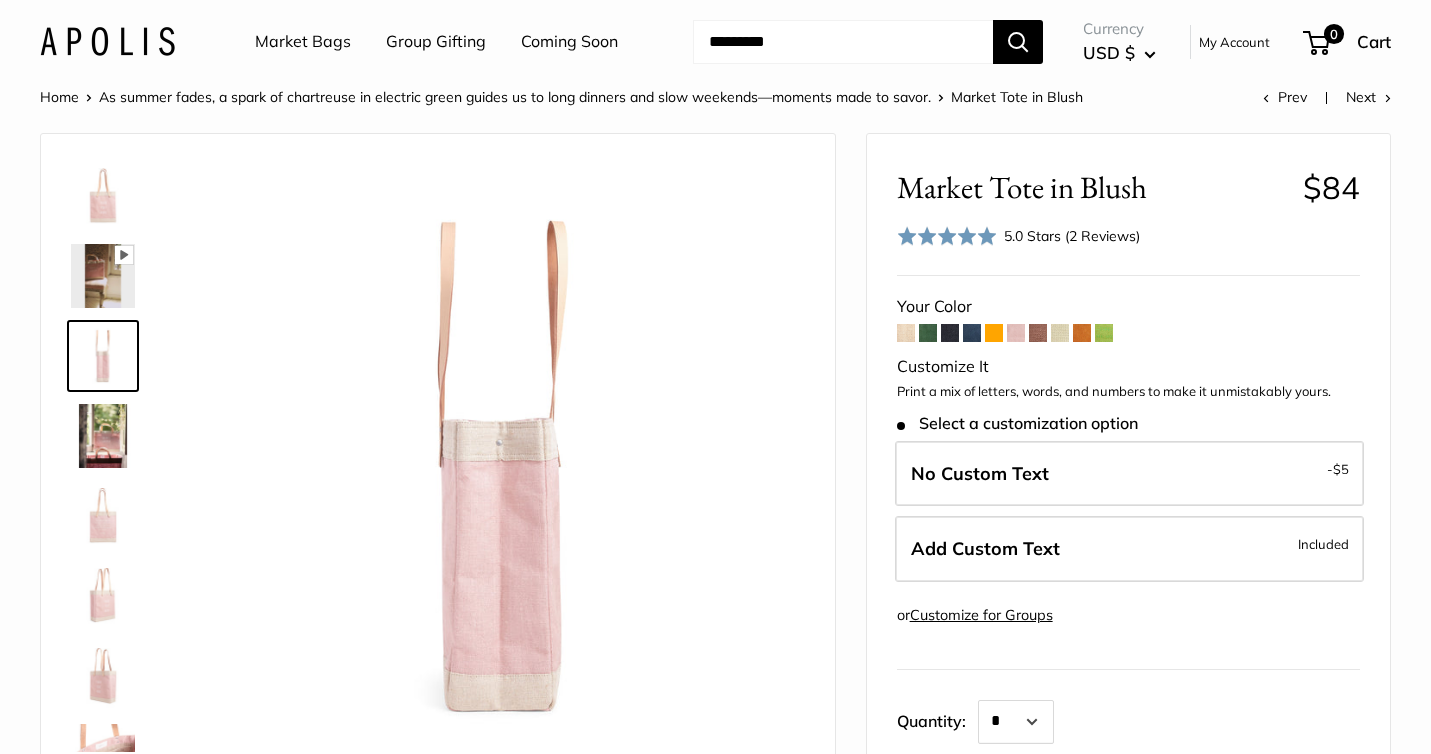 click at bounding box center (103, 436) 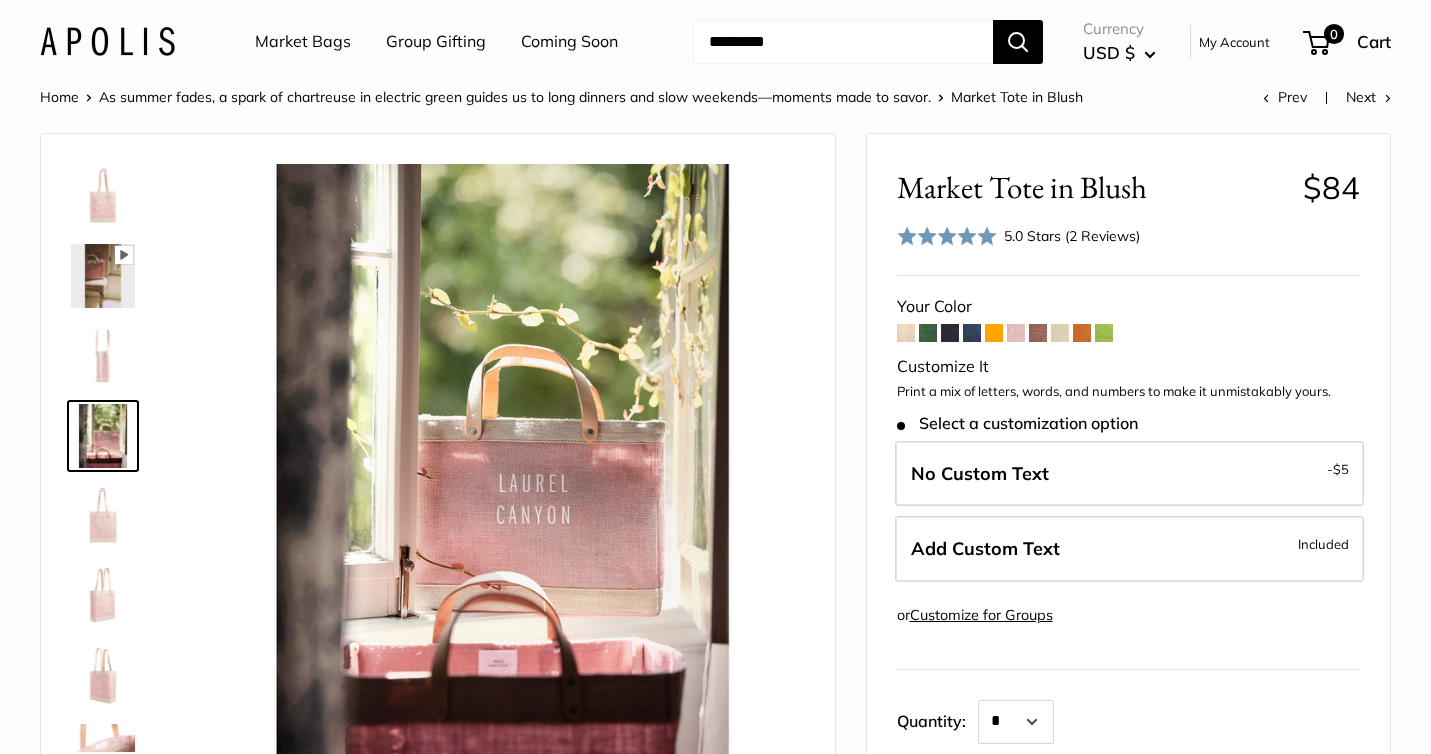 click at bounding box center [103, 516] 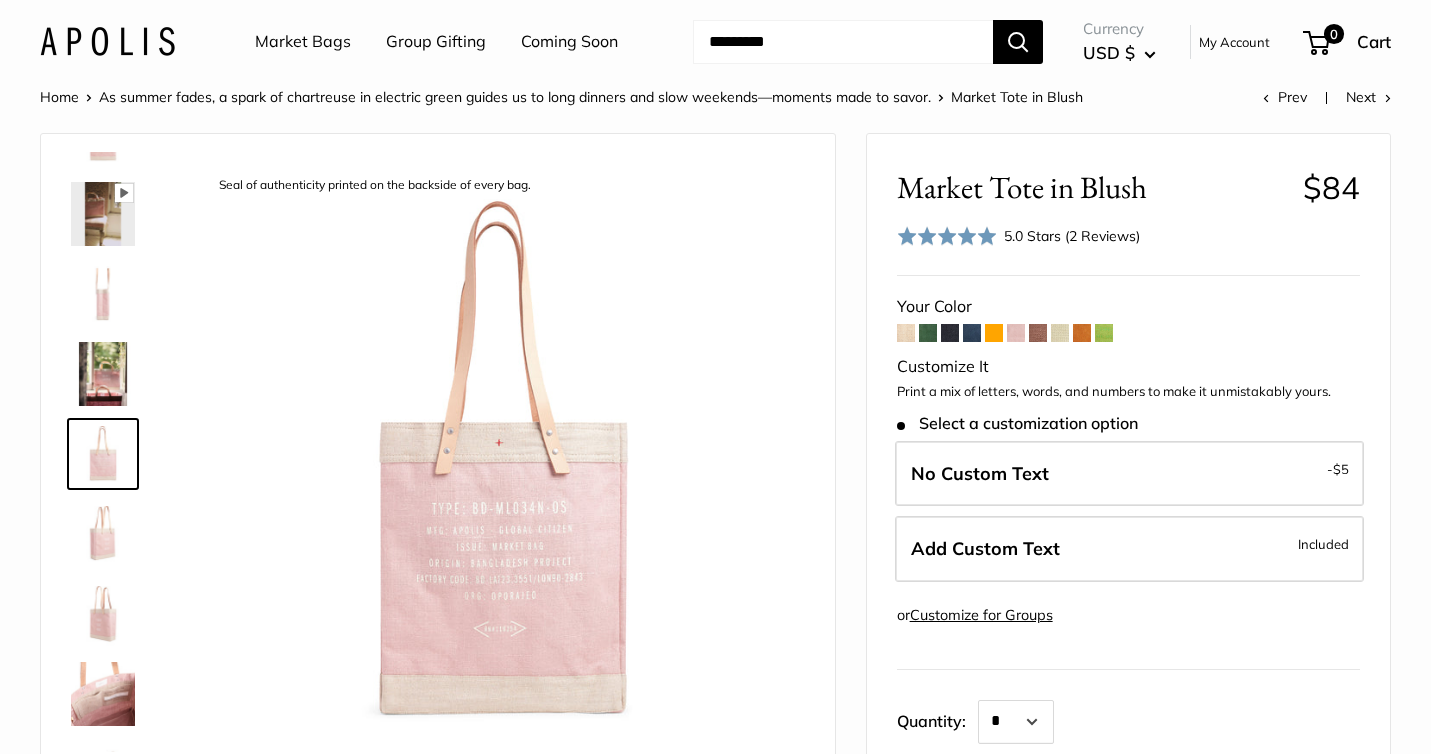 click at bounding box center [972, 333] 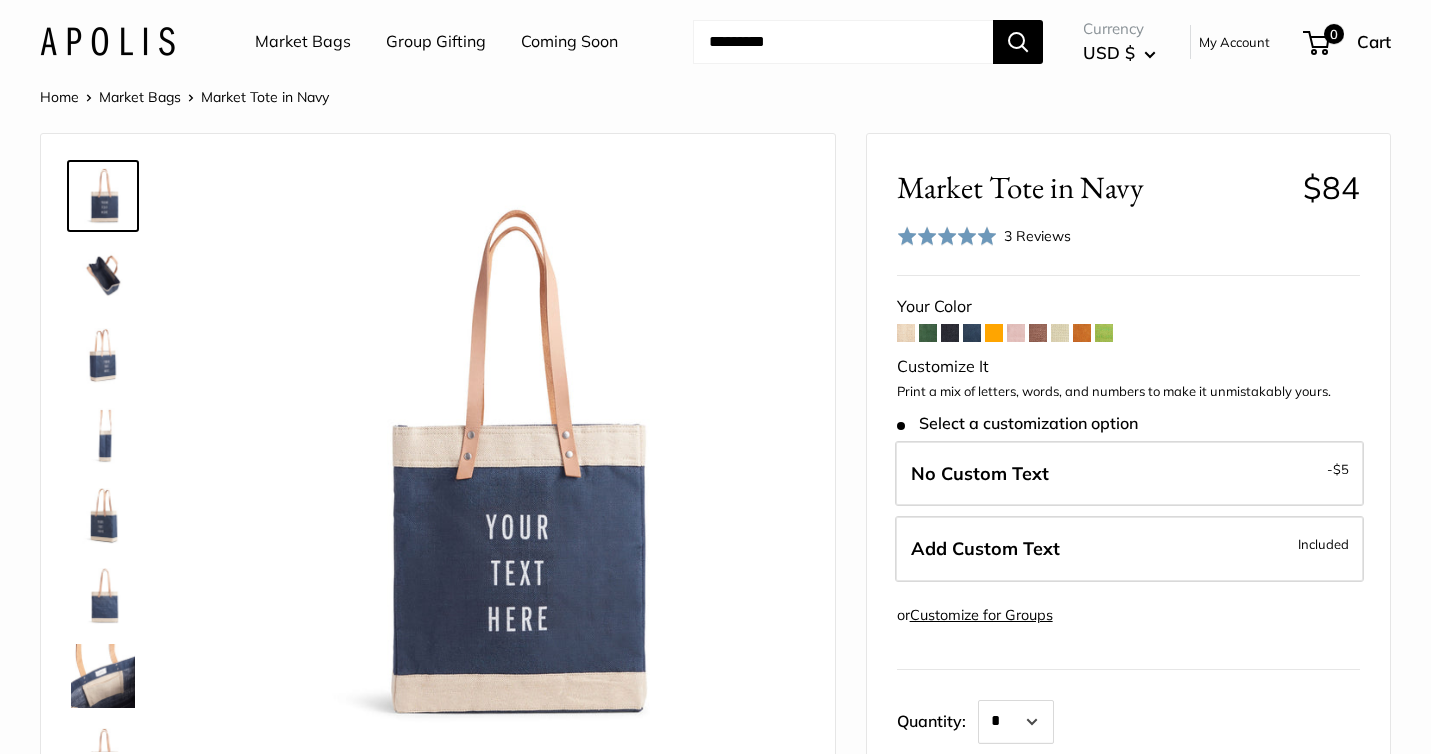 scroll, scrollTop: 0, scrollLeft: 0, axis: both 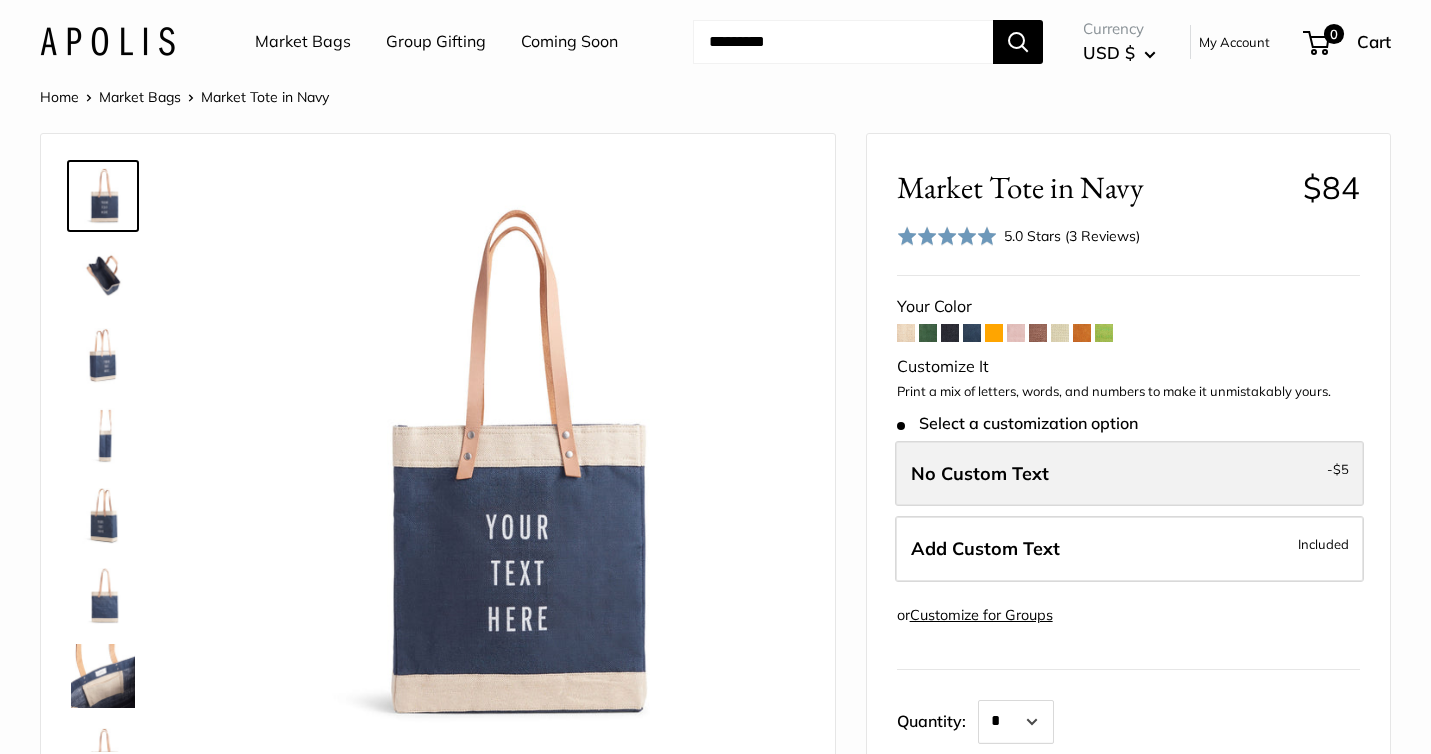 click on "No Custom Text
- $5" at bounding box center (1129, 474) 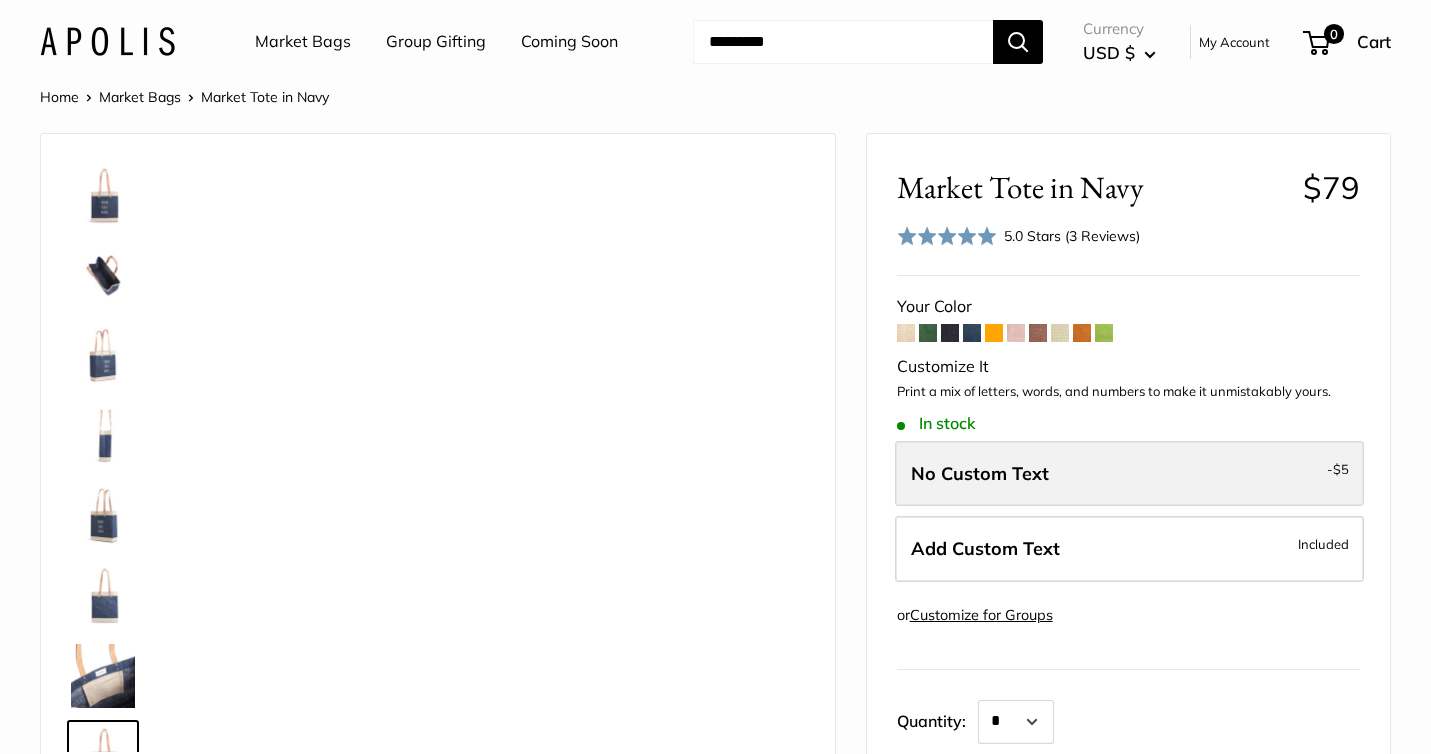 scroll, scrollTop: 48, scrollLeft: 0, axis: vertical 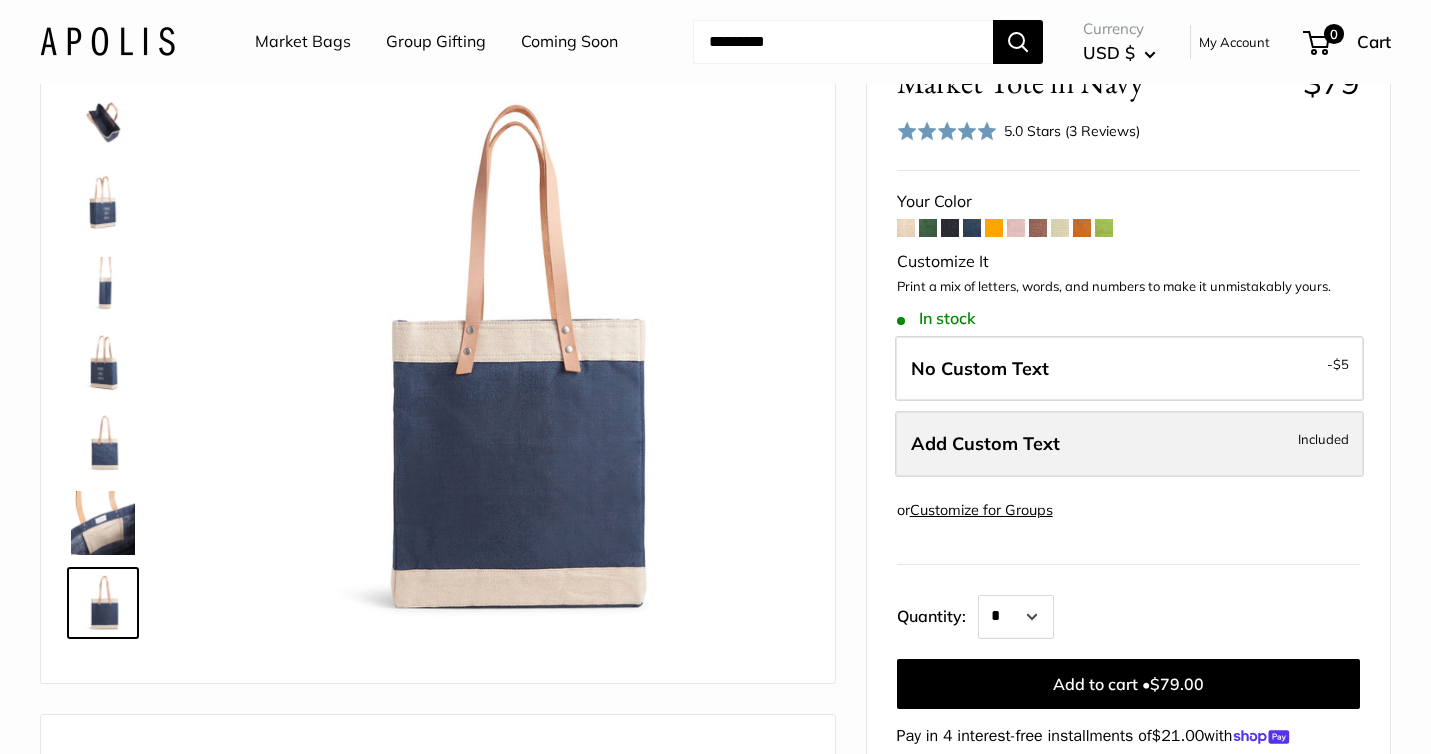 click on "Add Custom Text
Included" at bounding box center [1129, 444] 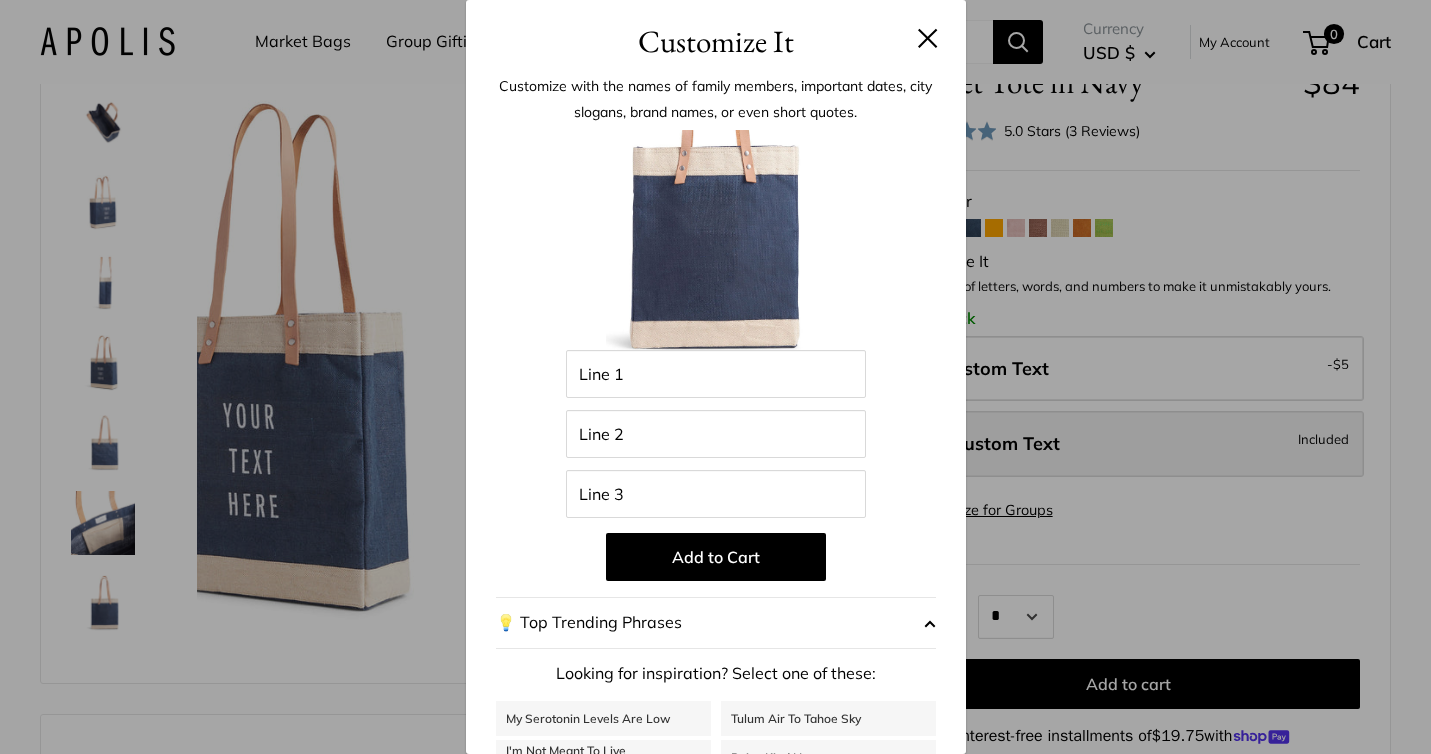 scroll, scrollTop: 0, scrollLeft: 0, axis: both 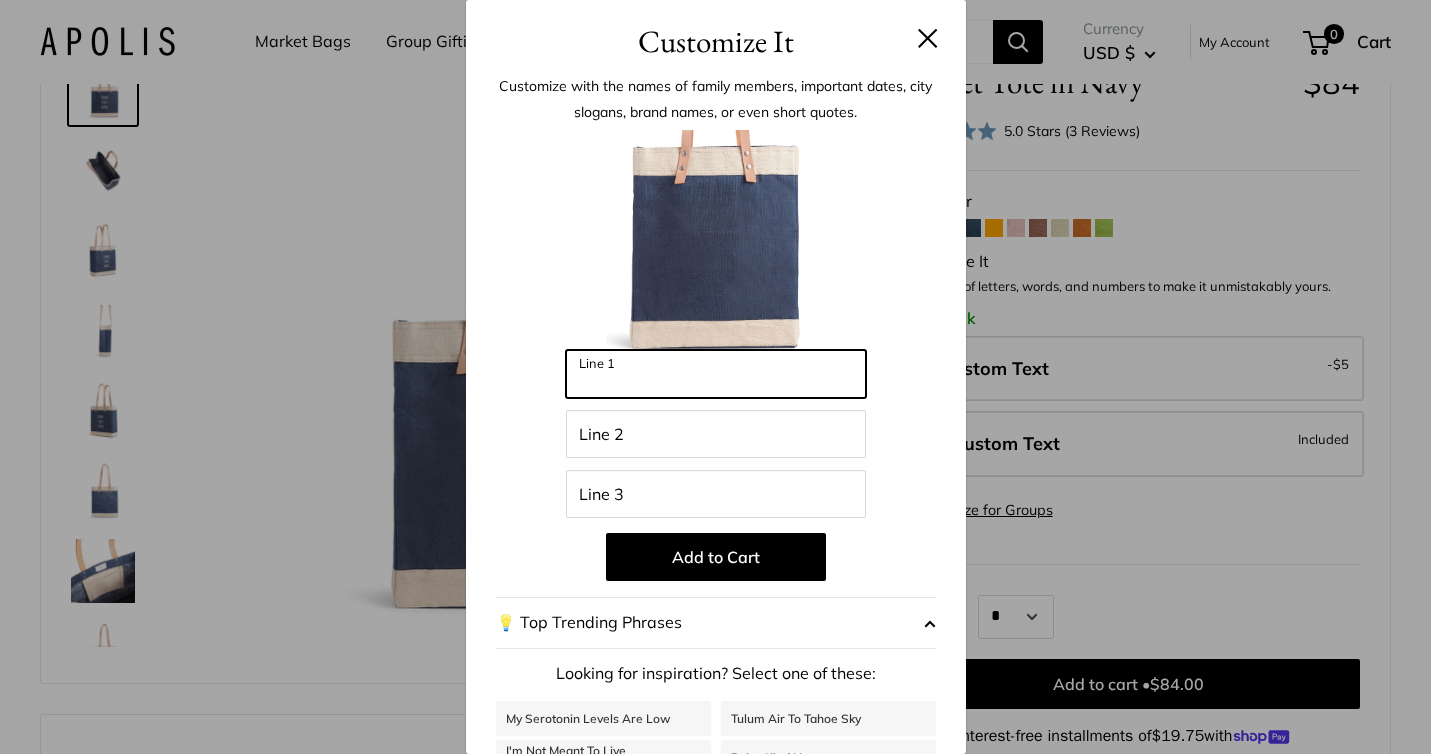 click on "Line 1" at bounding box center [716, 374] 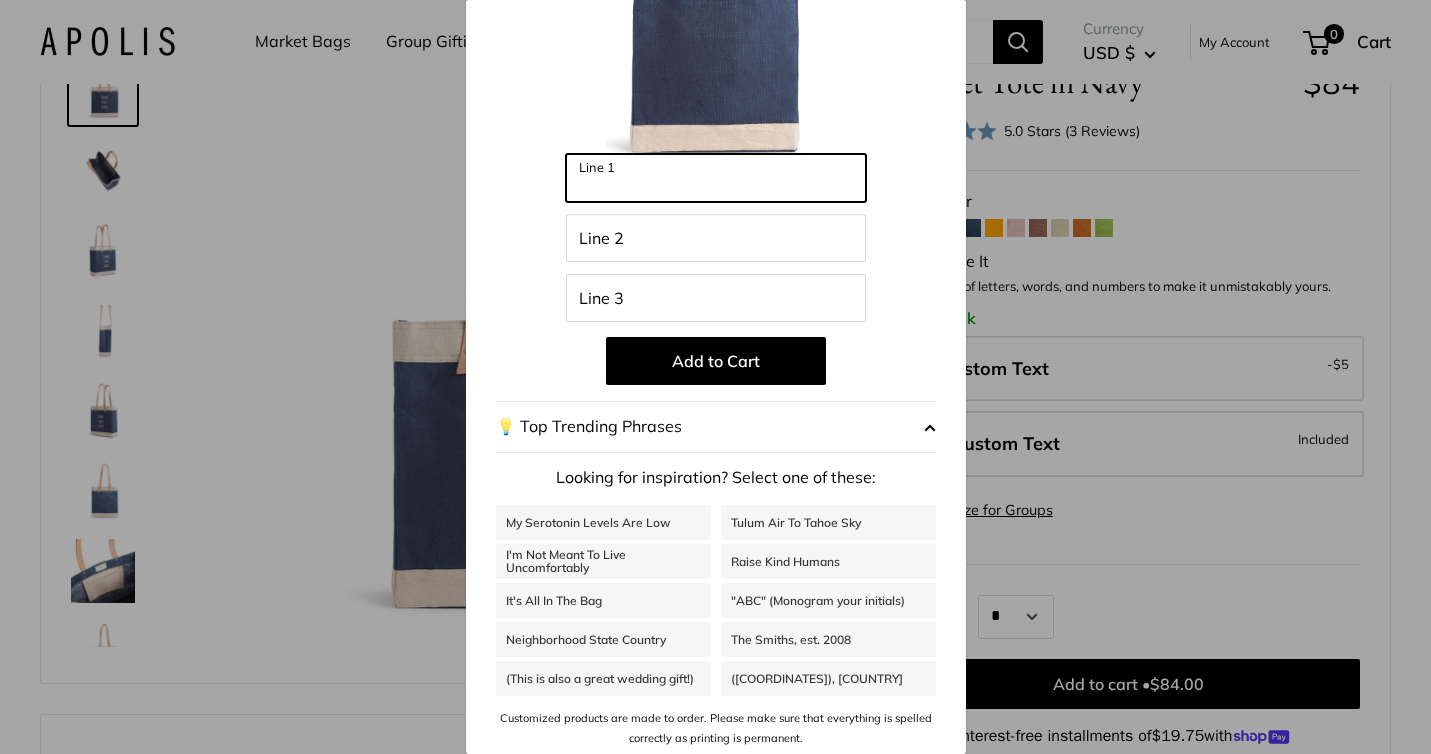 scroll, scrollTop: 195, scrollLeft: 0, axis: vertical 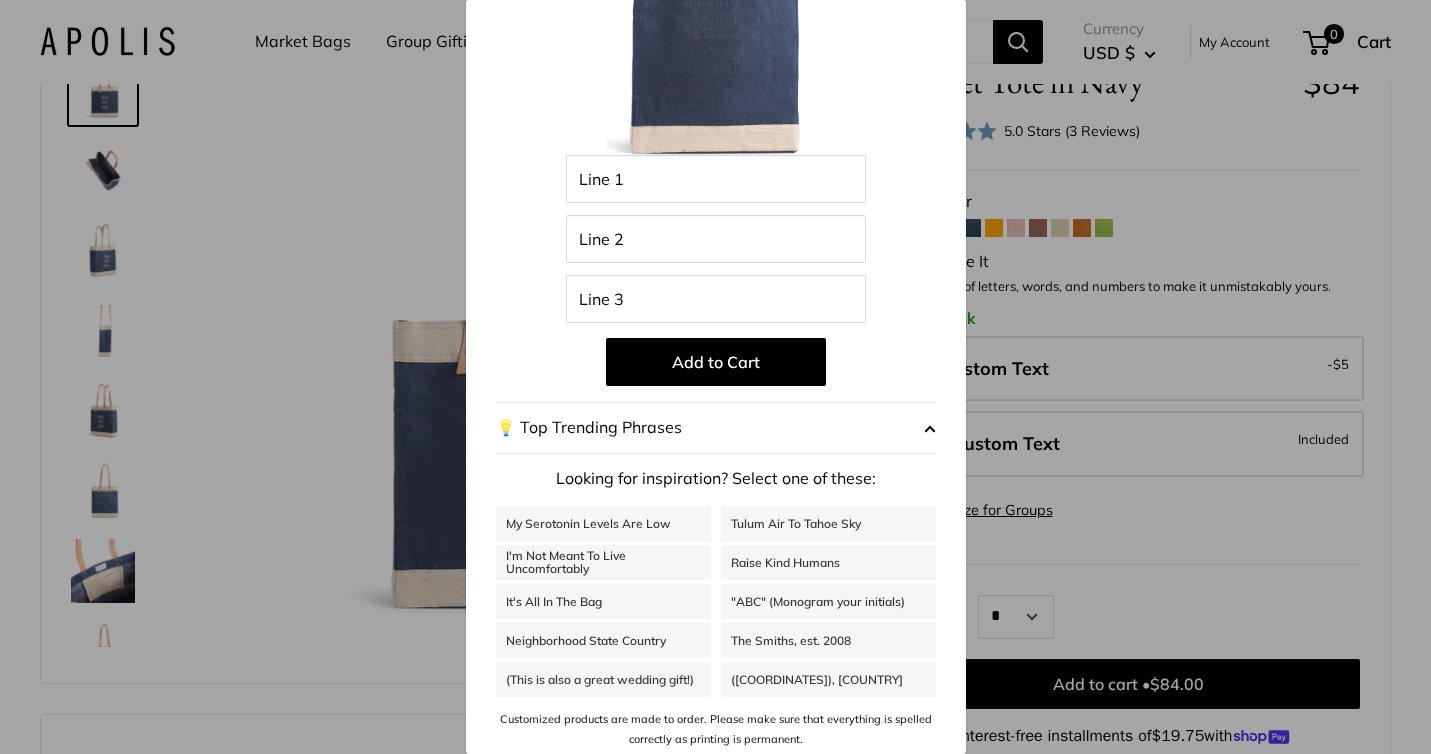 click on "It's All In The Bag" at bounding box center (603, 601) 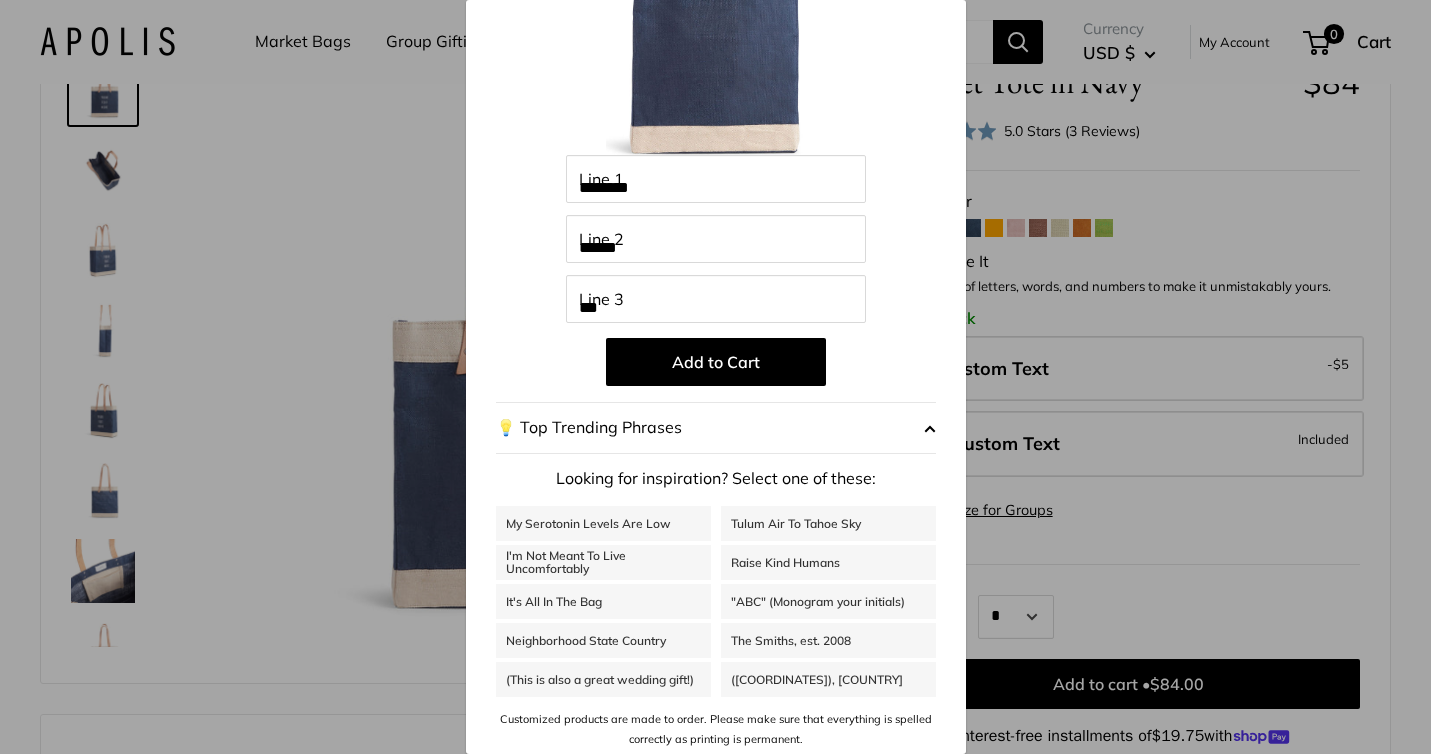 scroll, scrollTop: 129, scrollLeft: 0, axis: vertical 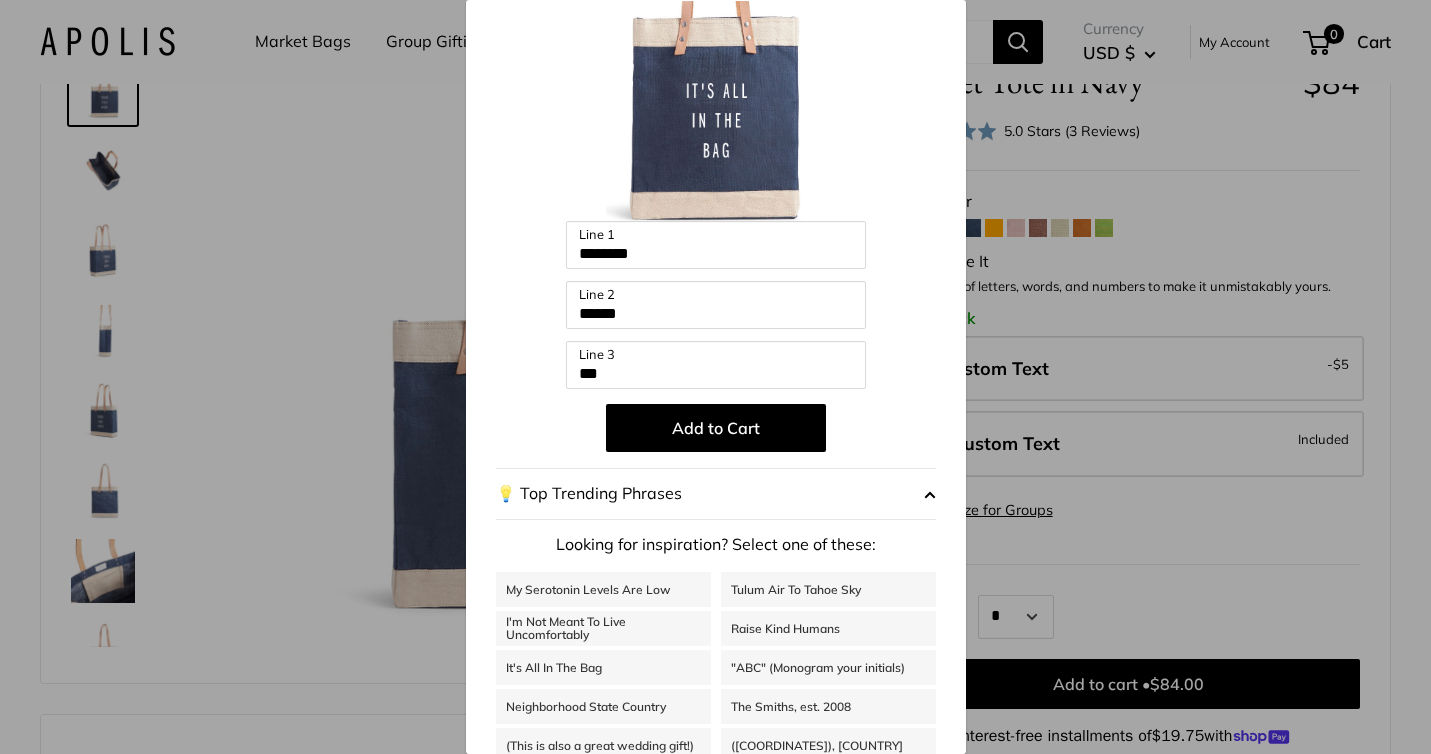 click on "The Smiths, est. 2008" at bounding box center [828, 706] 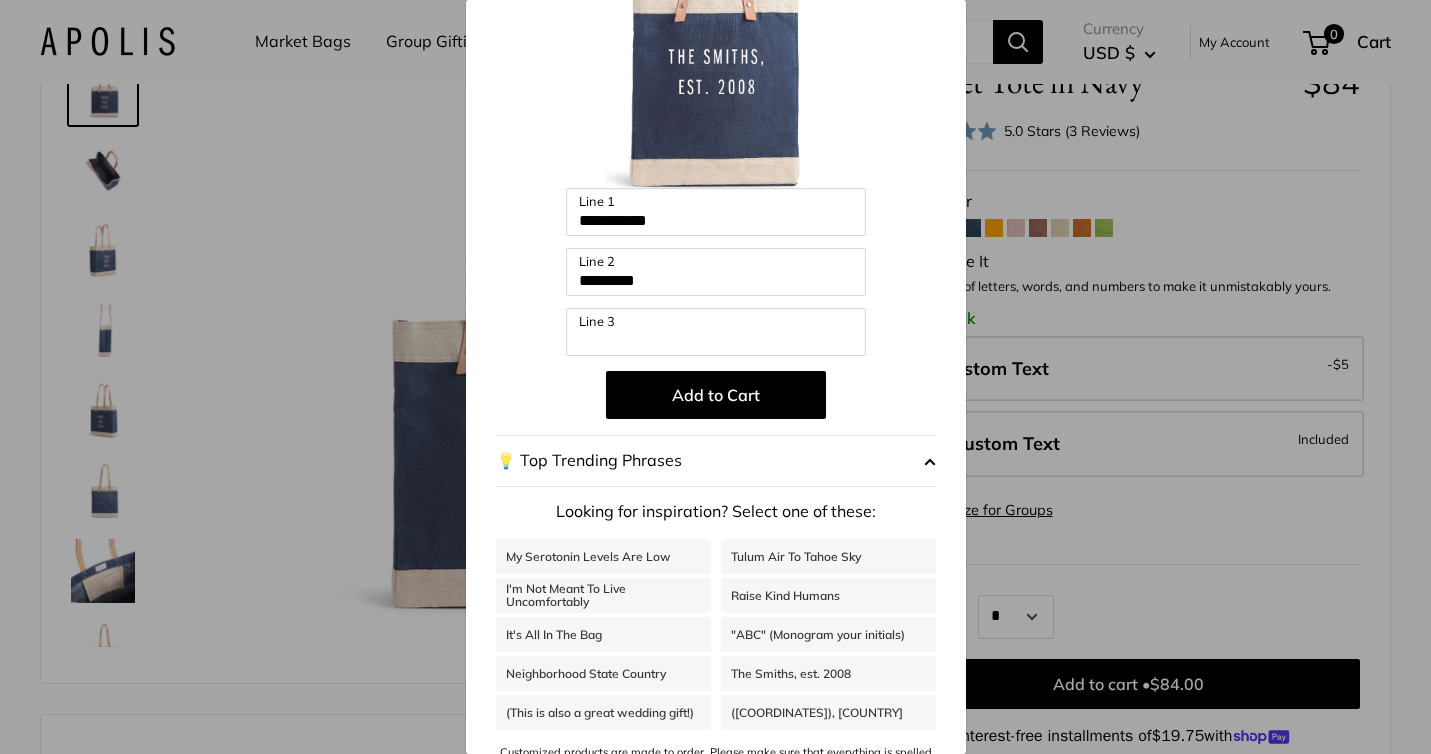 scroll, scrollTop: 170, scrollLeft: 0, axis: vertical 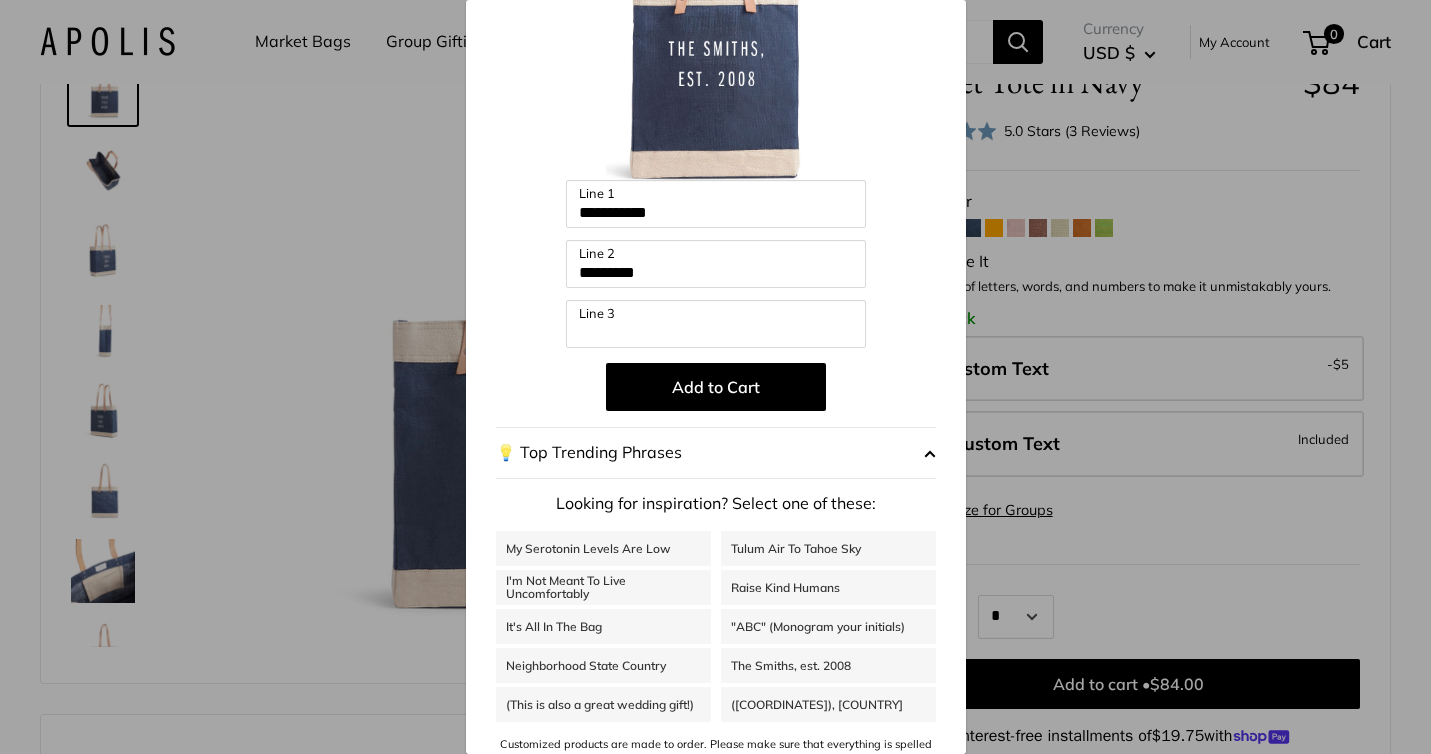 click on "It's All In The Bag" at bounding box center [603, 626] 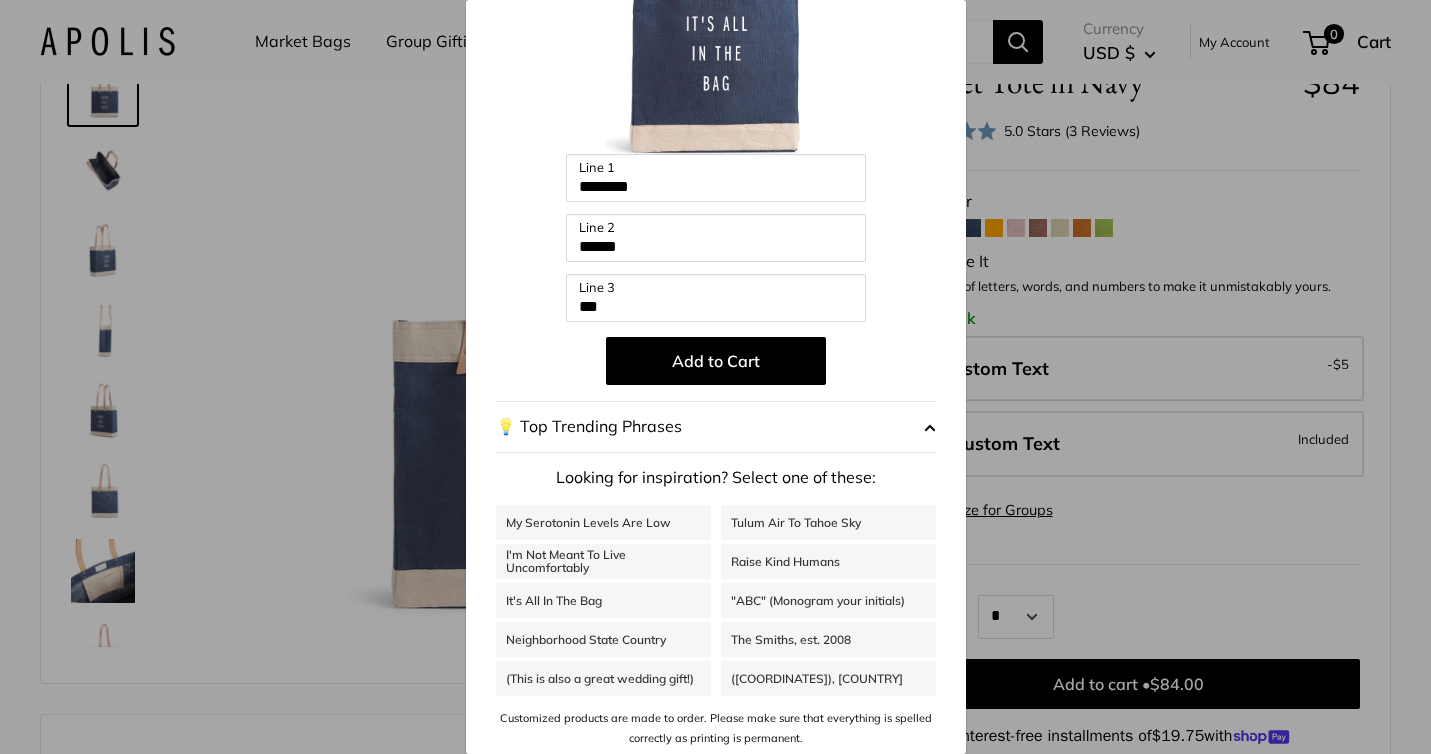scroll, scrollTop: 195, scrollLeft: 0, axis: vertical 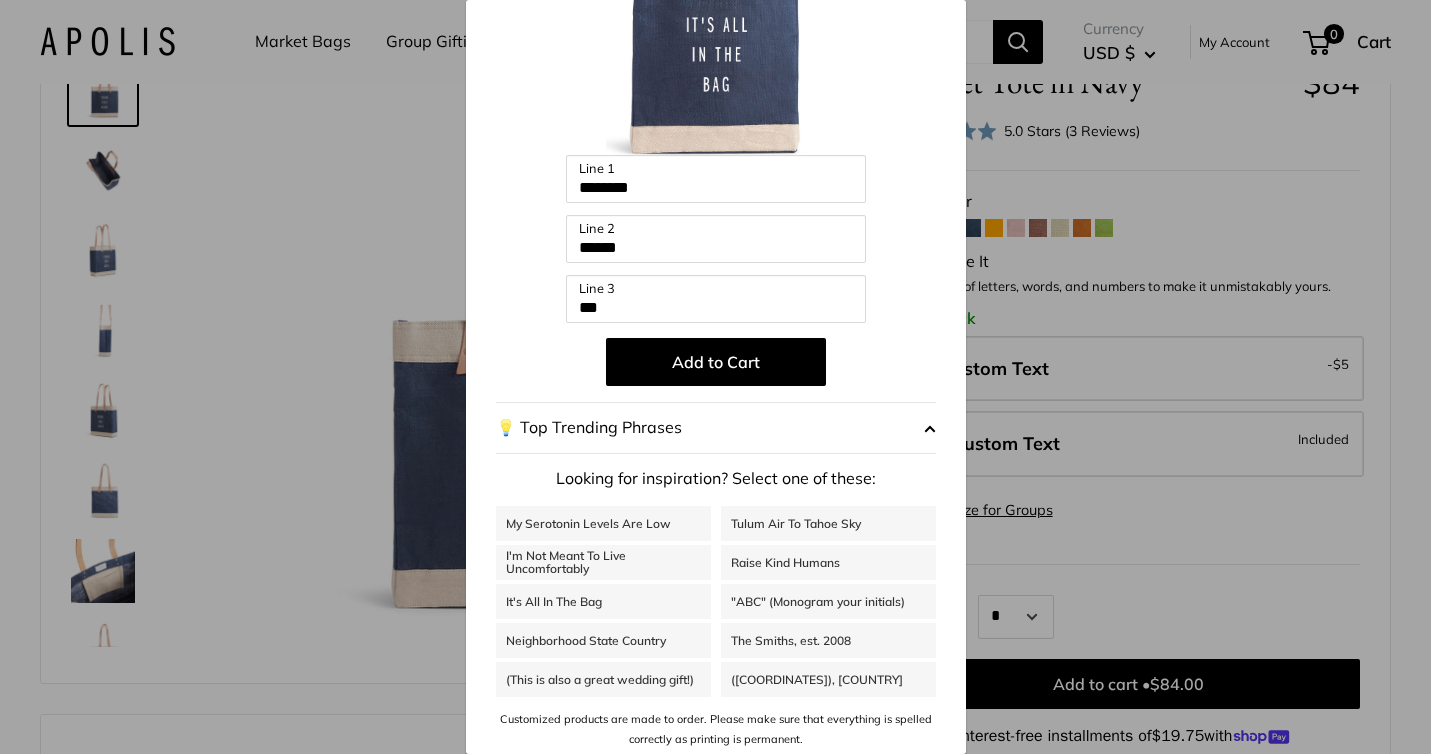 click on "💡 Top Trending Phrases" at bounding box center (716, 428) 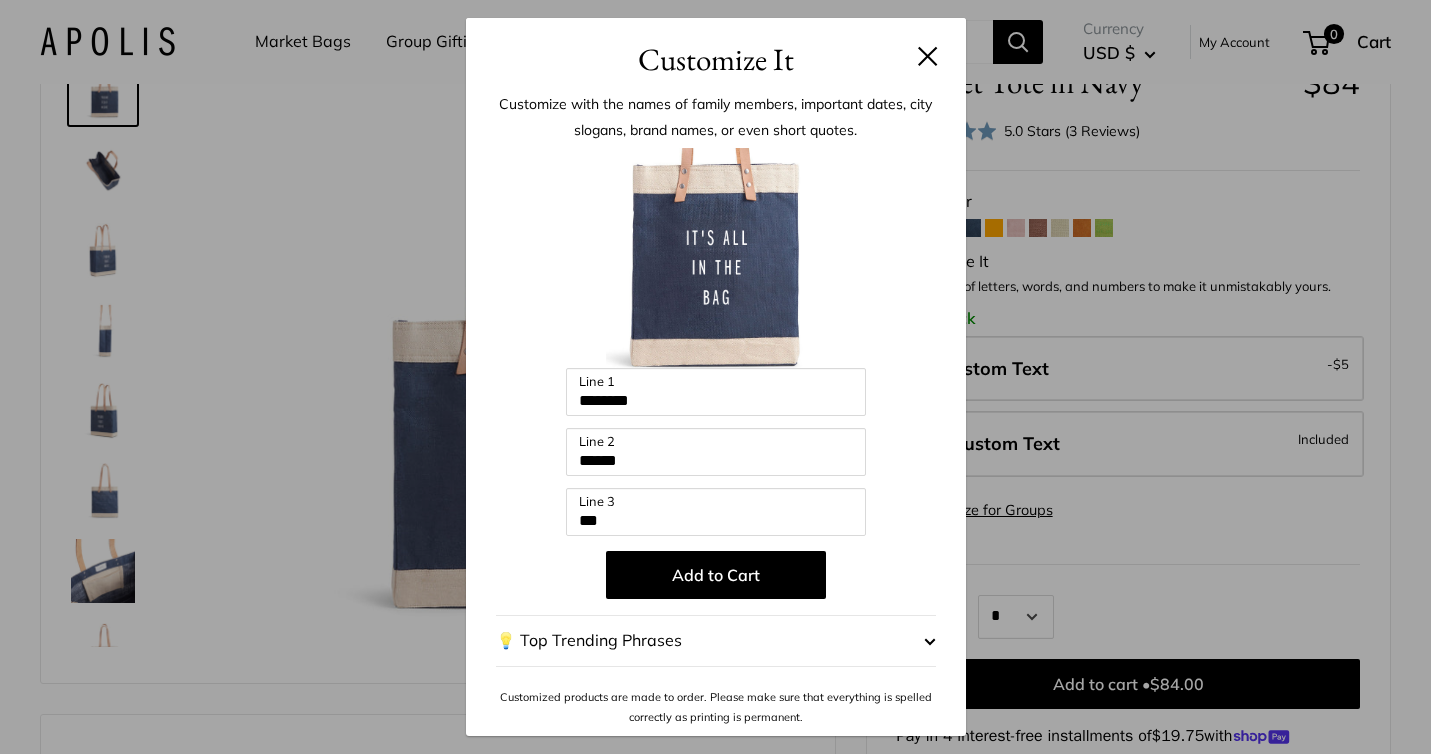 scroll, scrollTop: 0, scrollLeft: 0, axis: both 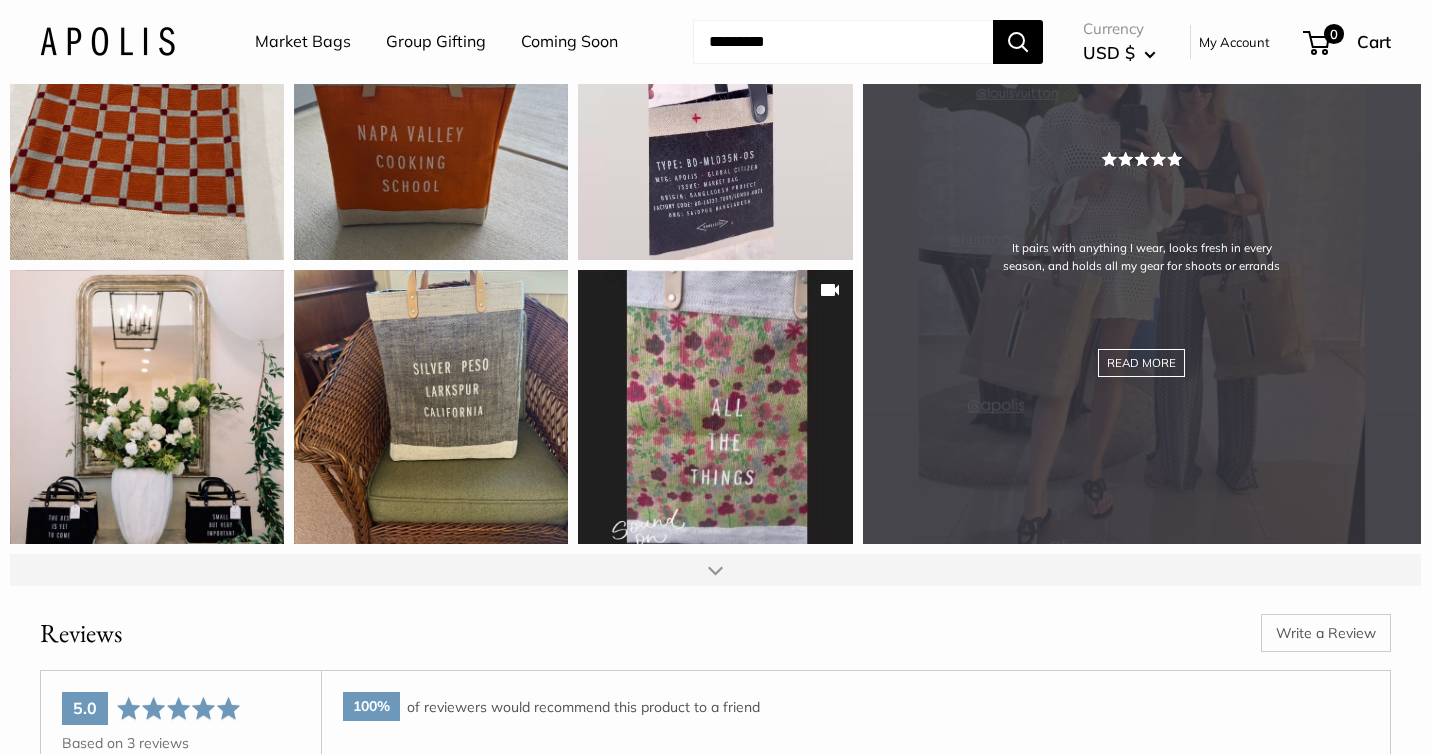 click on "It pairs with anything I wear, looks fresh in every season, and holds all my gear for shoots or errands
READ MORE" at bounding box center (1142, 265) 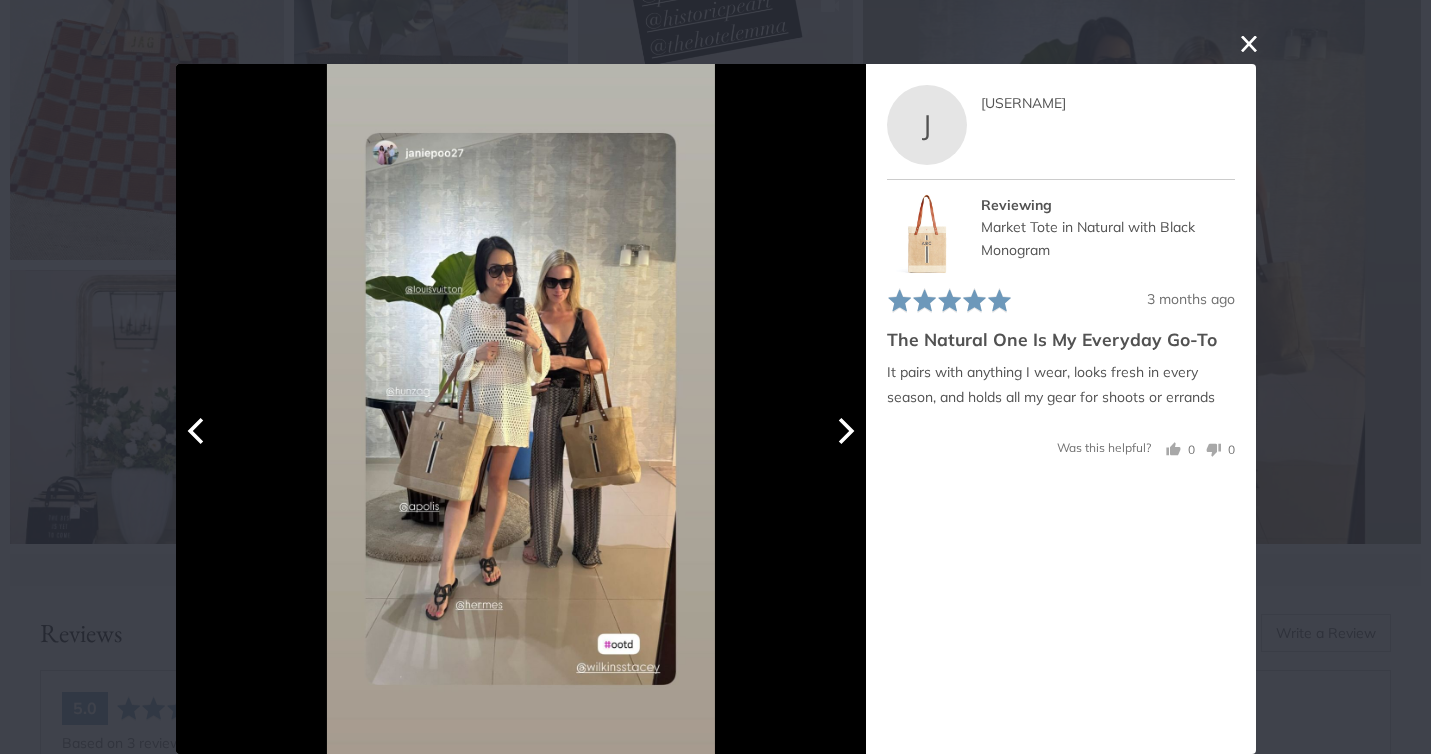 scroll, scrollTop: 25, scrollLeft: 0, axis: vertical 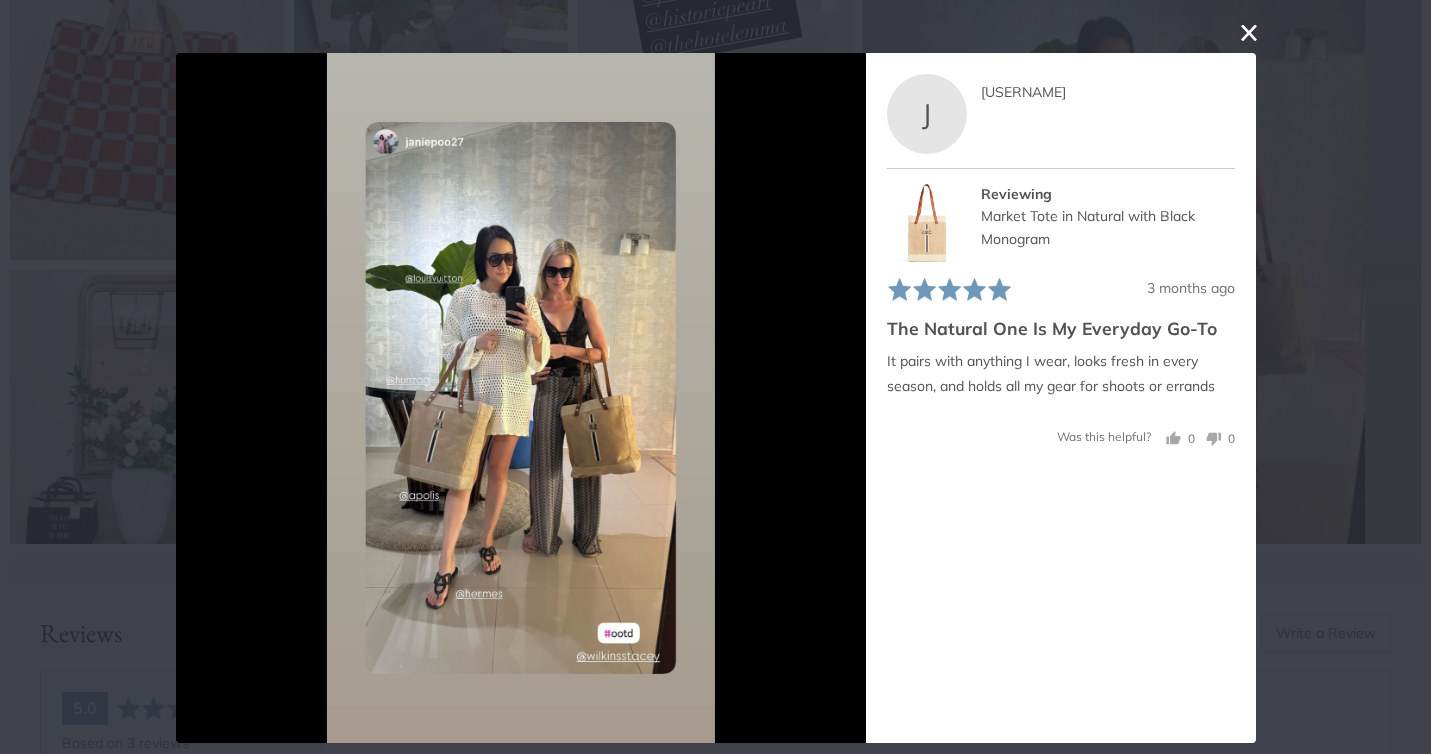 click at bounding box center [1249, 33] 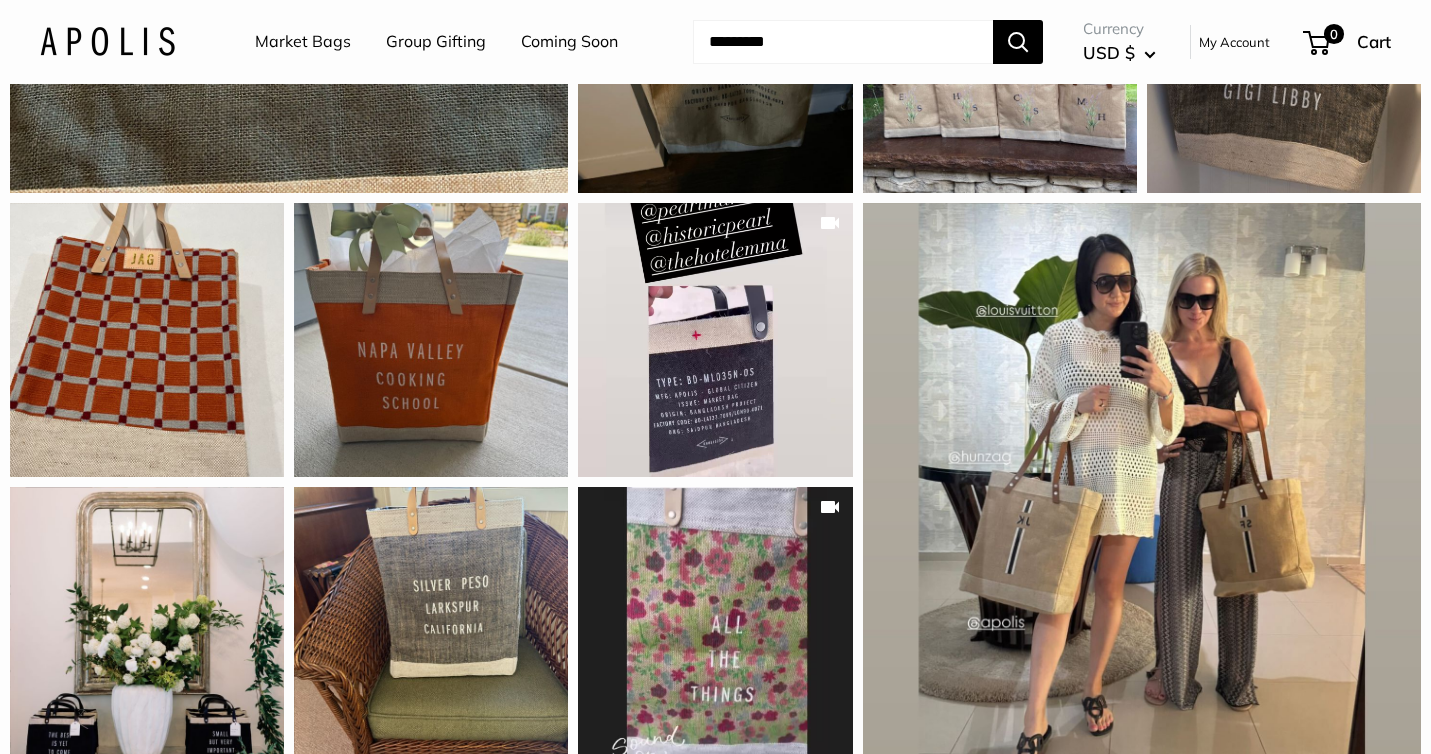scroll, scrollTop: 1599, scrollLeft: 0, axis: vertical 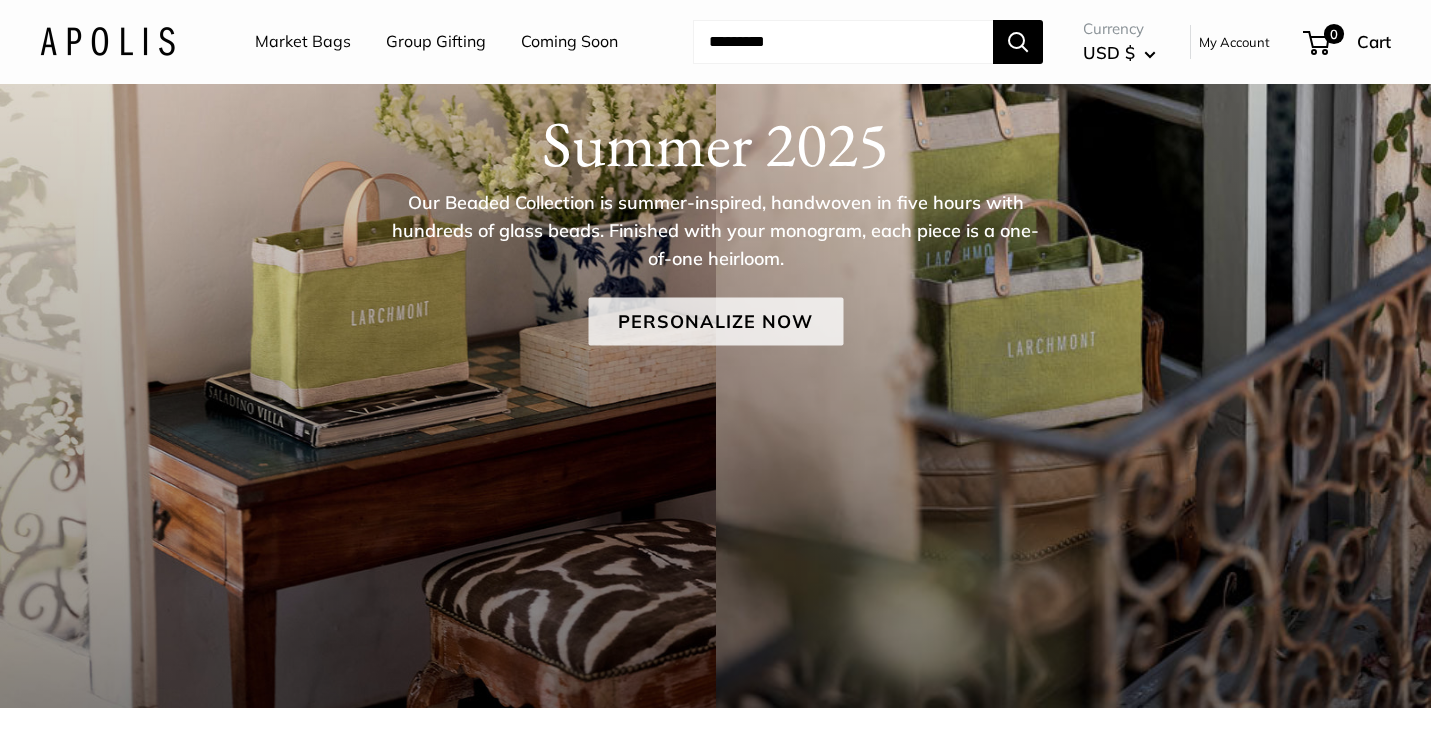 click on "Personalize Now" at bounding box center [715, 322] 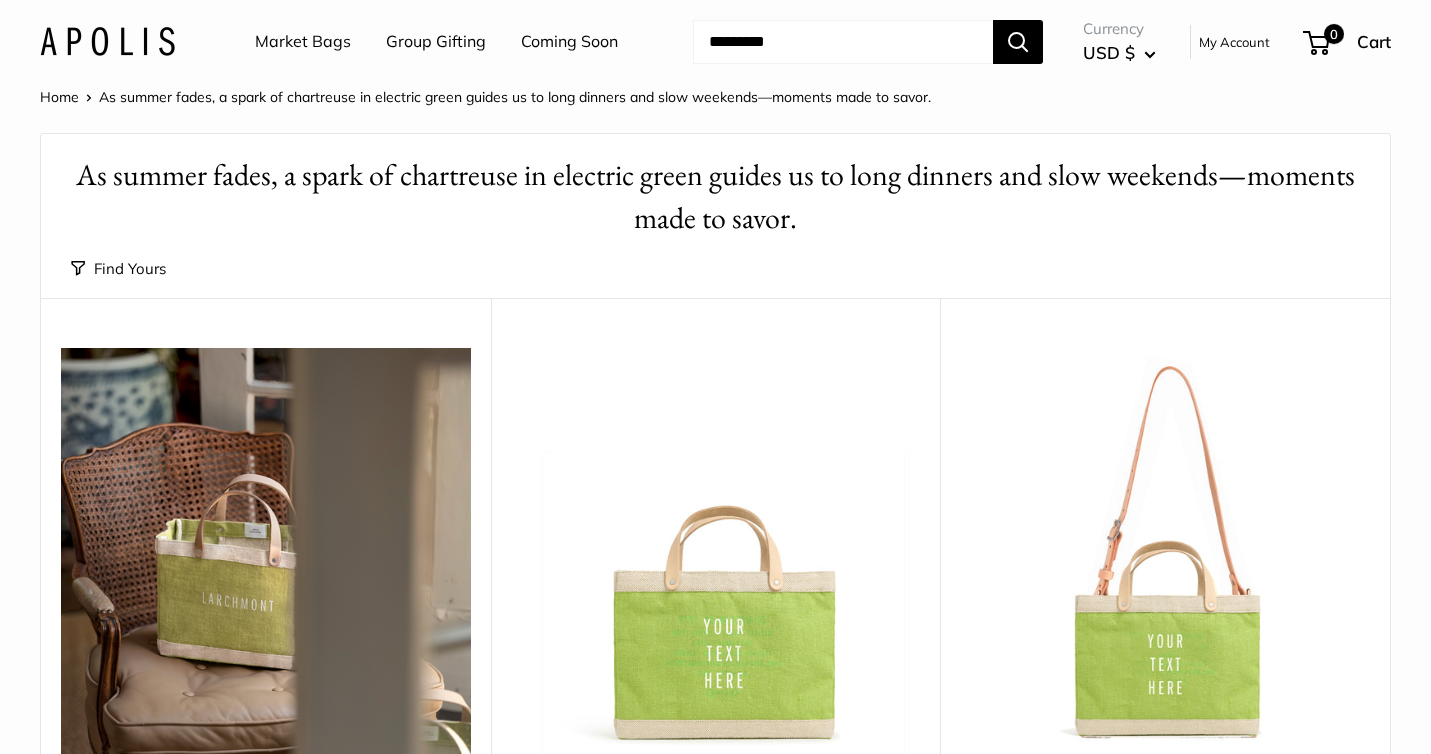 scroll, scrollTop: 0, scrollLeft: 0, axis: both 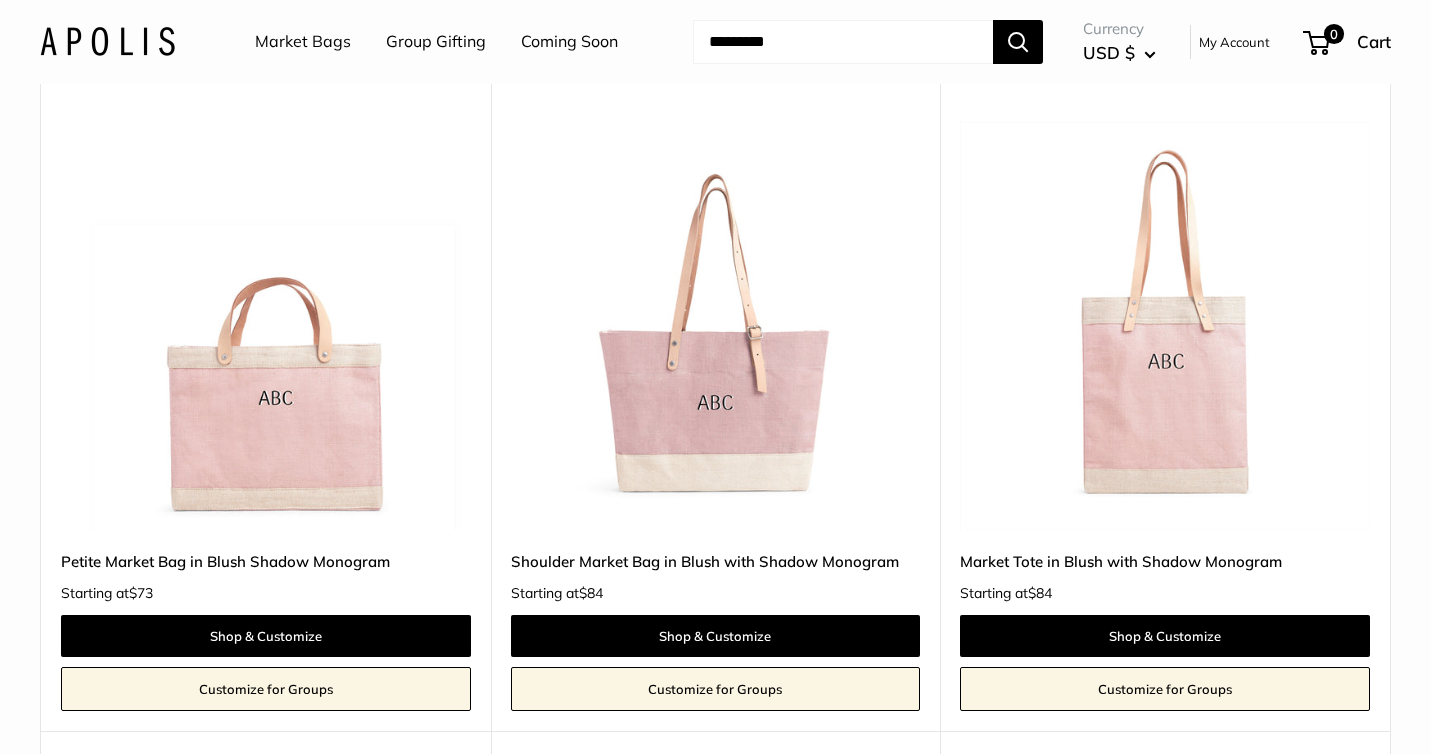 click at bounding box center (0, 0) 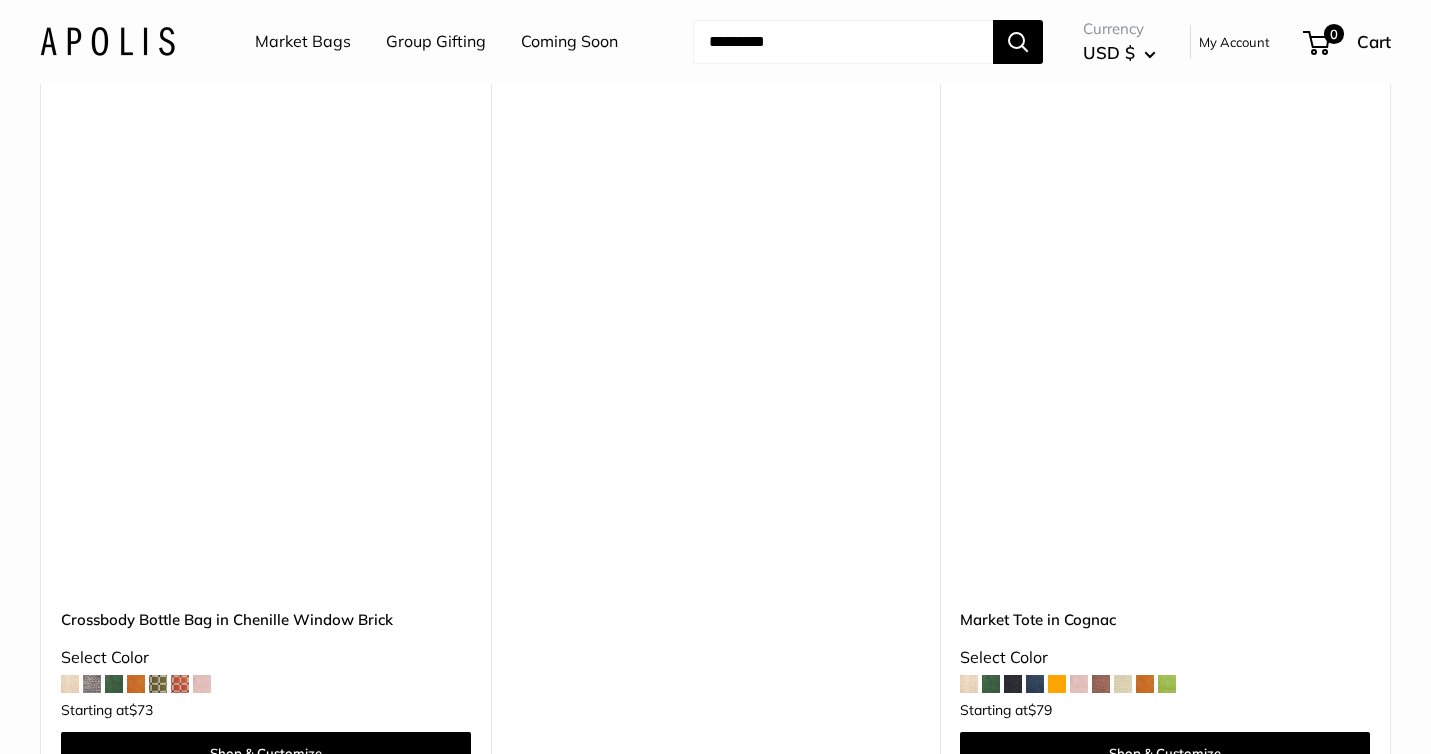 scroll, scrollTop: 9174, scrollLeft: 0, axis: vertical 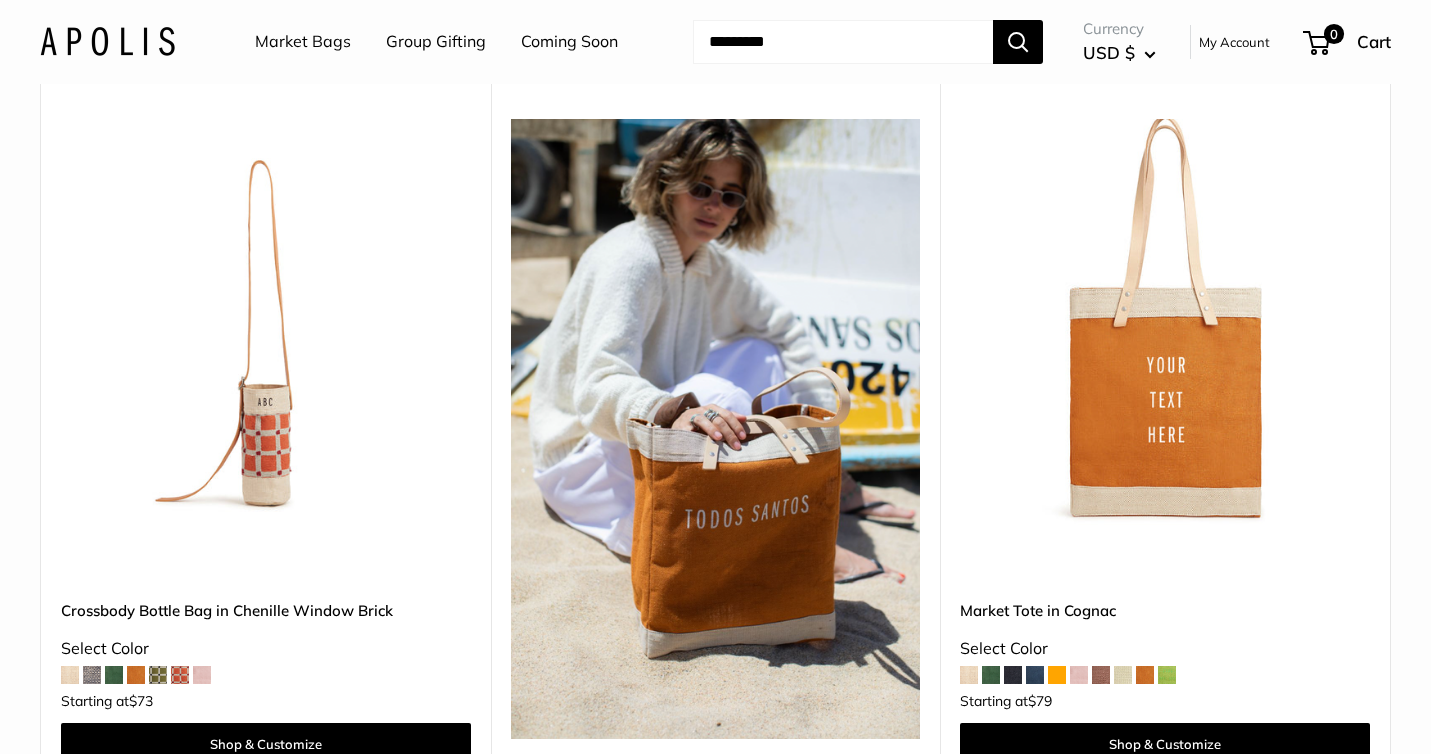 click at bounding box center (1035, 675) 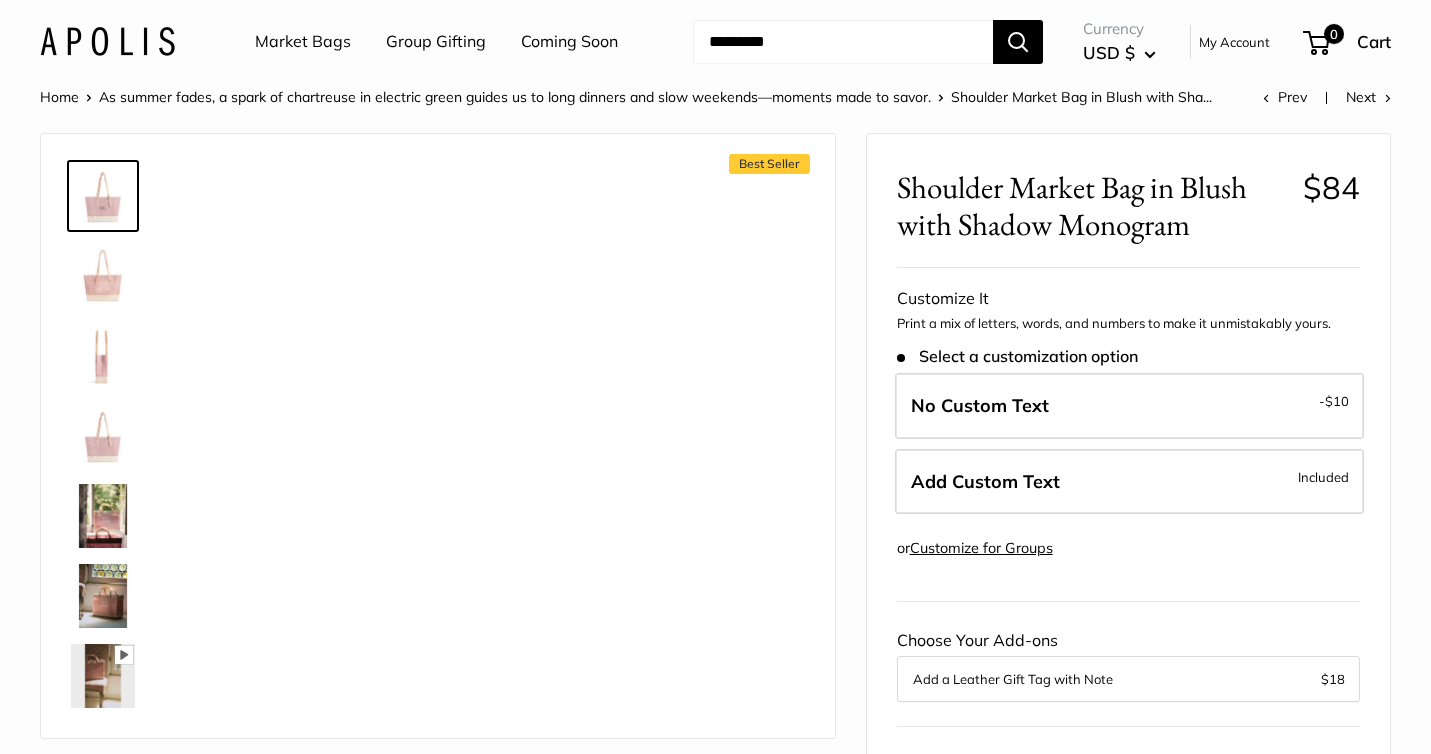 scroll, scrollTop: 0, scrollLeft: 0, axis: both 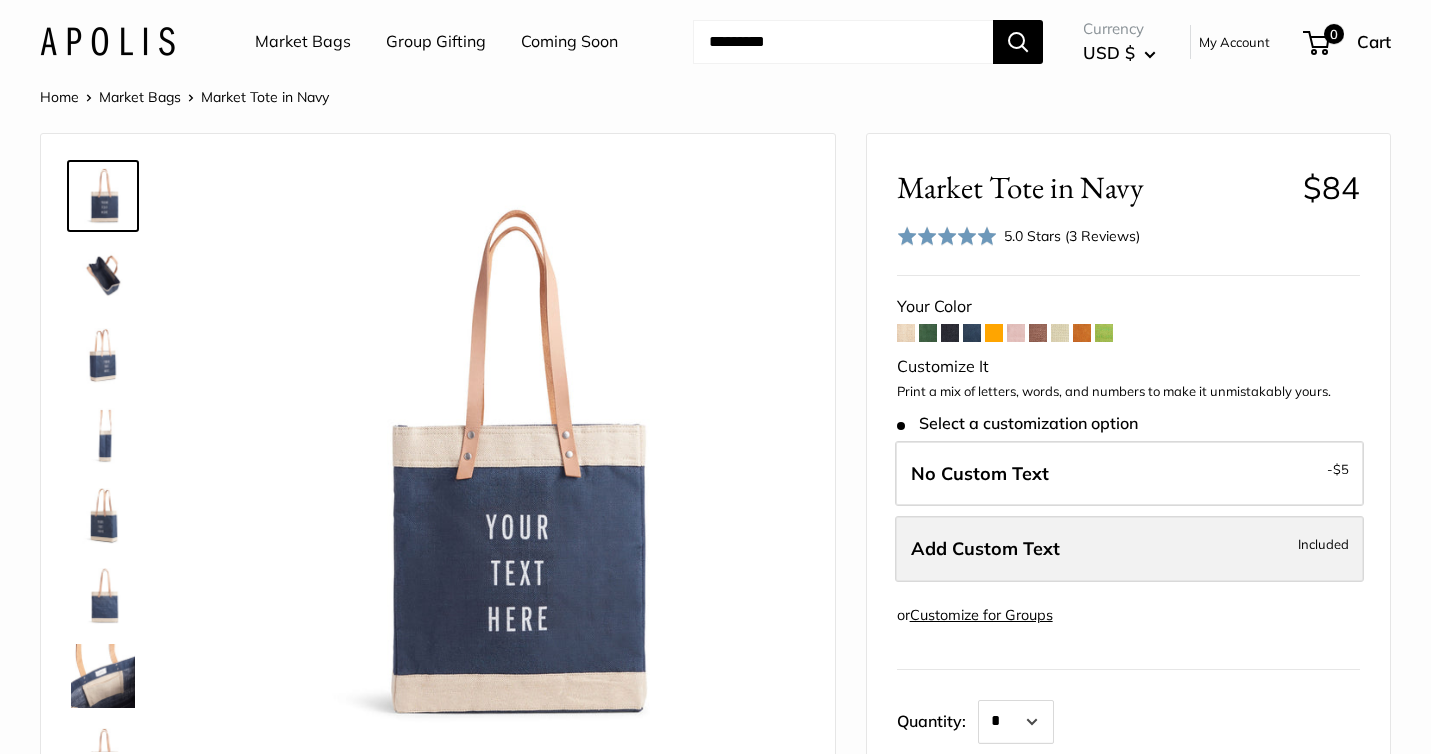 click on "Add Custom Text
Included" at bounding box center (1129, 549) 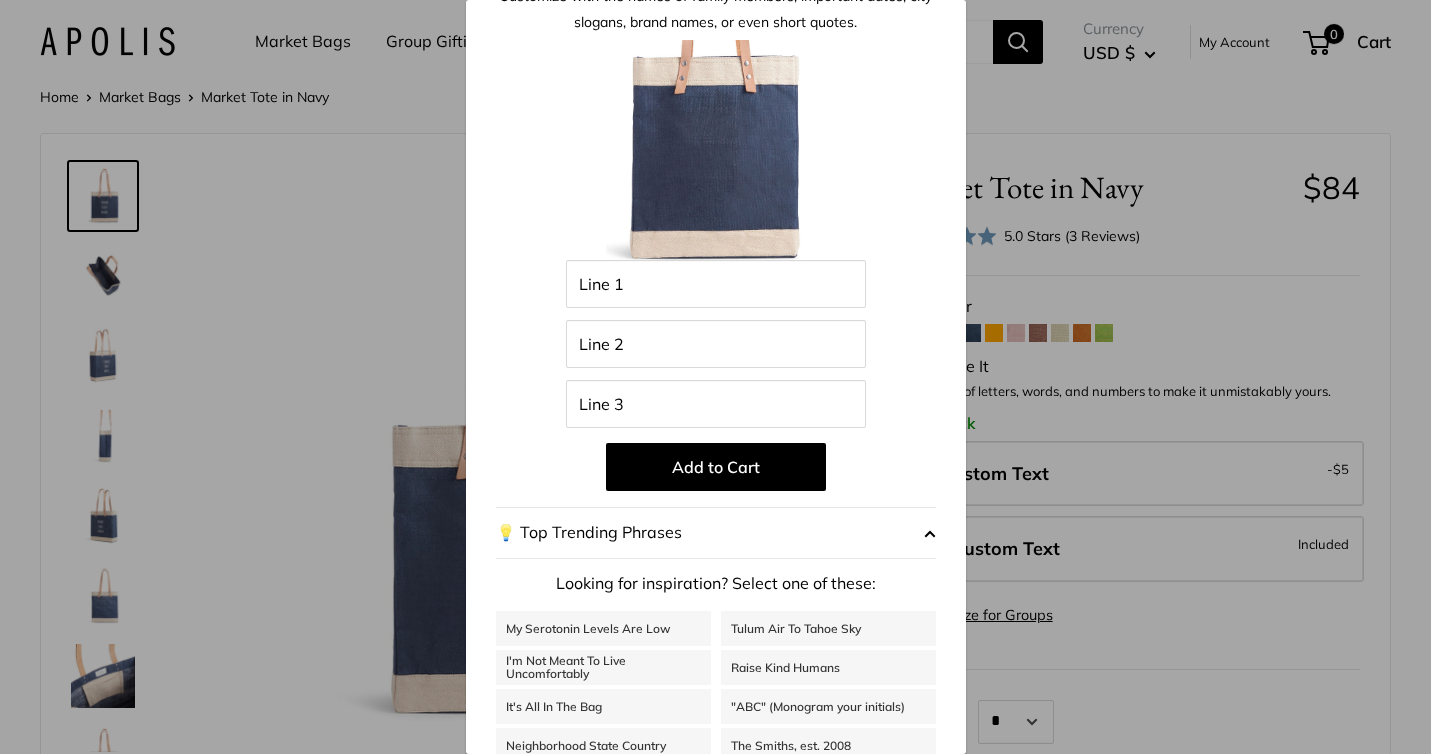 scroll, scrollTop: 61, scrollLeft: 0, axis: vertical 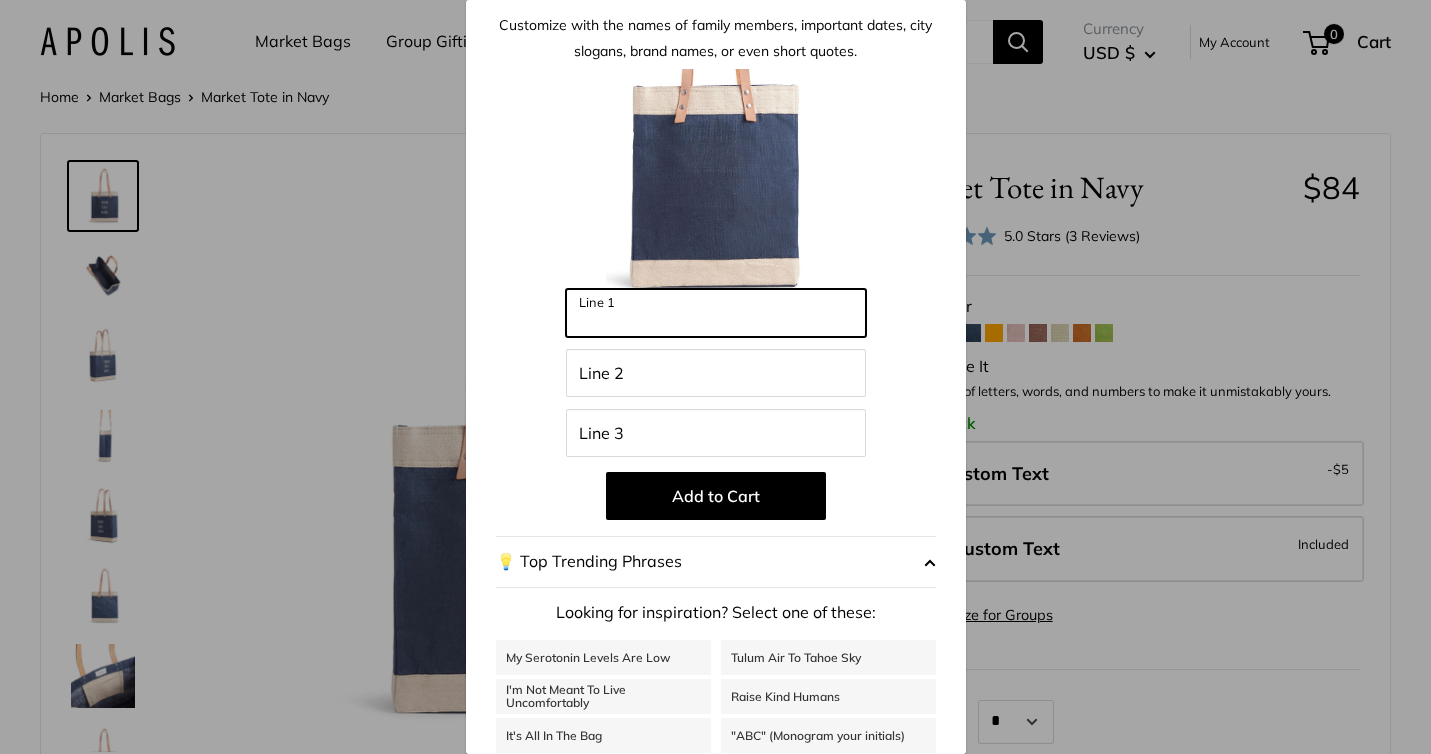 click on "Line 1" at bounding box center [716, 313] 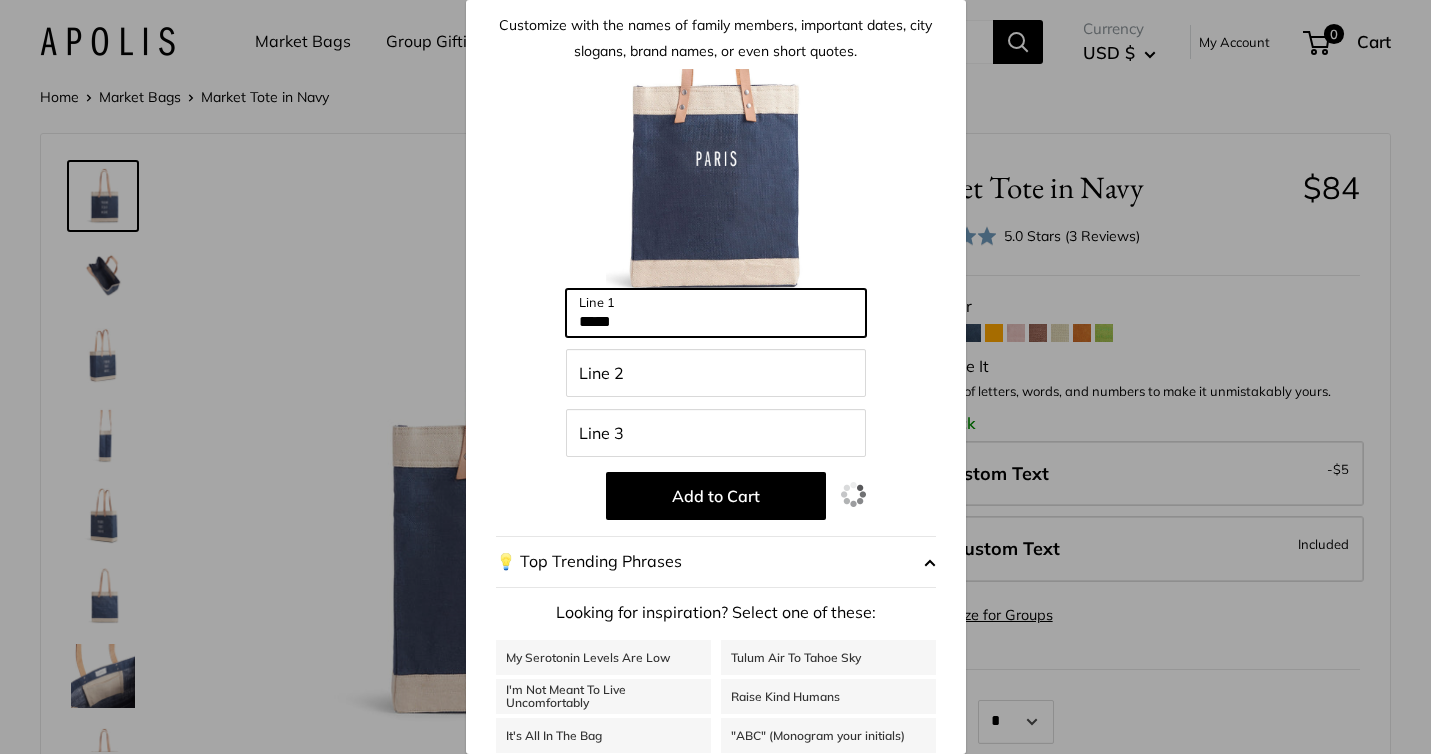 type on "*****" 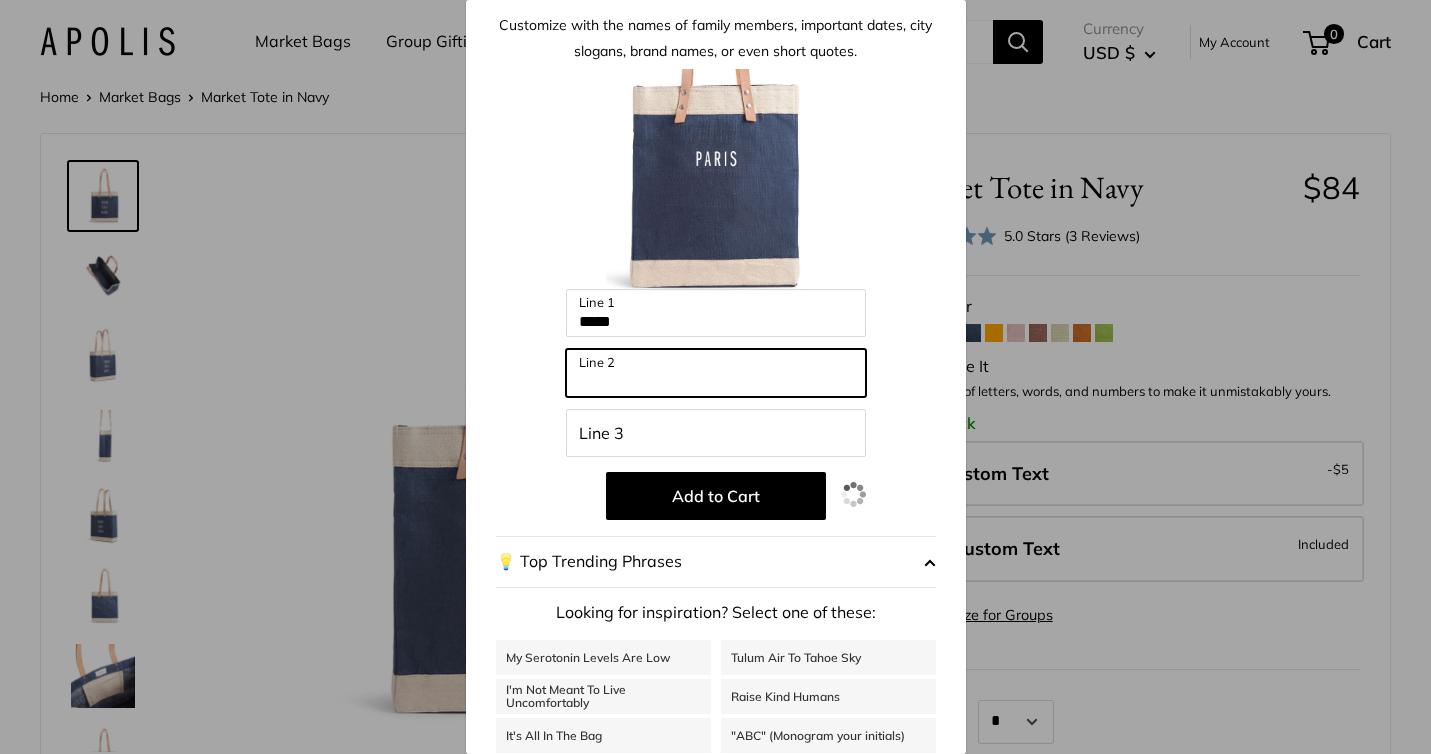 click on "Line 2" at bounding box center [716, 373] 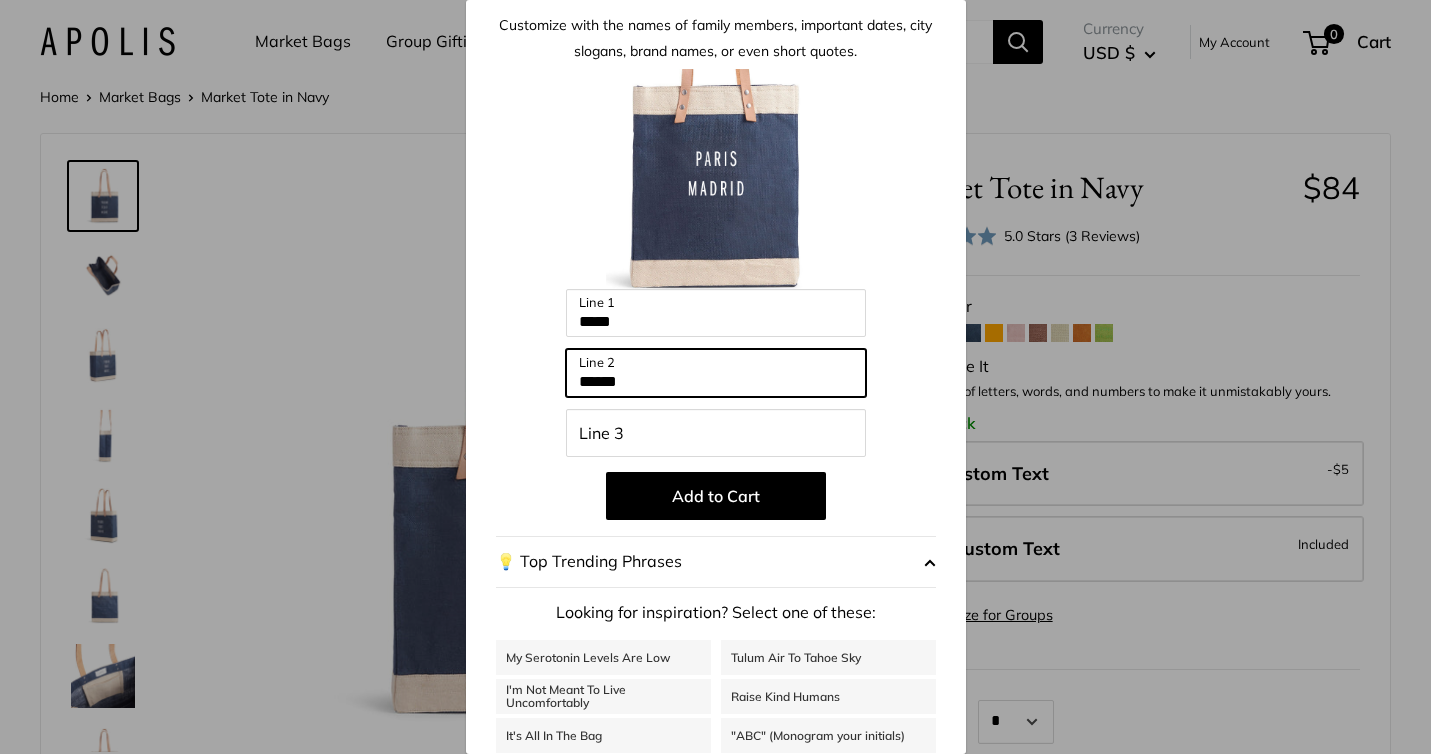 type on "******" 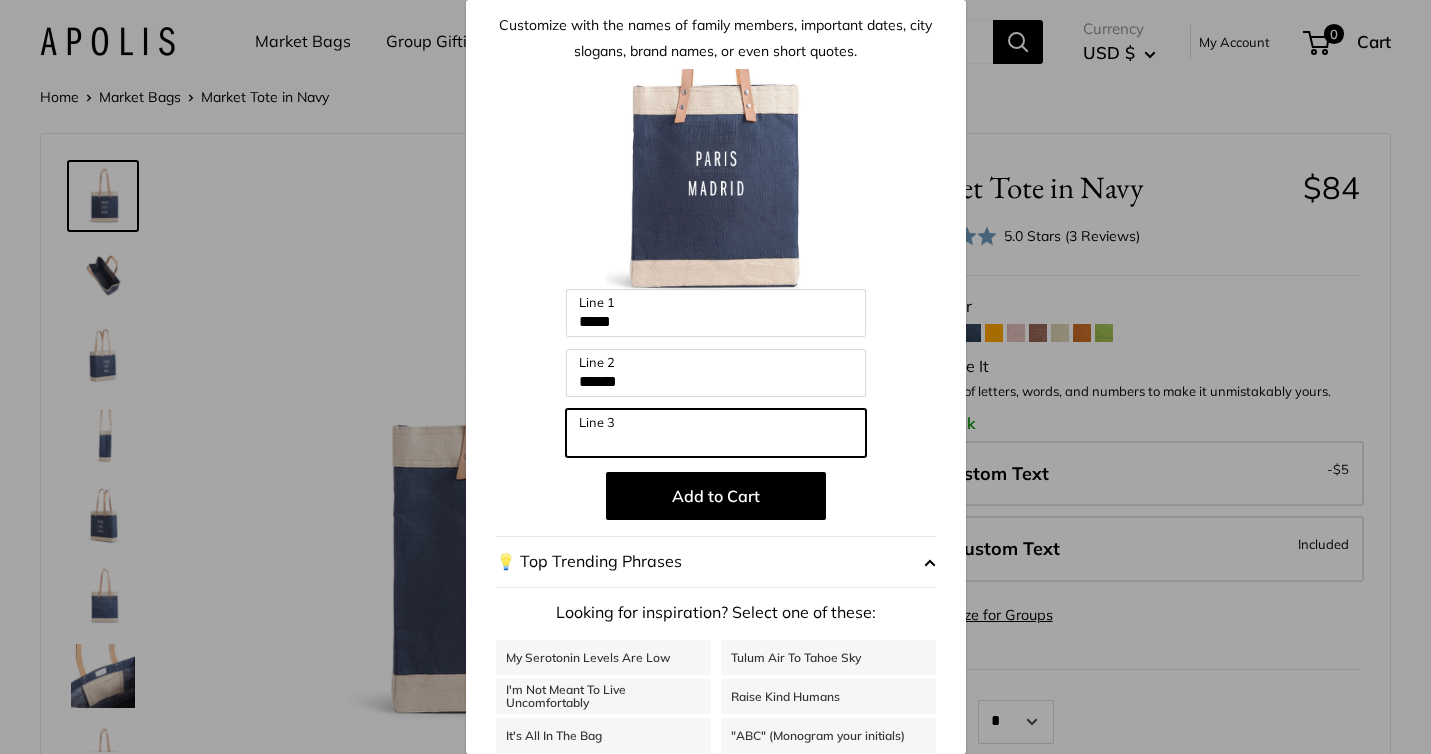 click on "Line 3" at bounding box center [716, 433] 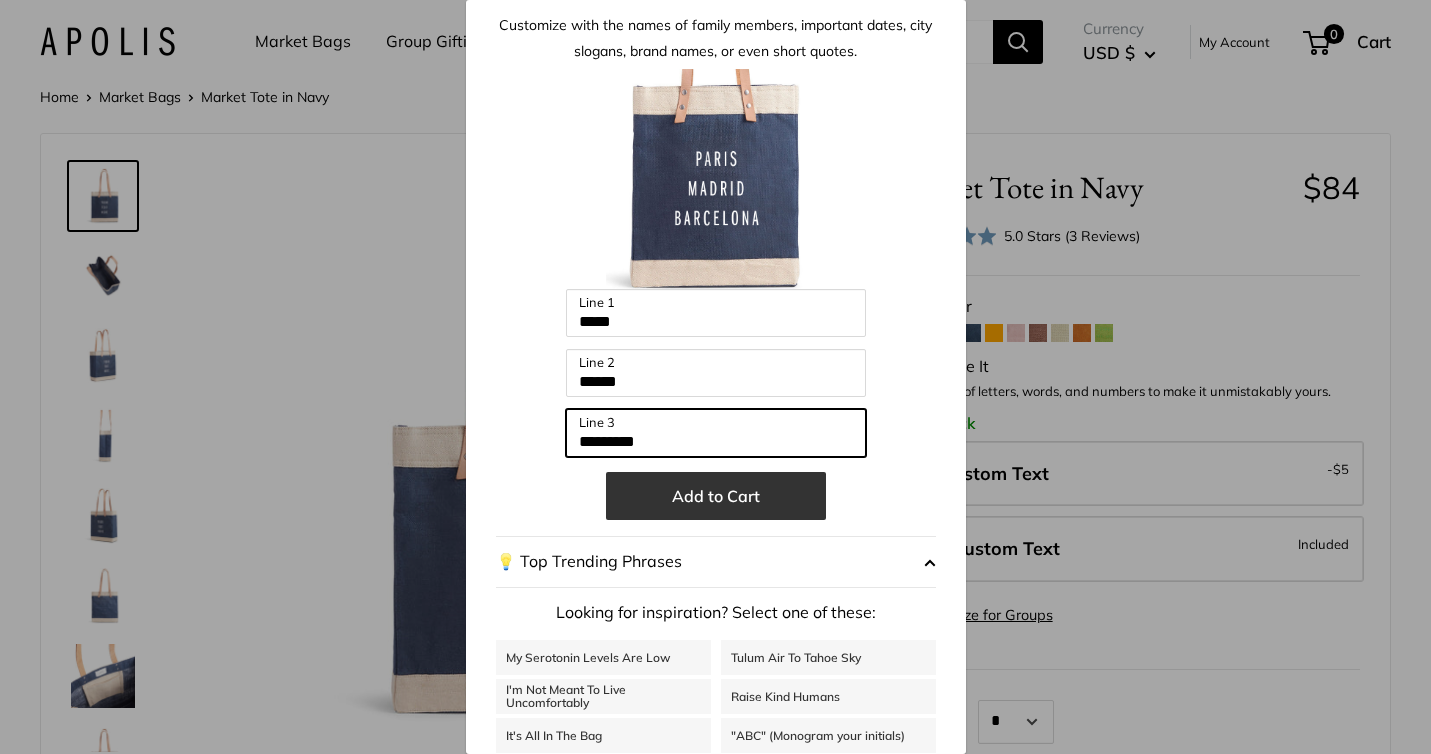 type on "*********" 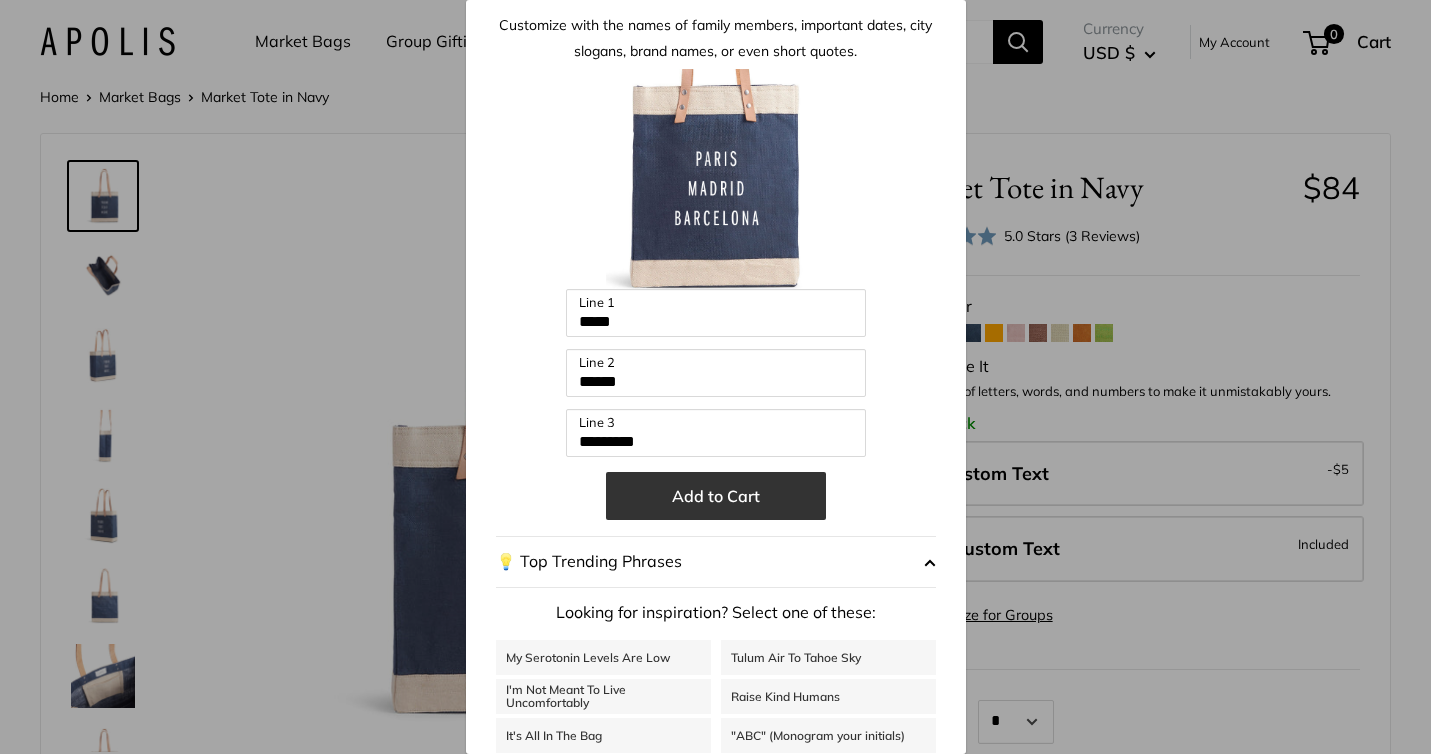 click on "Add to Cart" at bounding box center (716, 496) 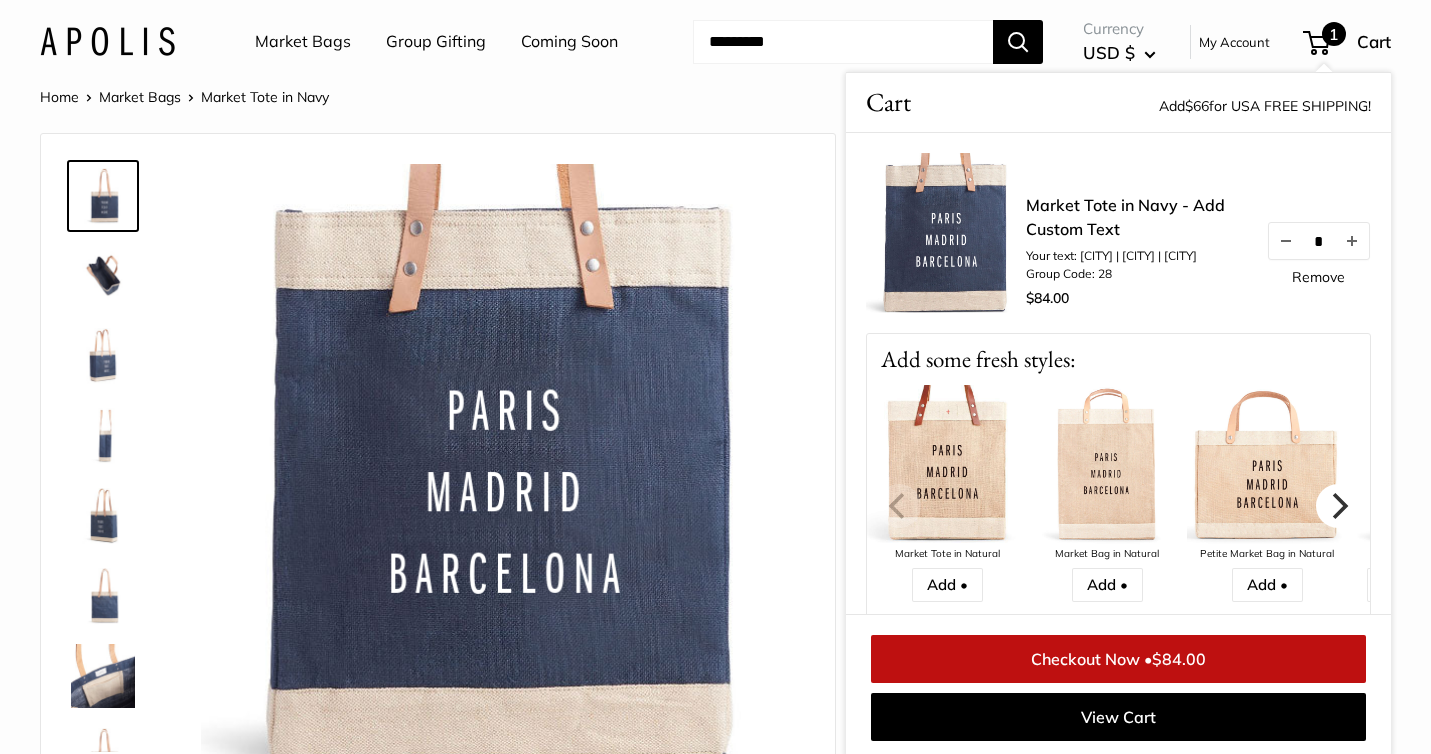 click 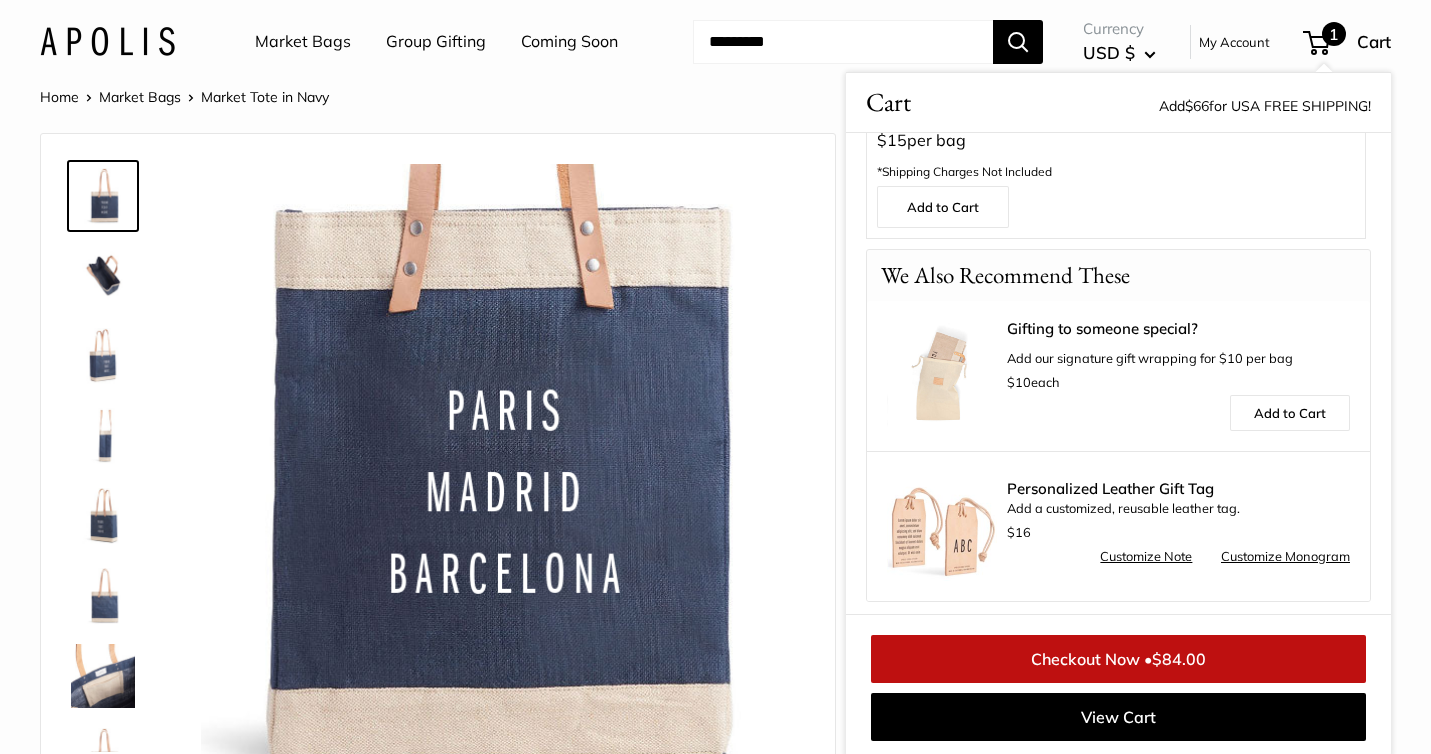 scroll, scrollTop: 614, scrollLeft: 0, axis: vertical 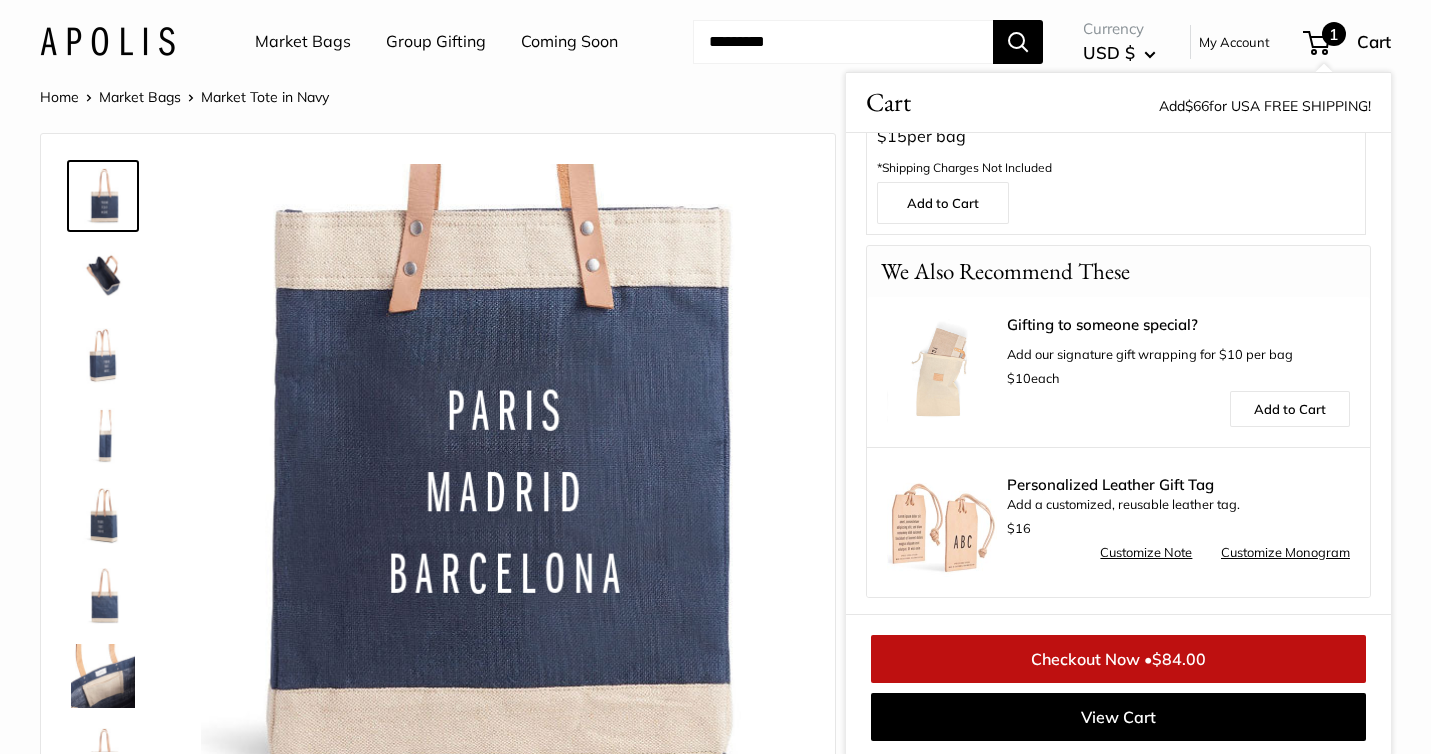 click on "Customize Monogram" at bounding box center (1285, 553) 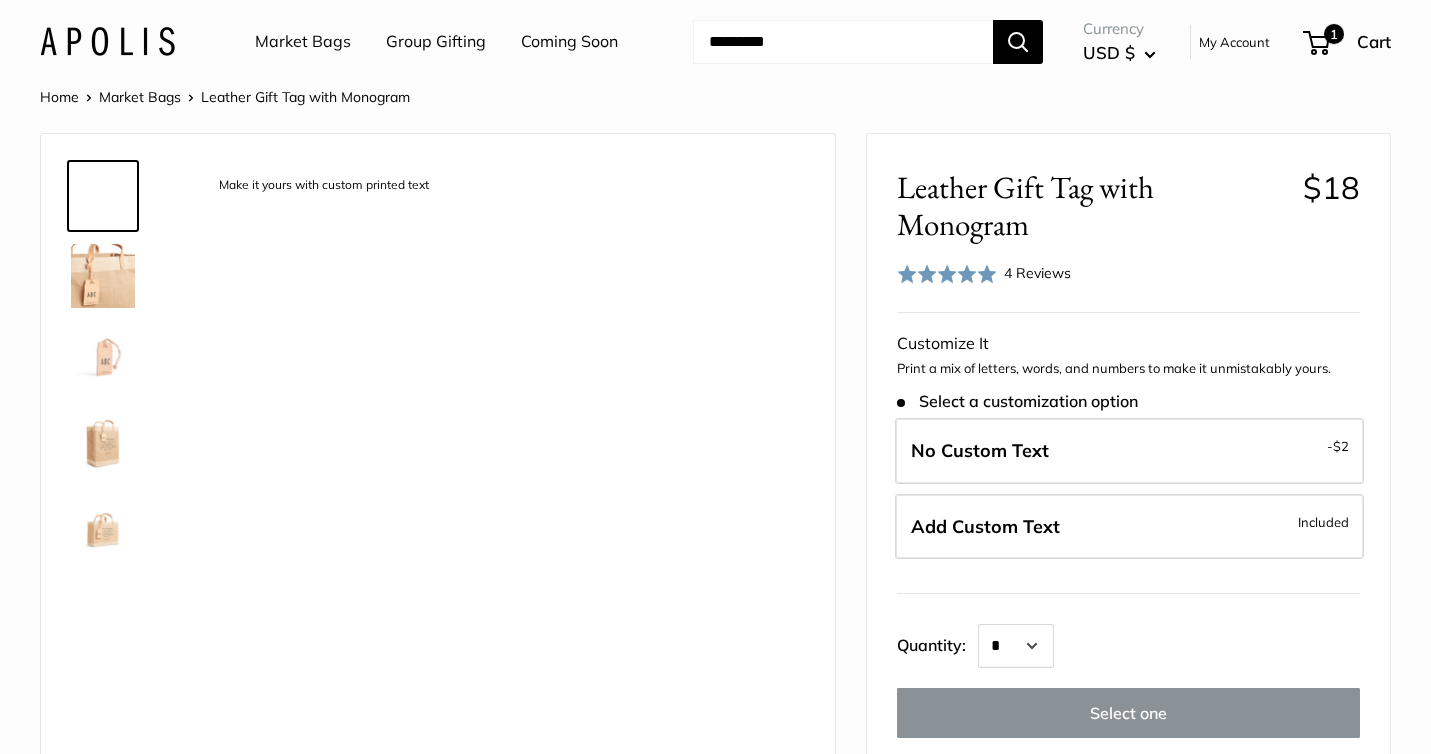 scroll, scrollTop: 0, scrollLeft: 0, axis: both 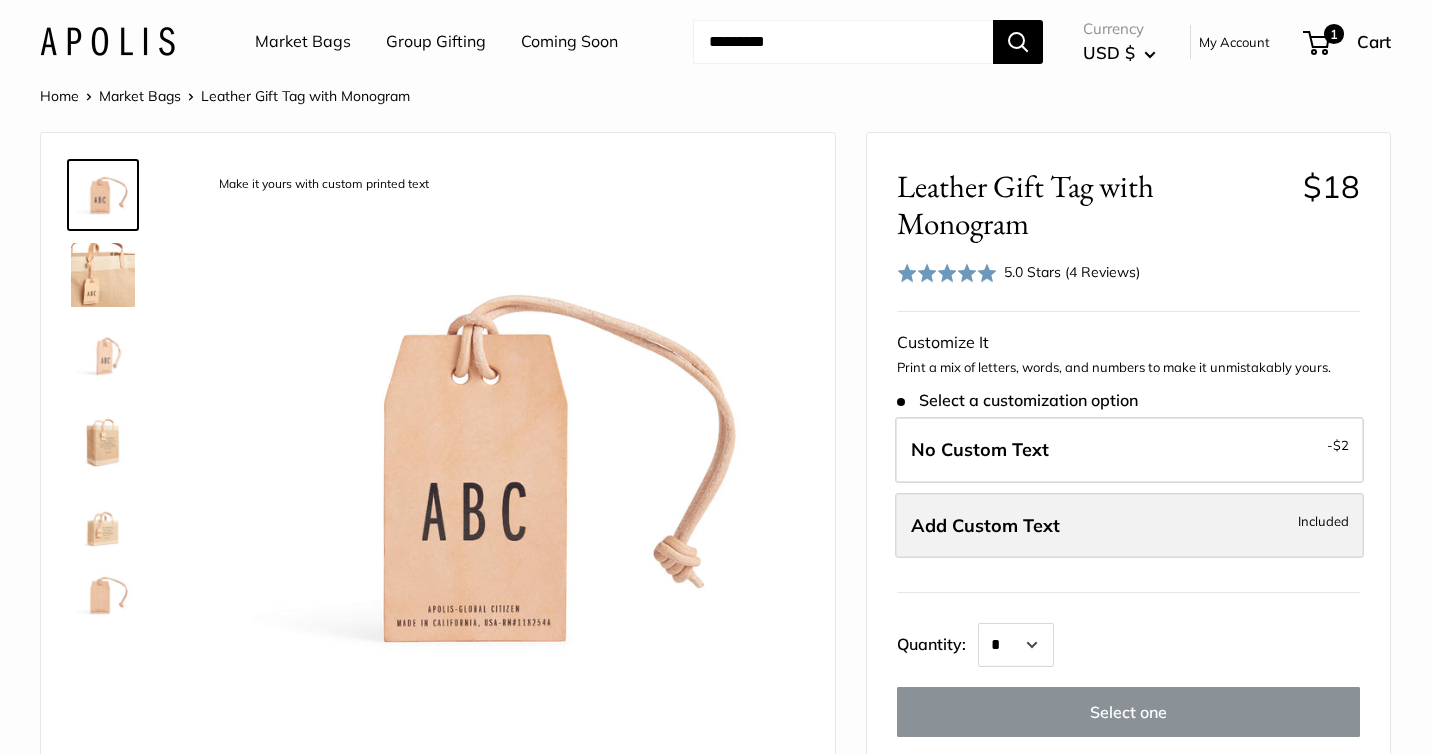 click on "Add Custom Text
Included" at bounding box center [1129, 526] 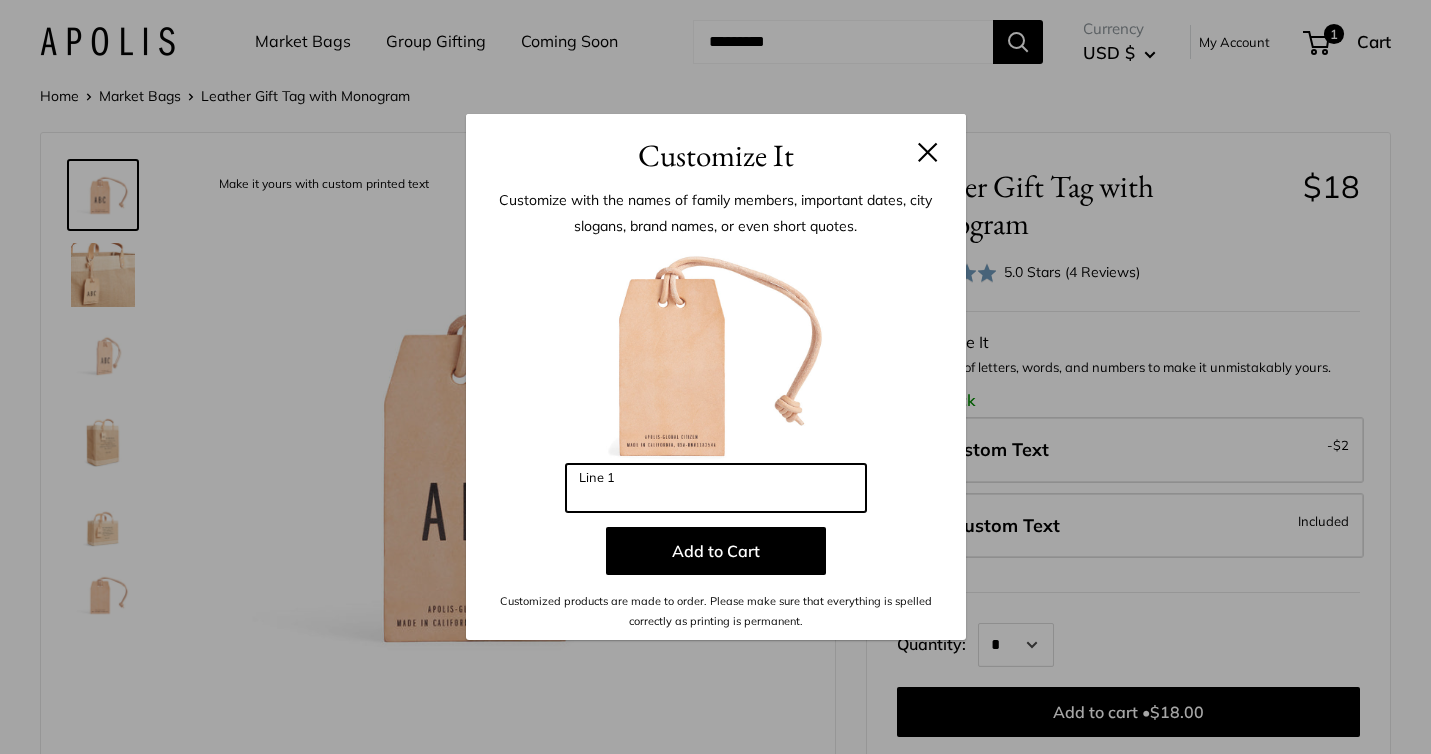 click on "Line 1" at bounding box center [716, 488] 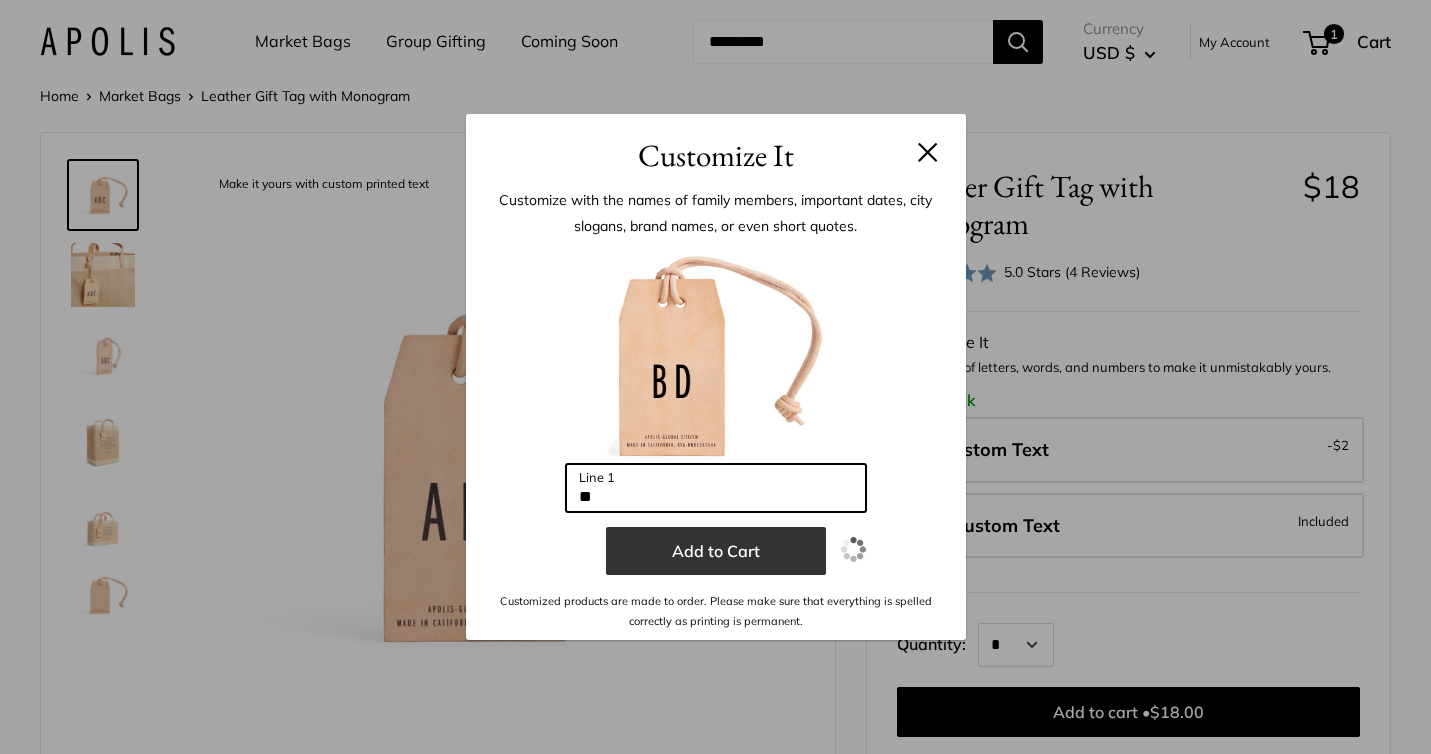 type on "**" 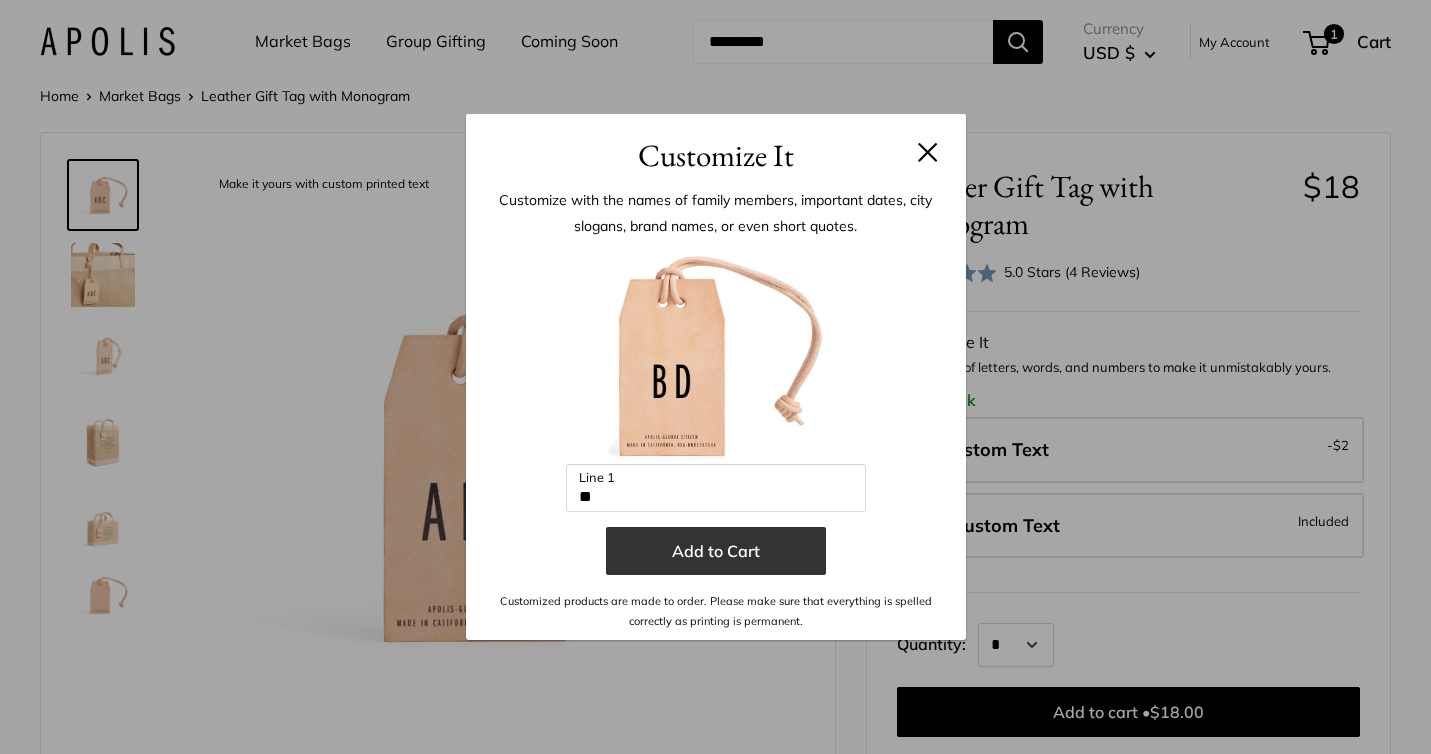 click on "Add to Cart" at bounding box center (716, 551) 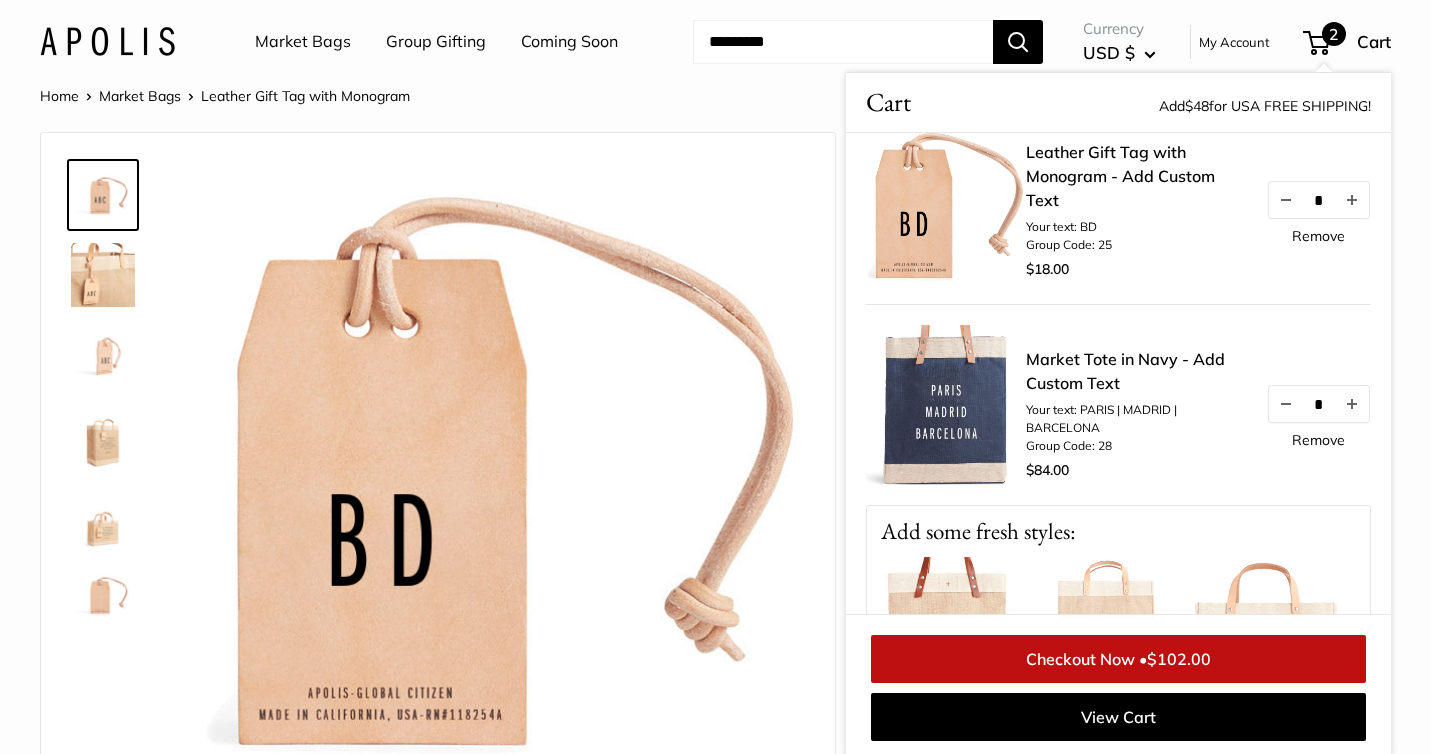 scroll, scrollTop: 0, scrollLeft: 0, axis: both 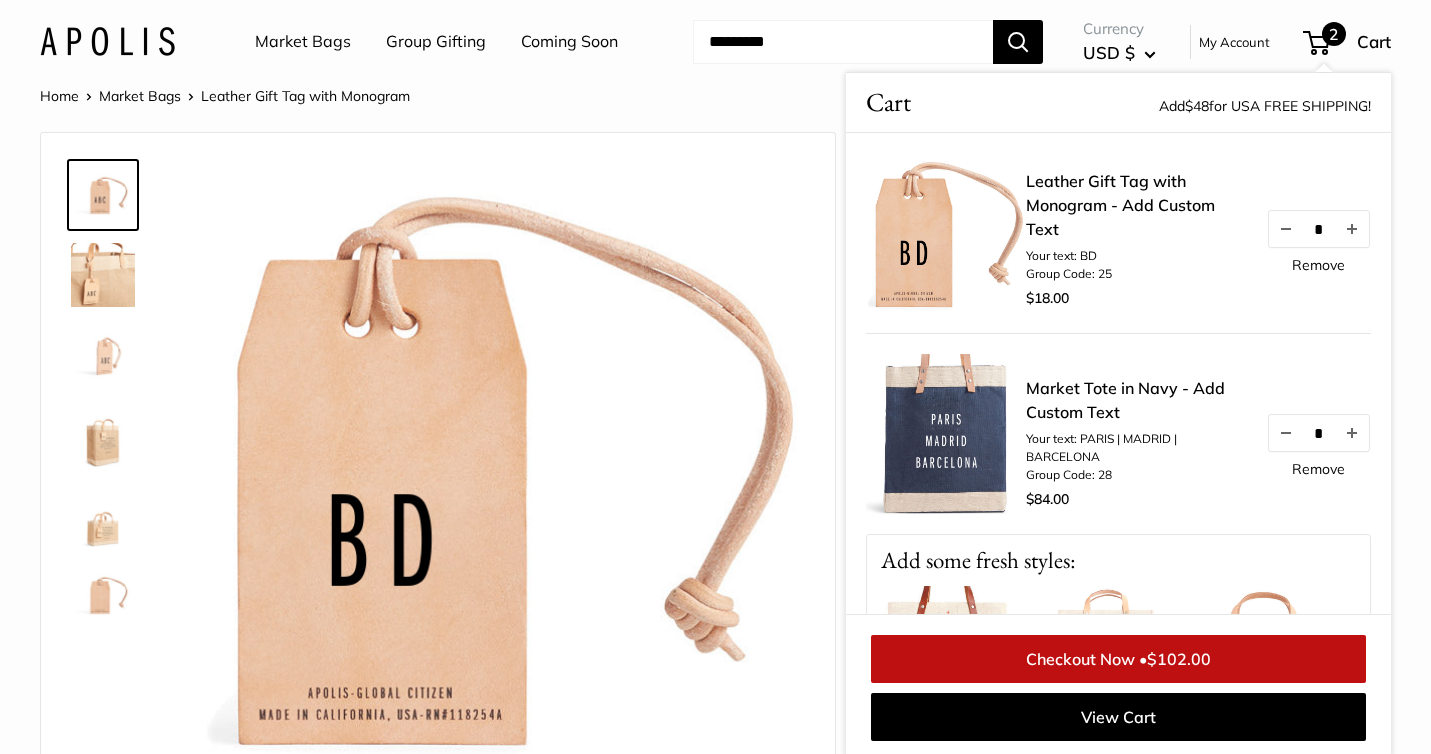 click at bounding box center (103, 275) 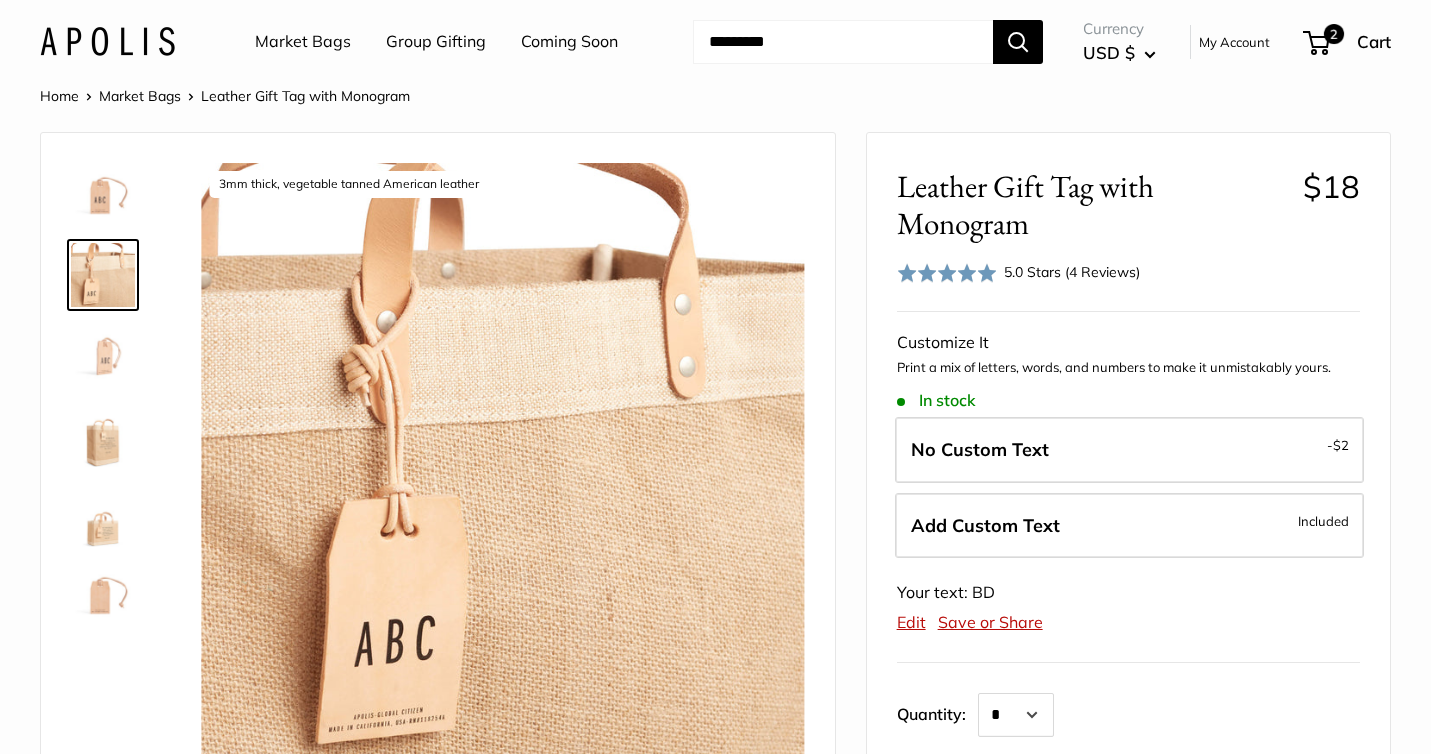 click at bounding box center (103, 355) 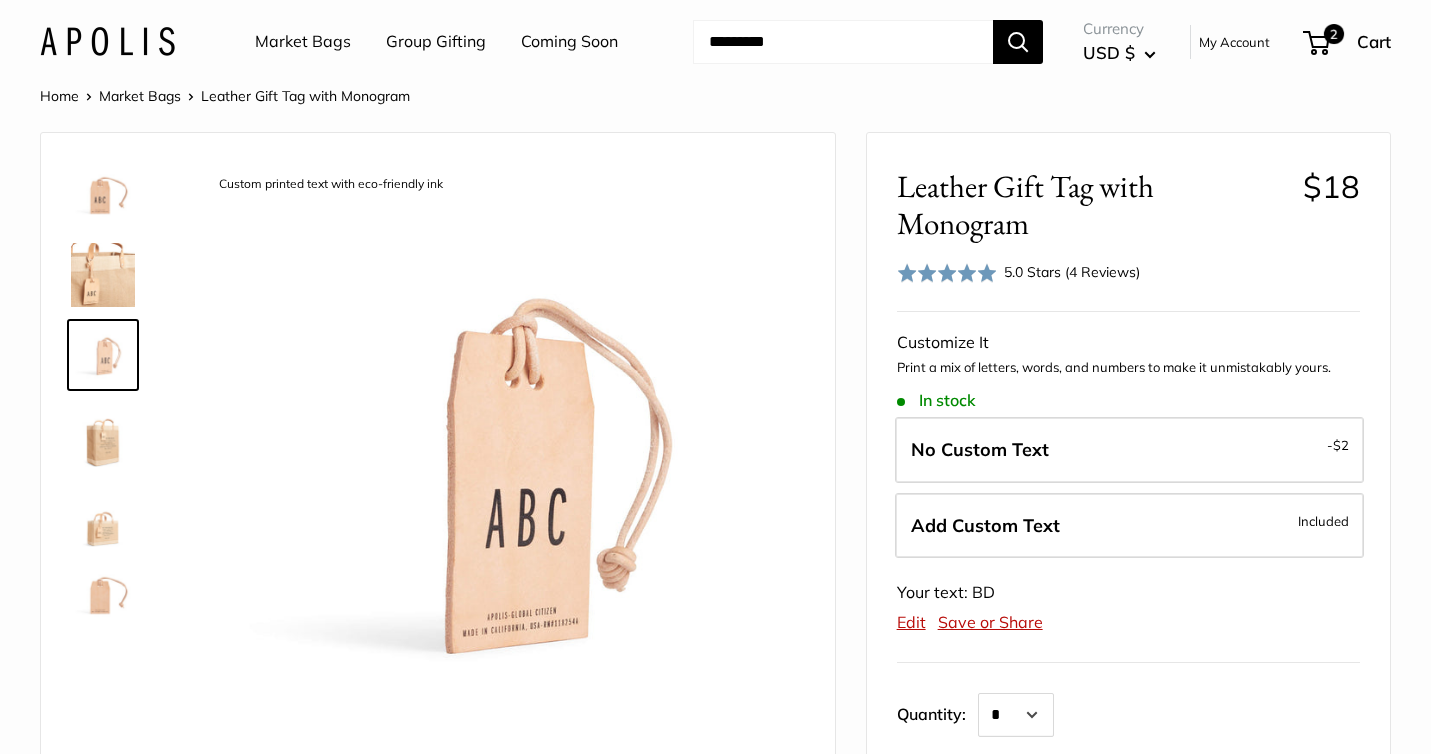 click at bounding box center [103, 435] 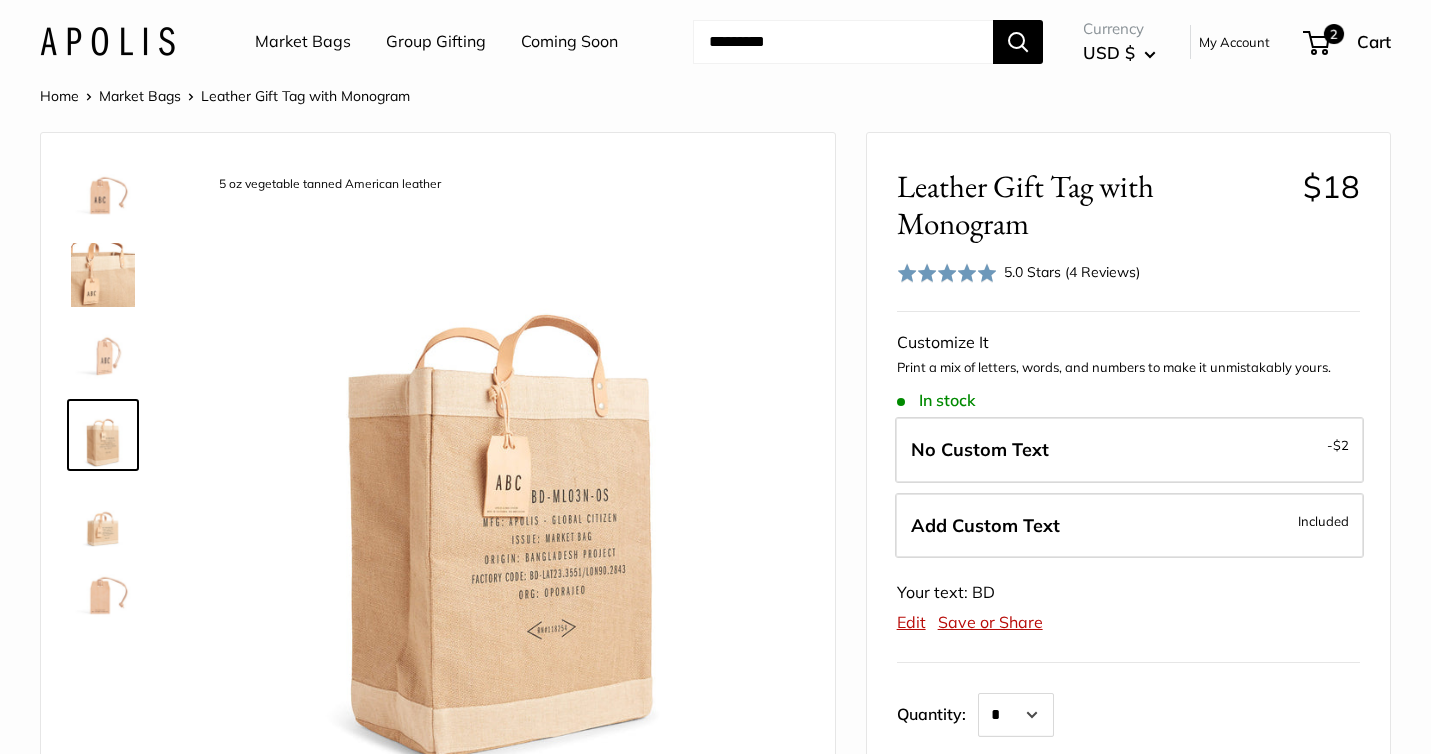 click at bounding box center [103, 515] 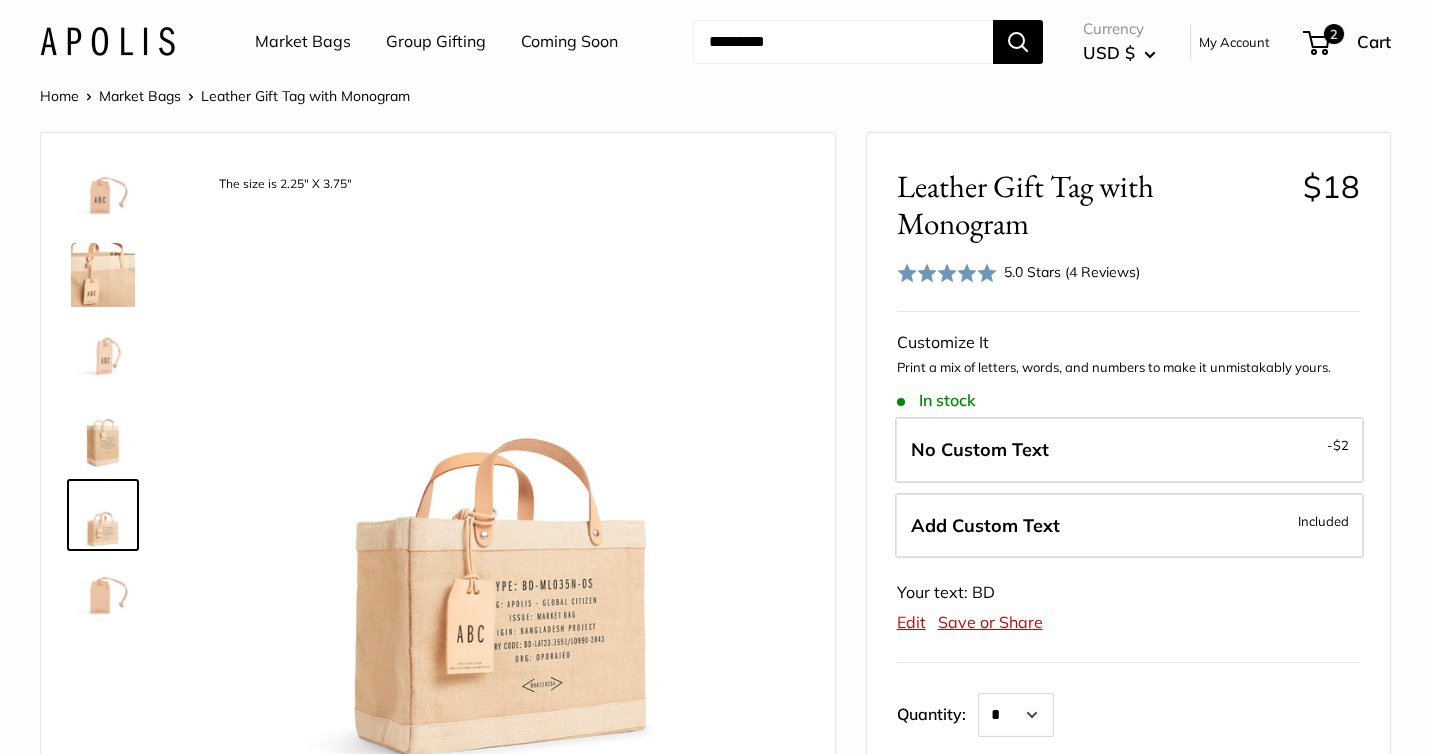 click at bounding box center (103, 595) 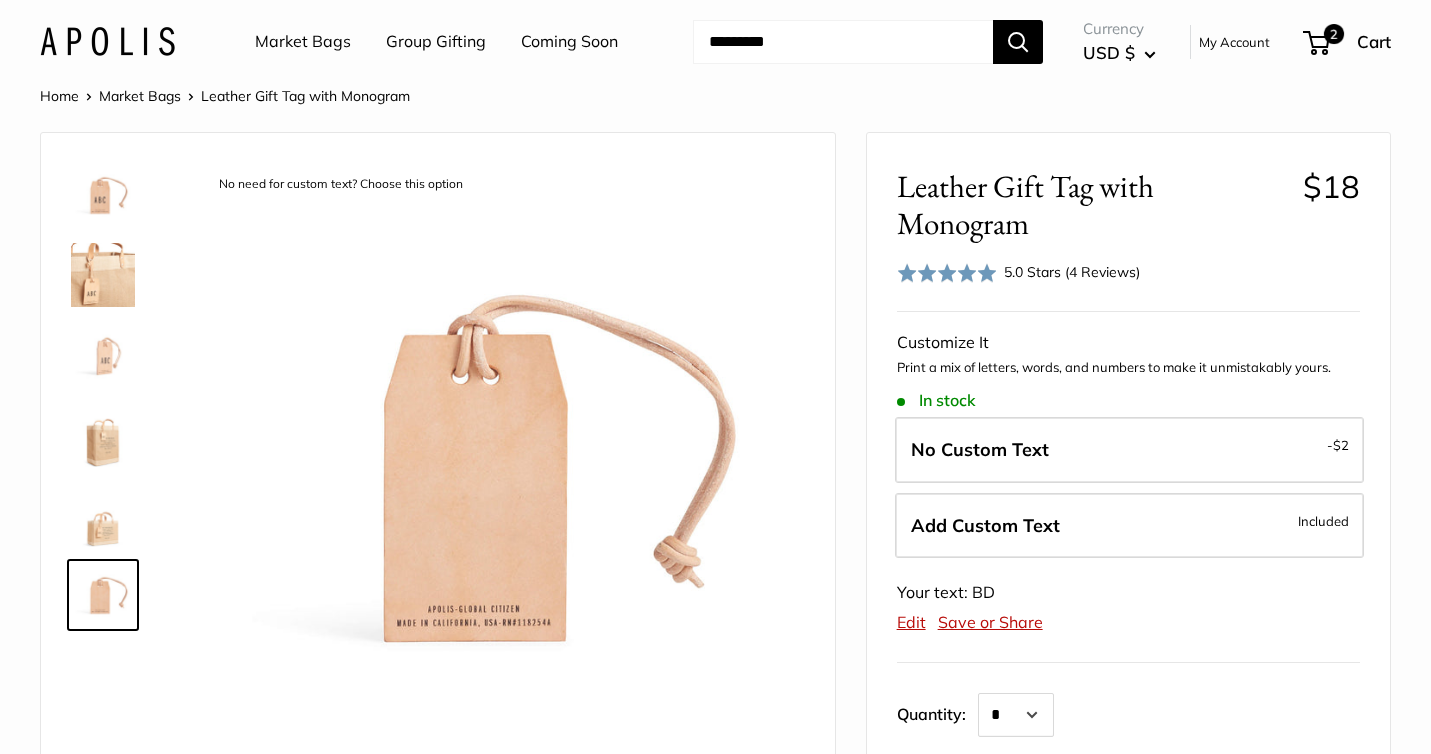 click at bounding box center (103, 195) 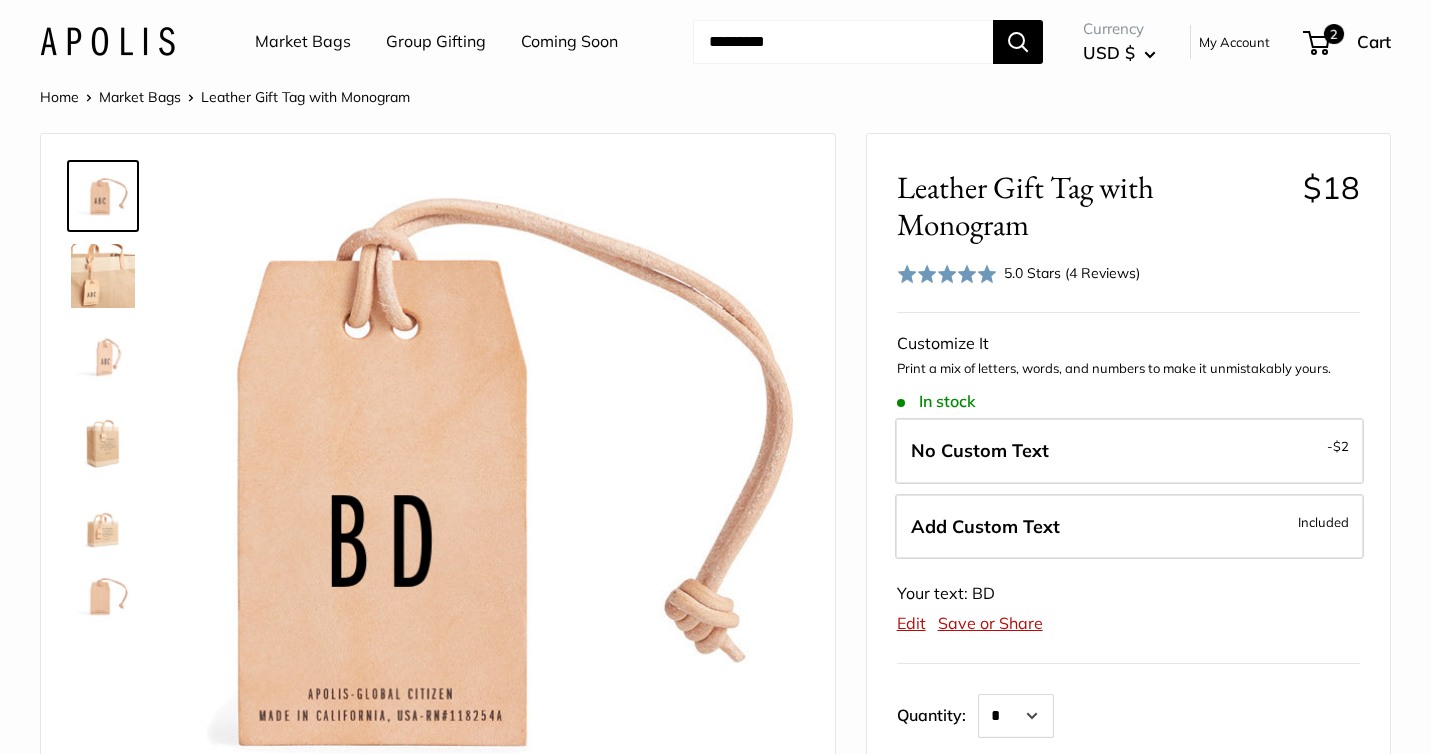 scroll, scrollTop: 0, scrollLeft: 0, axis: both 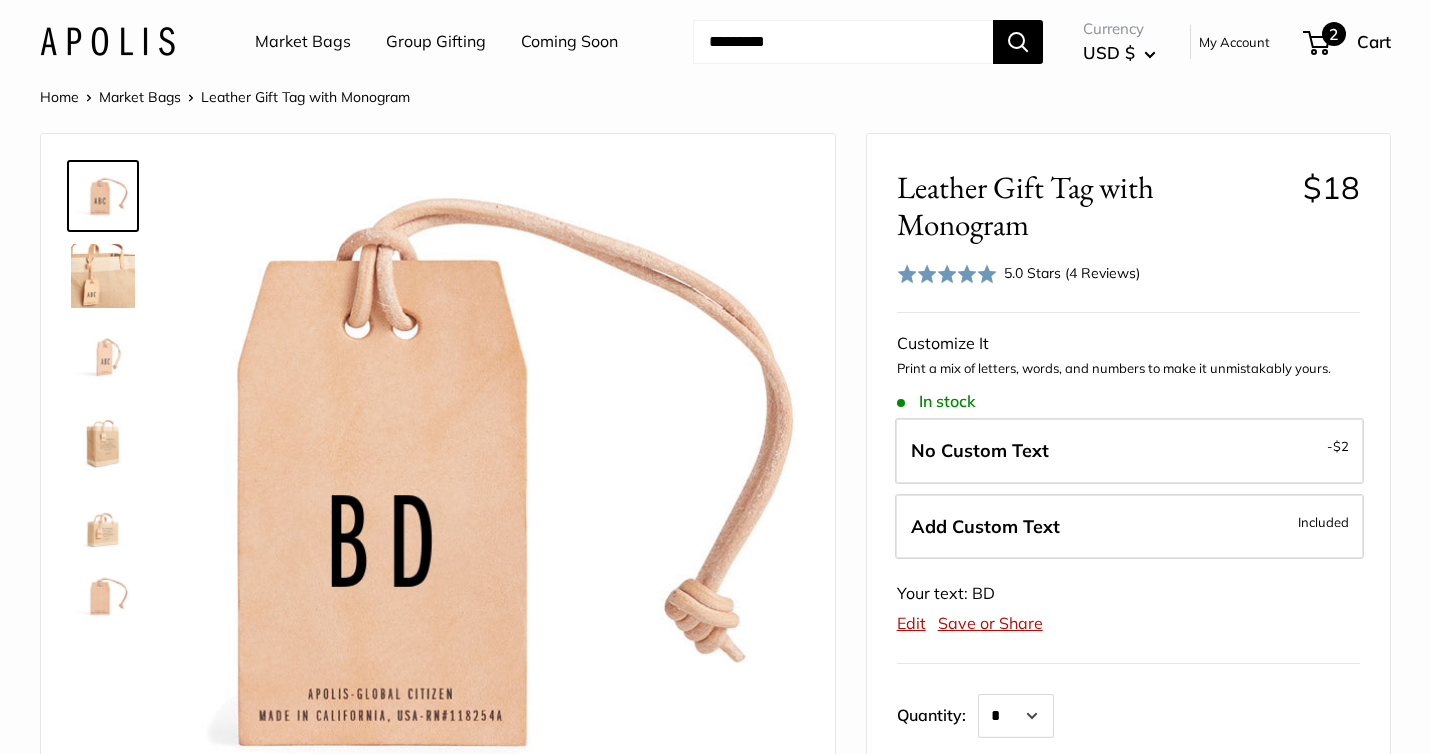 click on "2" at bounding box center [1334, 34] 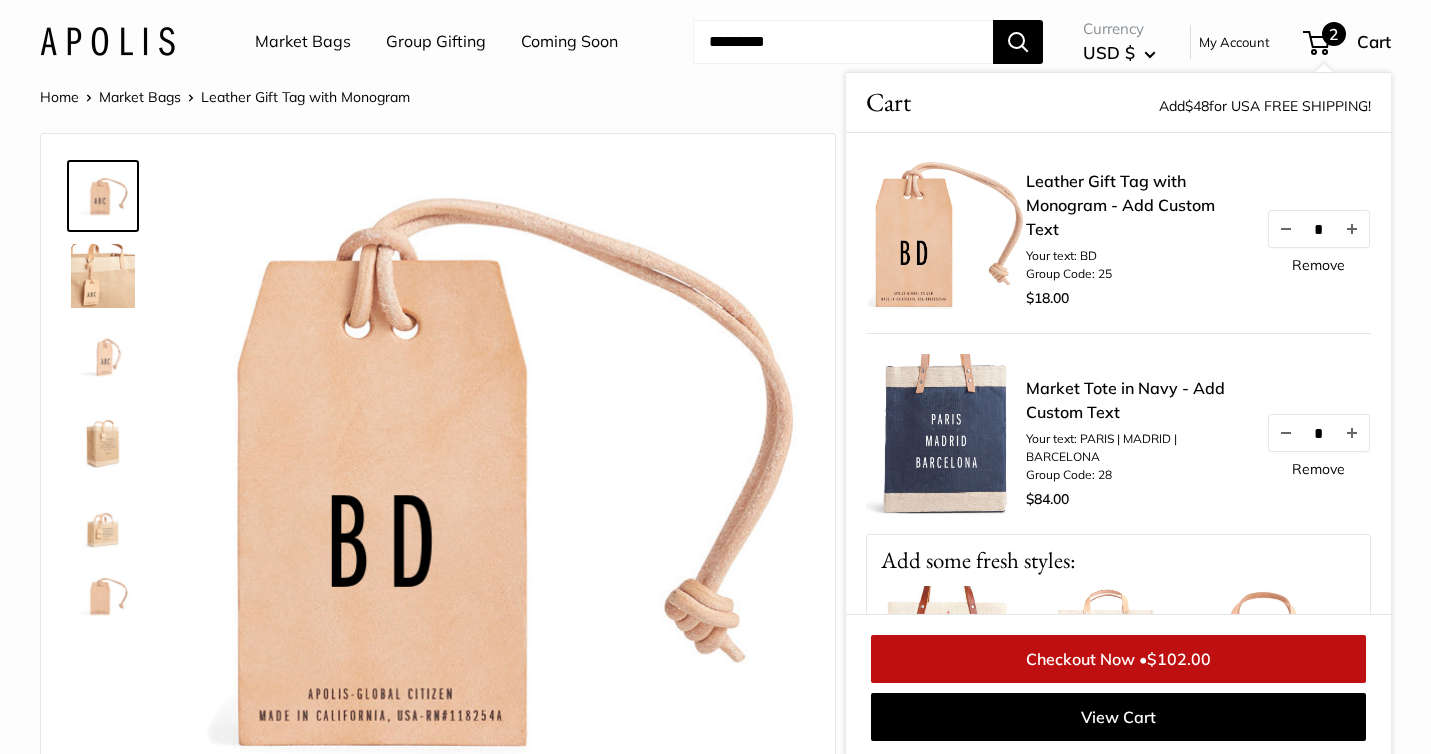 scroll, scrollTop: 25, scrollLeft: 0, axis: vertical 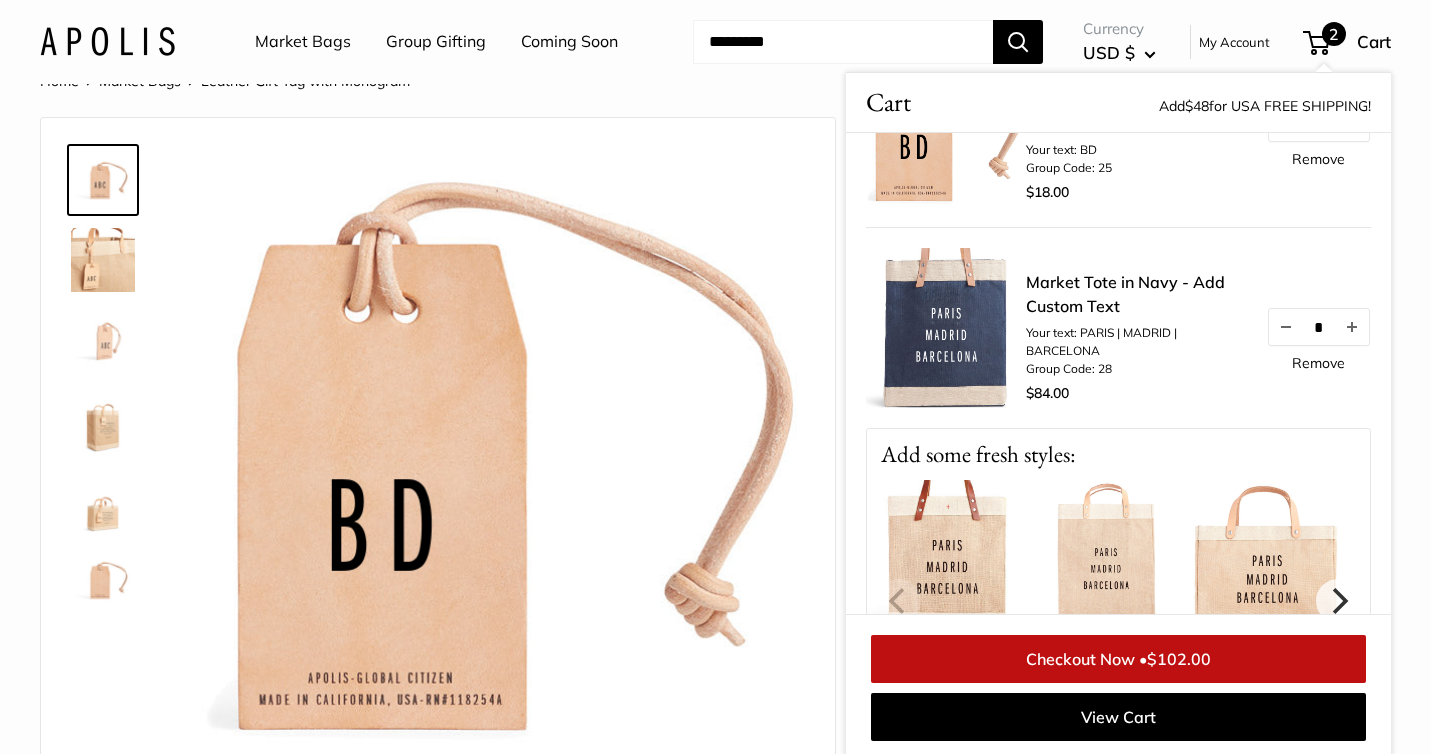 click on "Checkout Now •  $102.00" at bounding box center [1118, 659] 